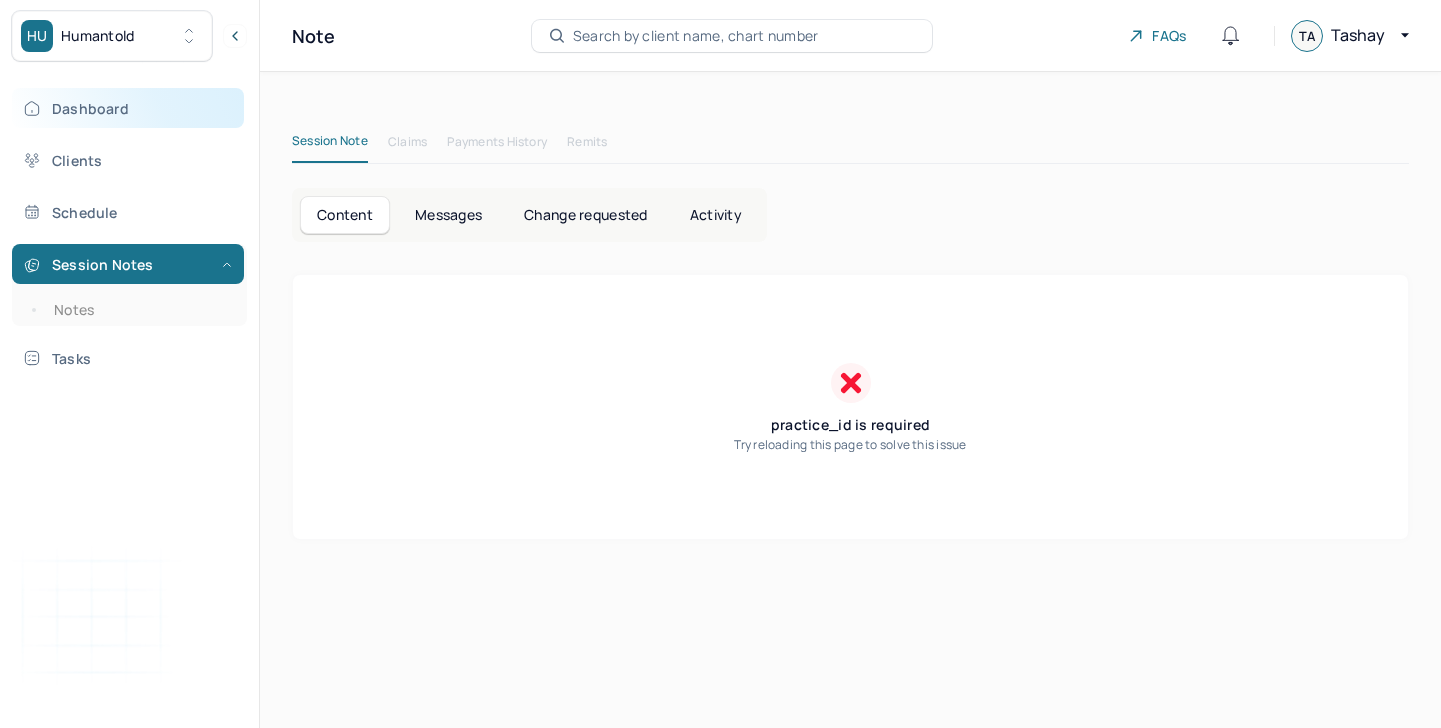 scroll, scrollTop: 0, scrollLeft: 0, axis: both 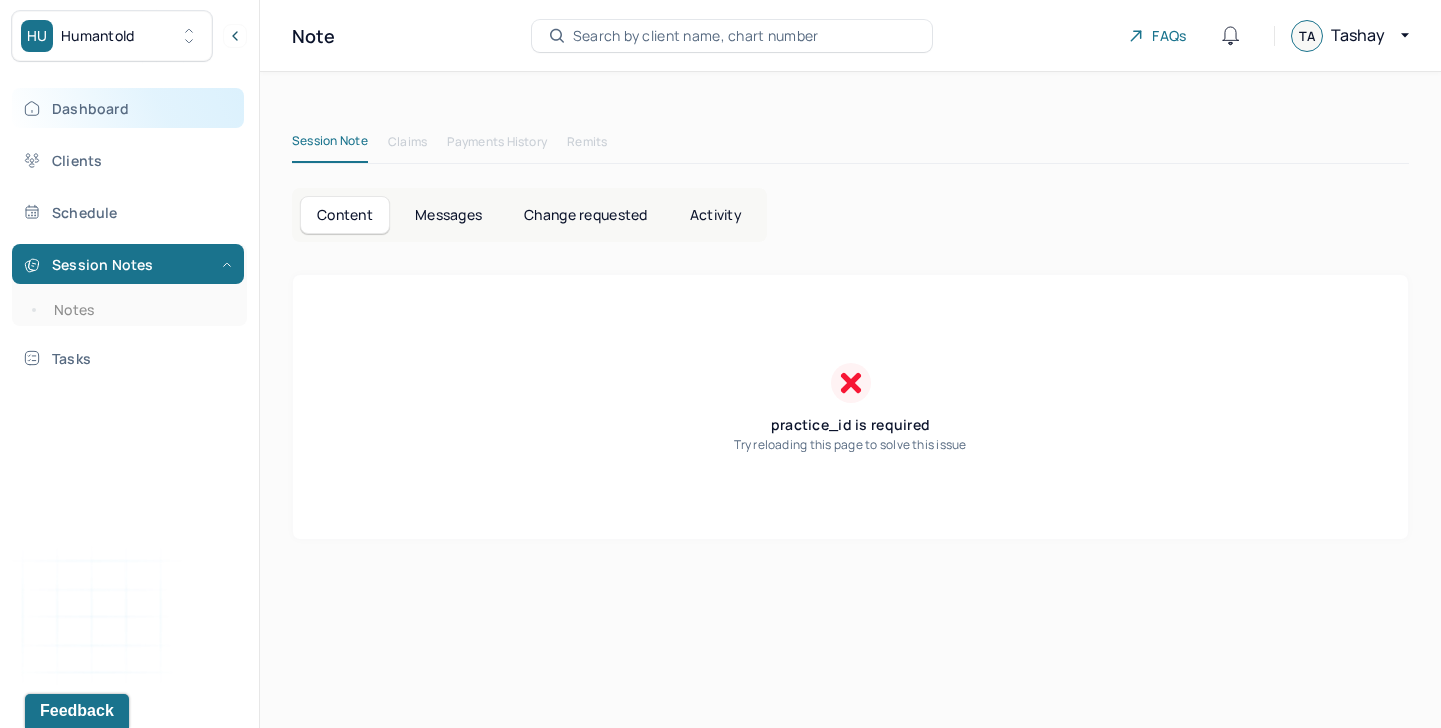 drag, startPoint x: 0, startPoint y: 0, endPoint x: 144, endPoint y: 112, distance: 182.42807 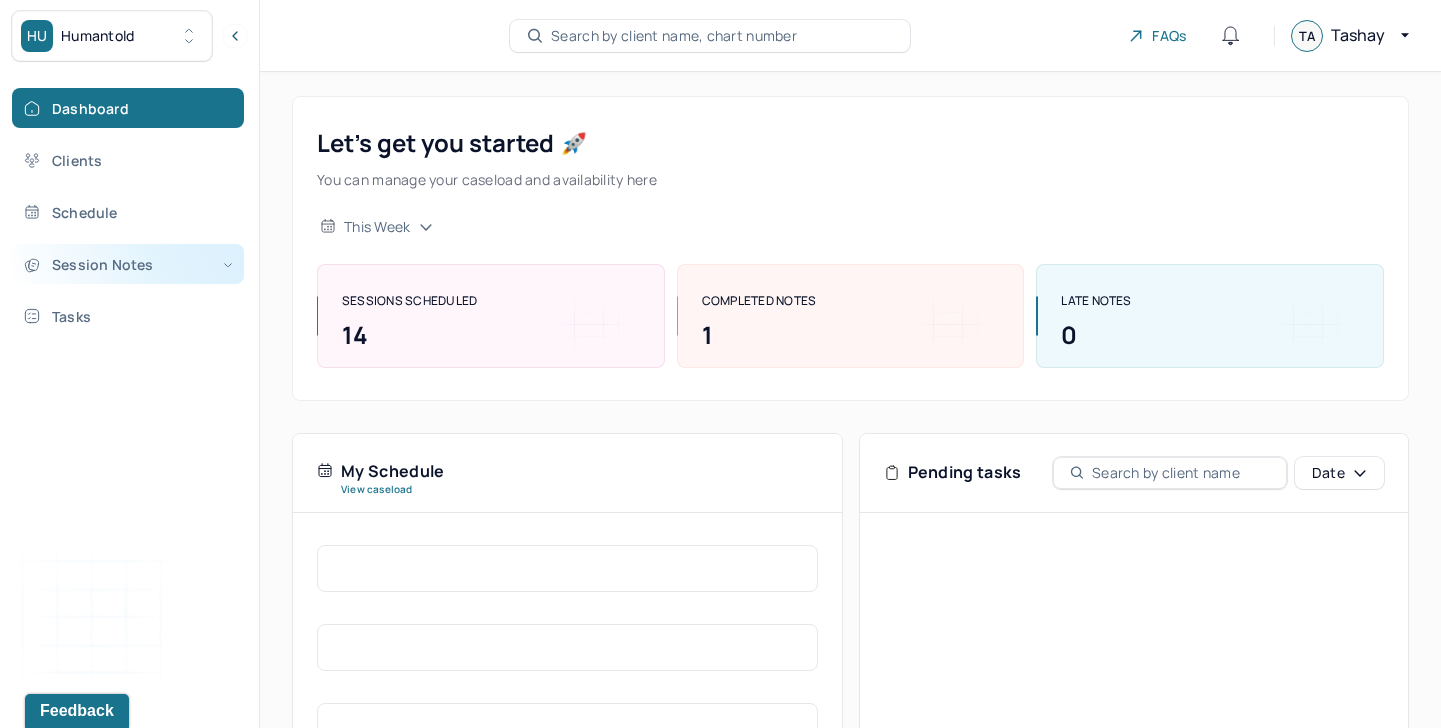click on "Session Notes" at bounding box center [128, 264] 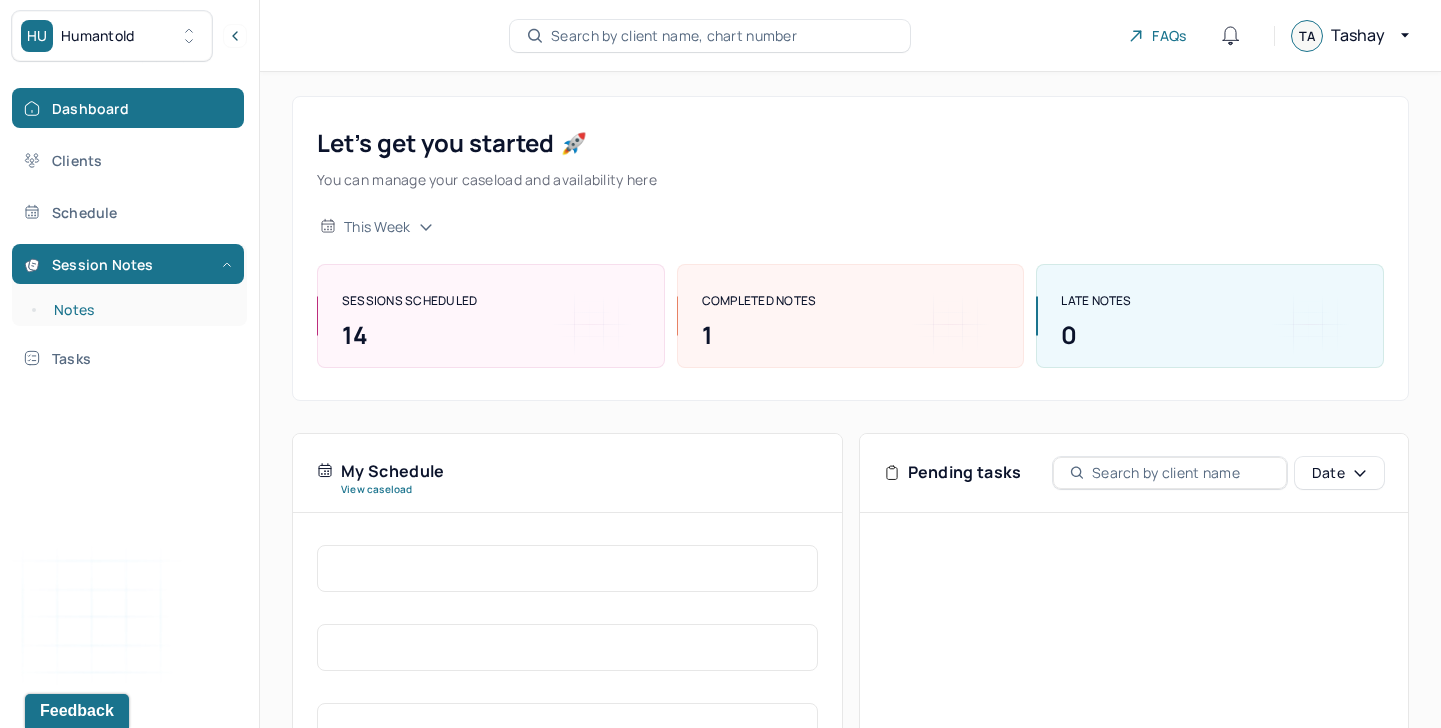 click on "Notes" at bounding box center [139, 310] 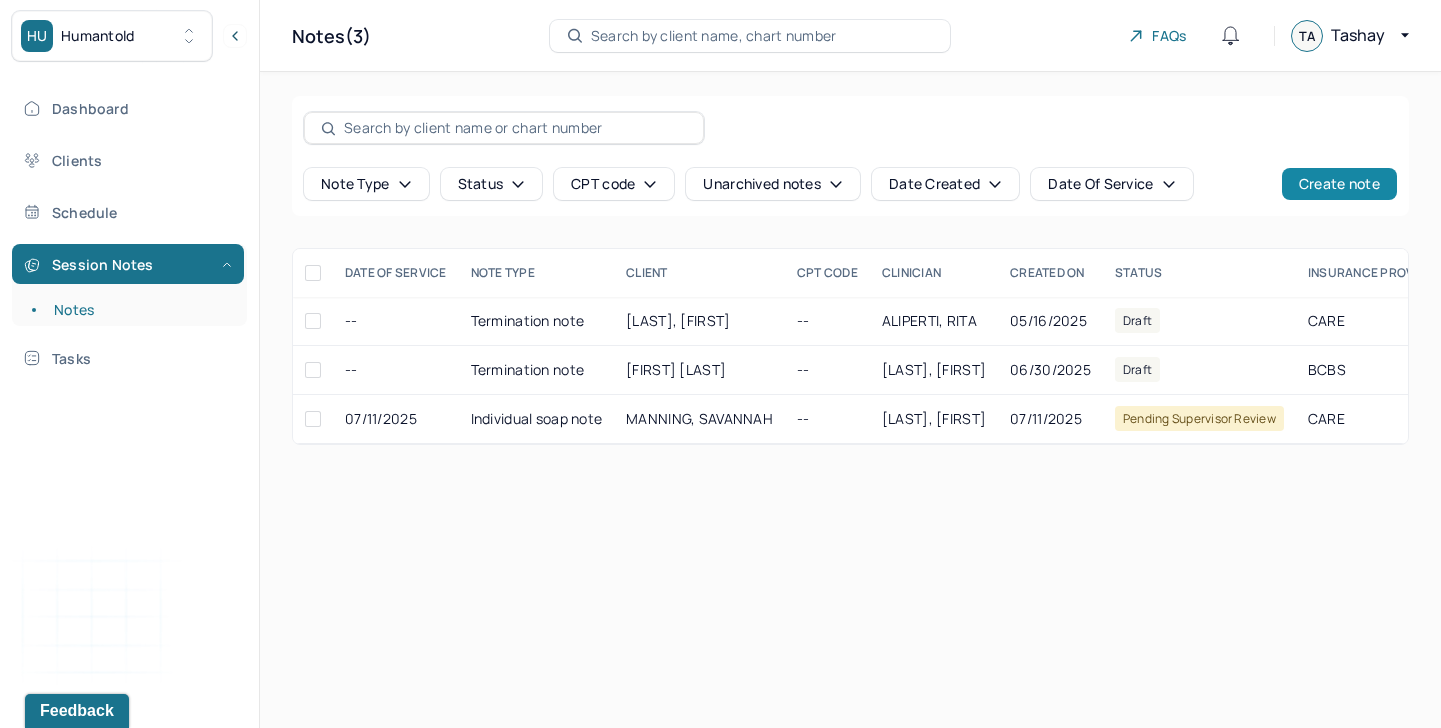 click on "Create note" at bounding box center (1339, 184) 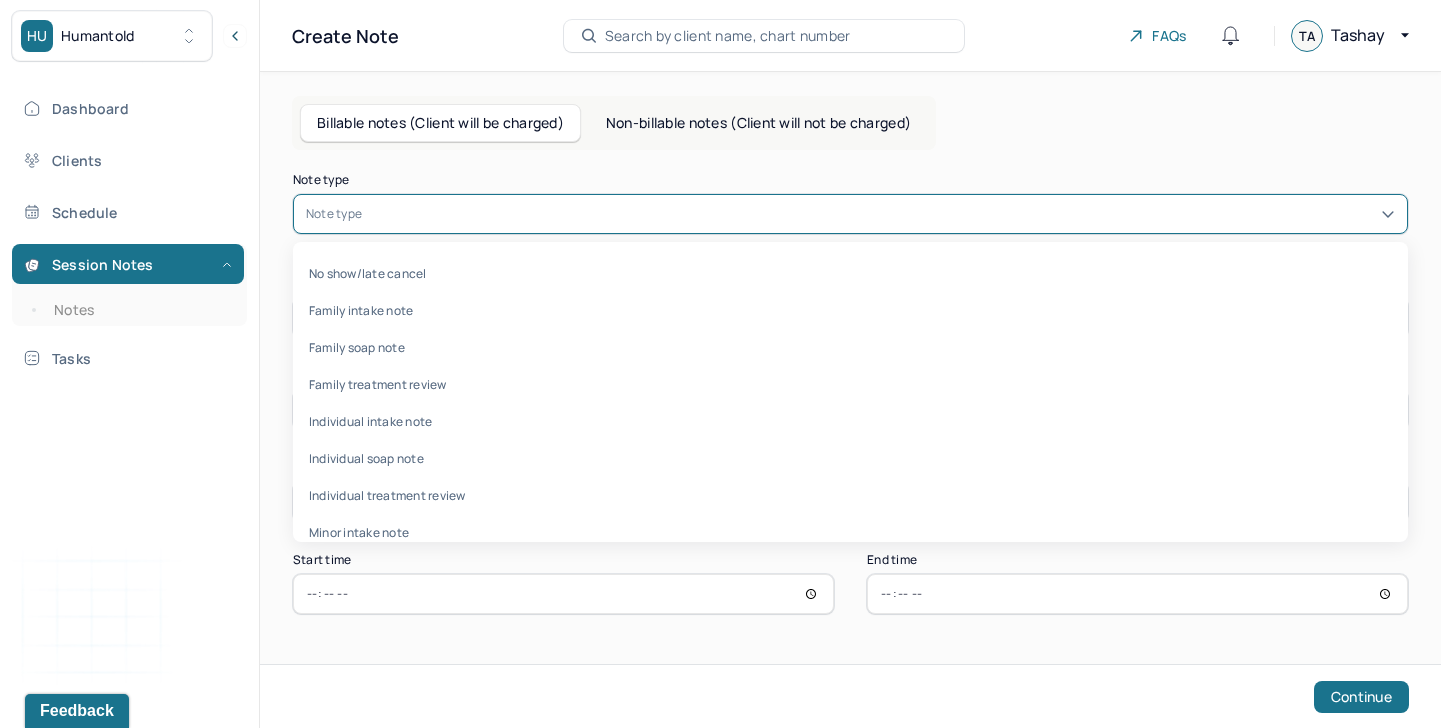 click at bounding box center (880, 214) 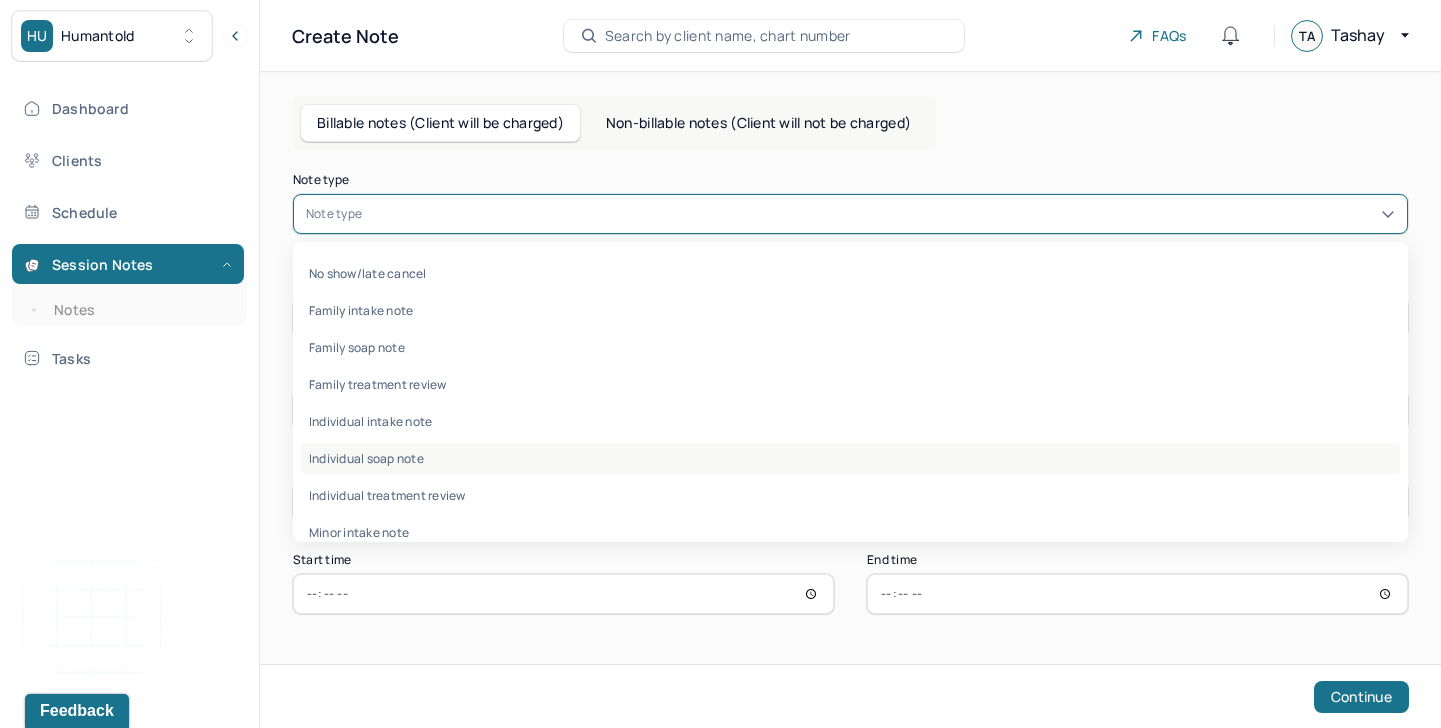 click on "Individual soap note" at bounding box center [850, 458] 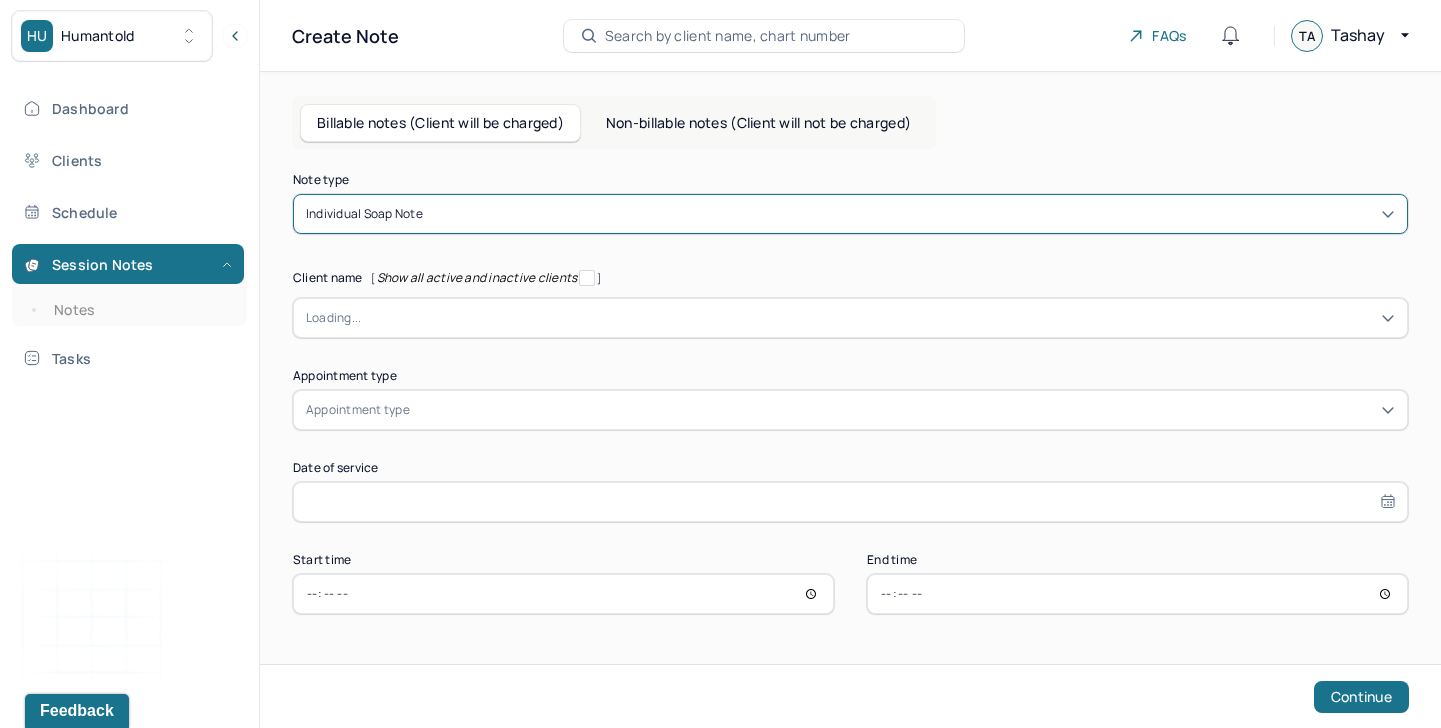 click at bounding box center [878, 318] 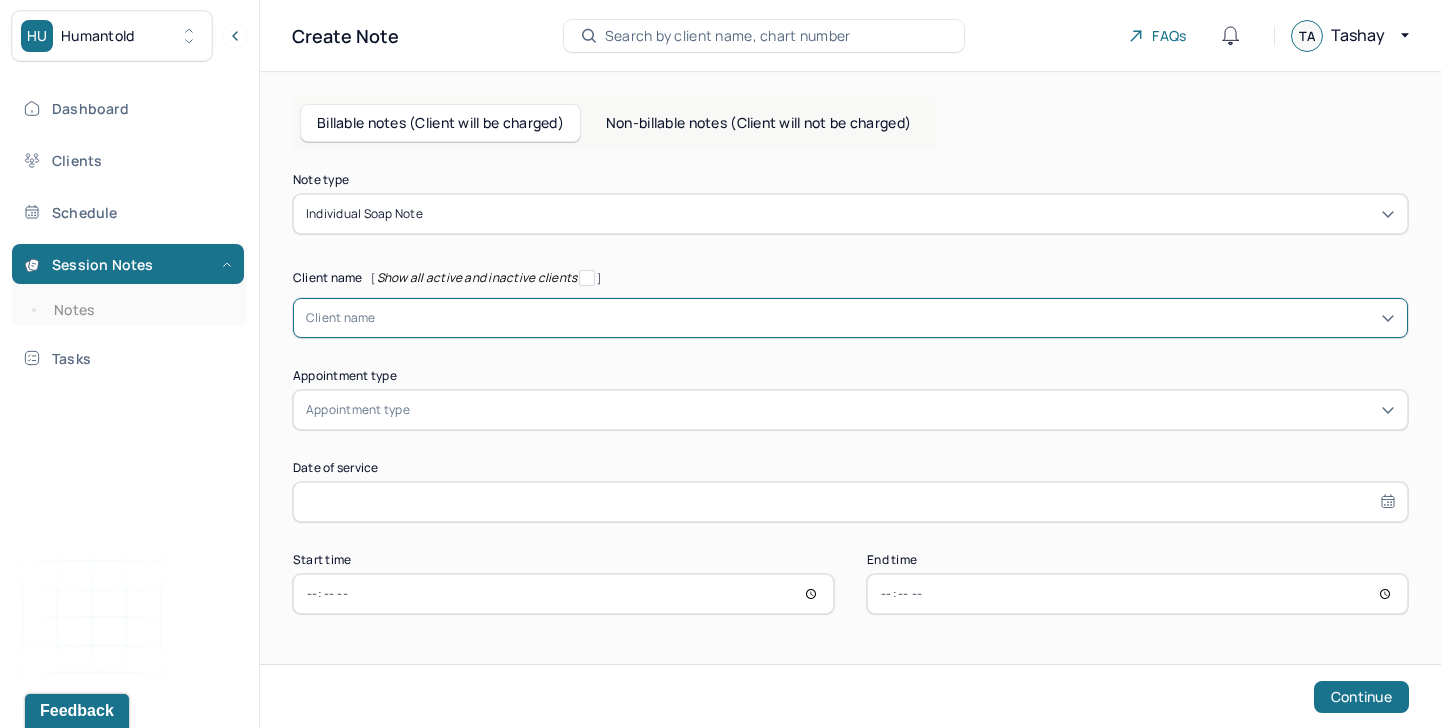 click at bounding box center [885, 318] 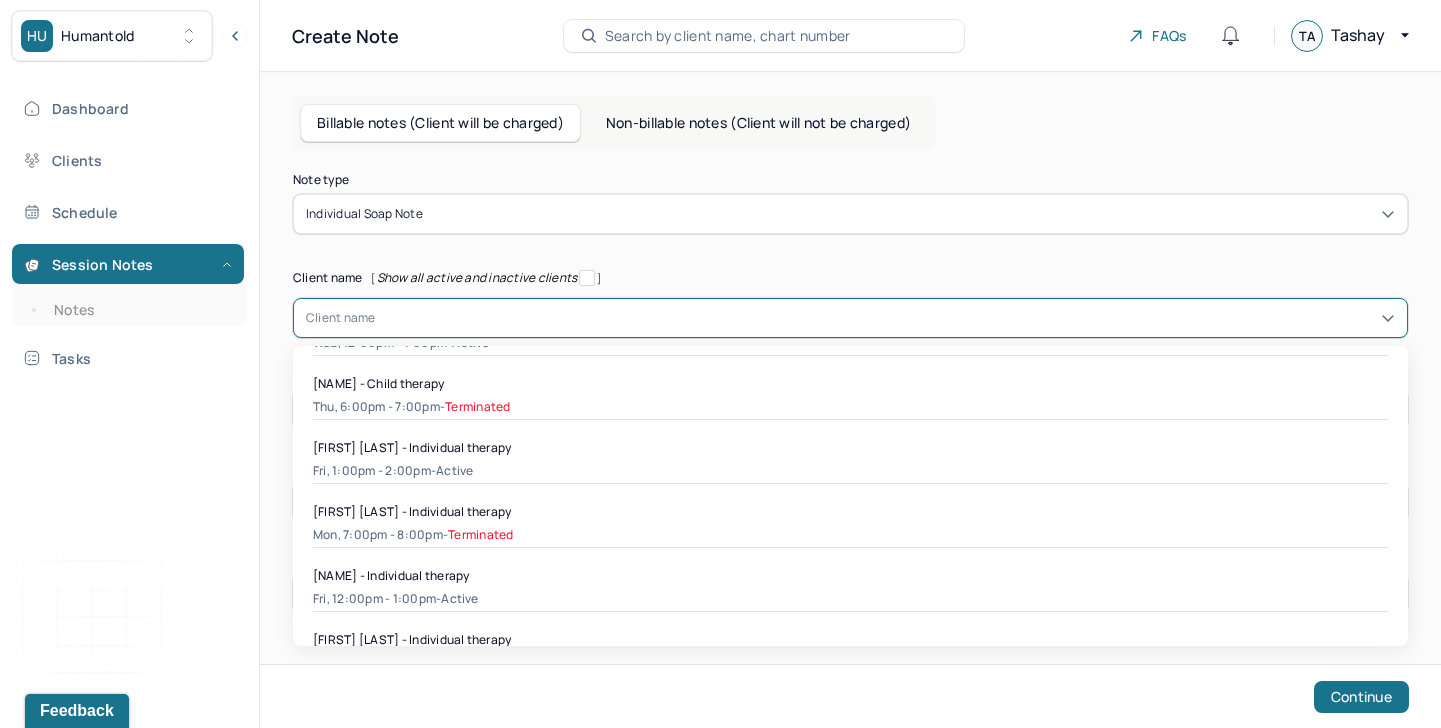 scroll, scrollTop: 1539, scrollLeft: 0, axis: vertical 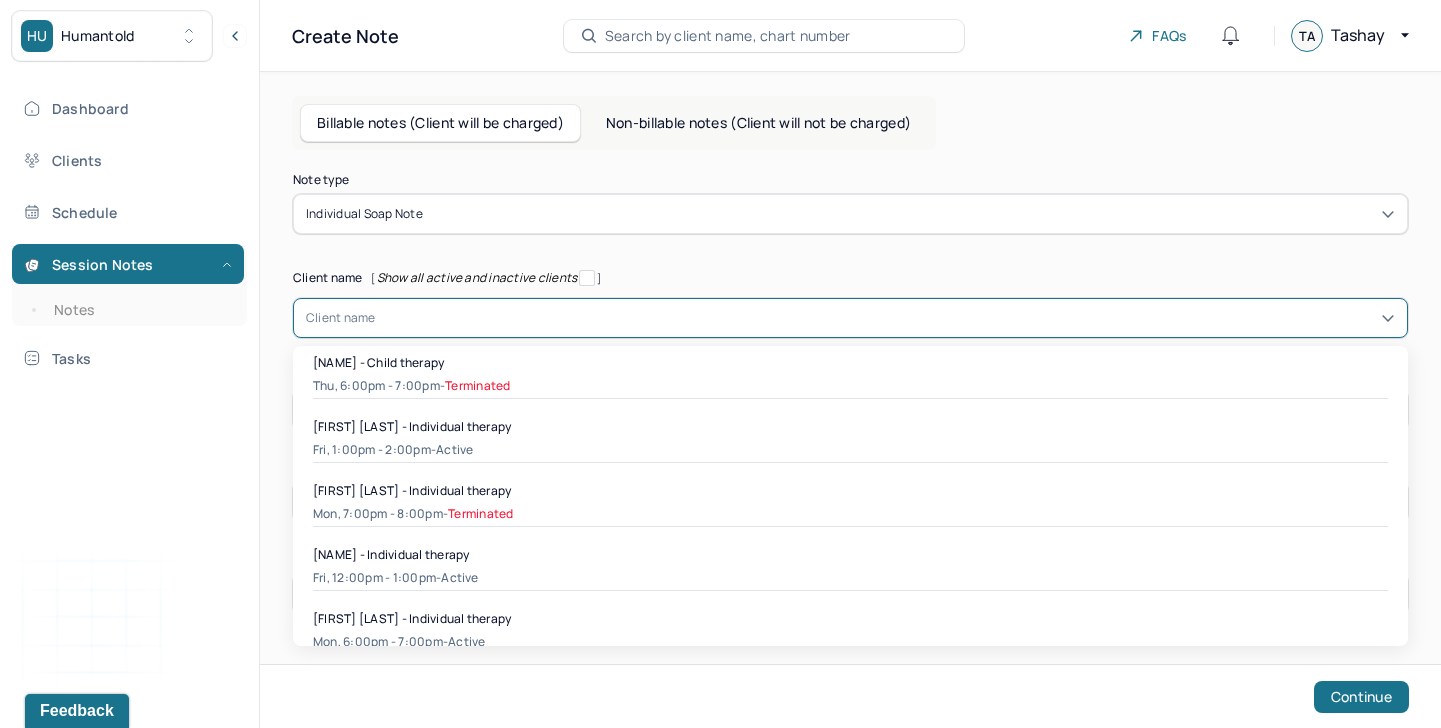 click on "[FIRST] [LAST] - Individual therapy Fri, 12:00pm - 1:00pm  -  active" at bounding box center [850, 568] 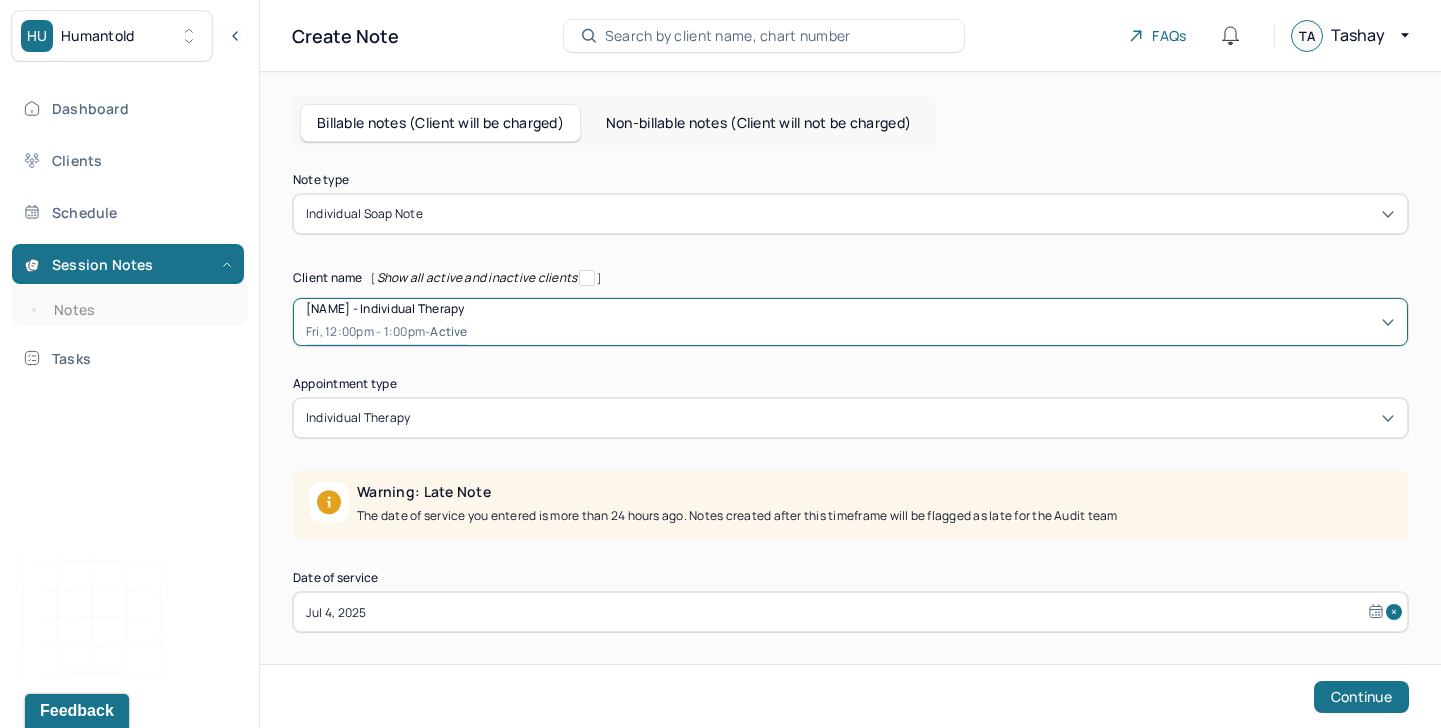 scroll, scrollTop: 101, scrollLeft: 0, axis: vertical 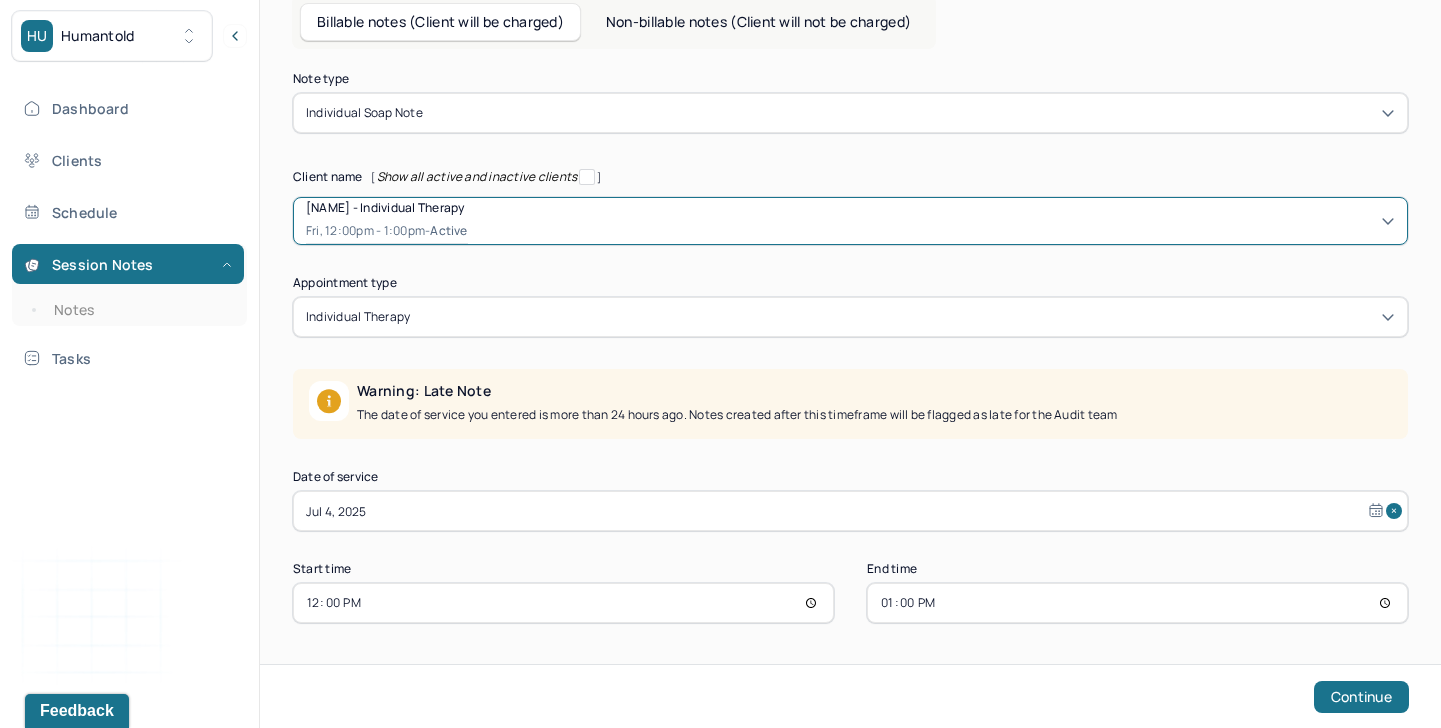click on "Jul 4, 2025" at bounding box center (850, 511) 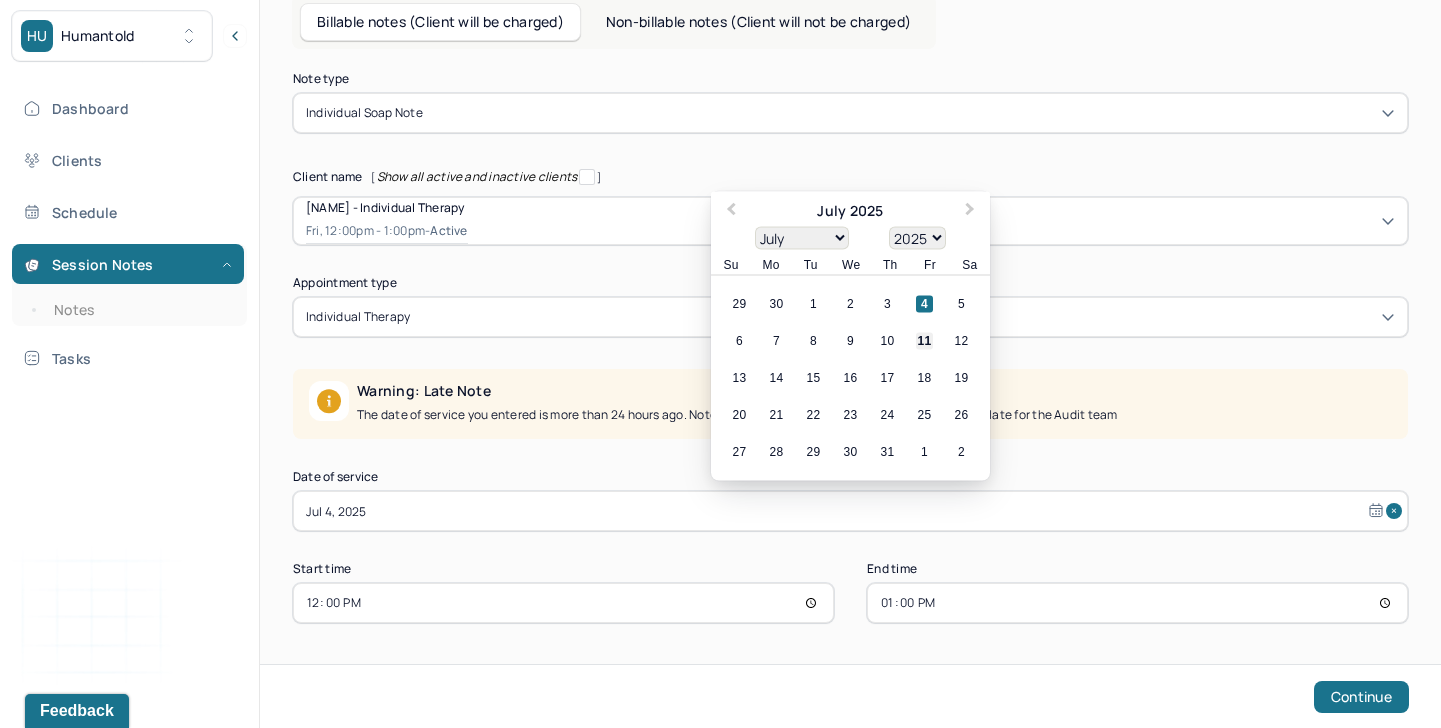 click on "11" at bounding box center [924, 341] 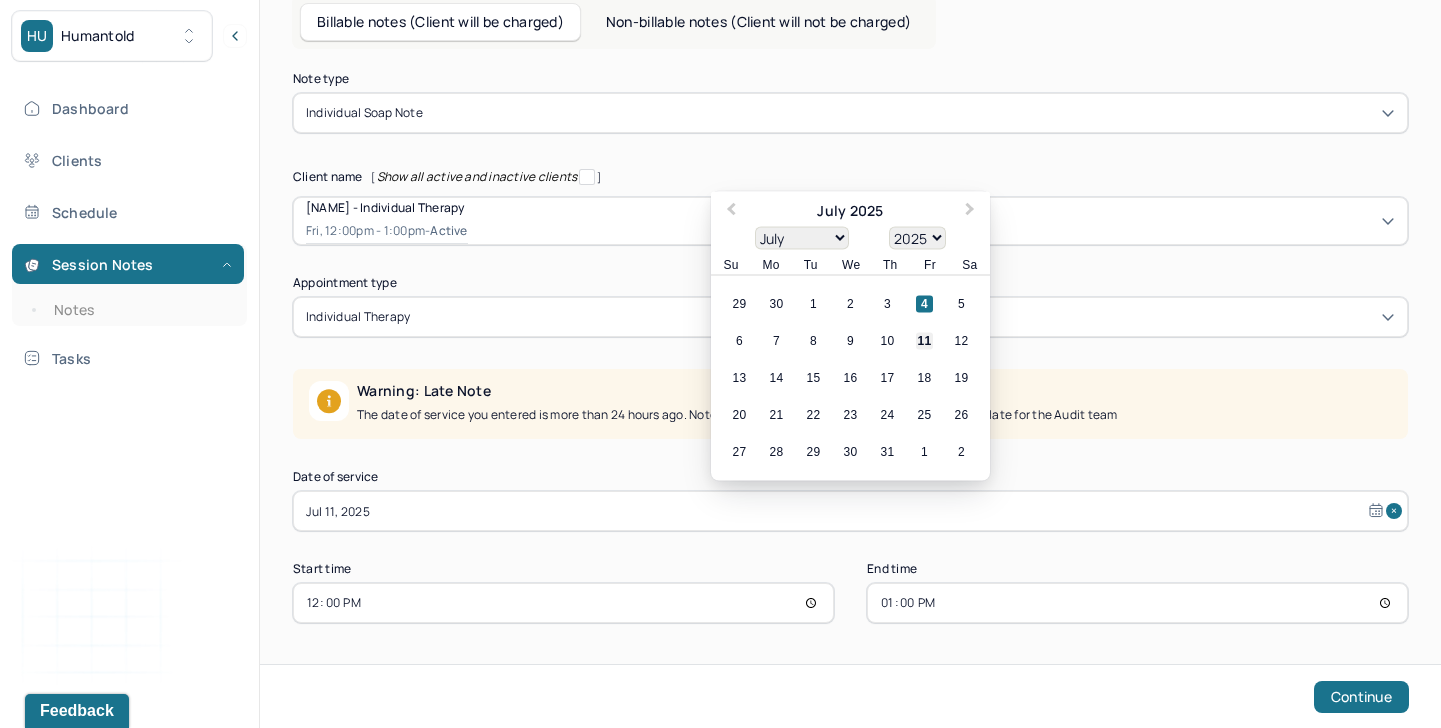 scroll, scrollTop: 0, scrollLeft: 0, axis: both 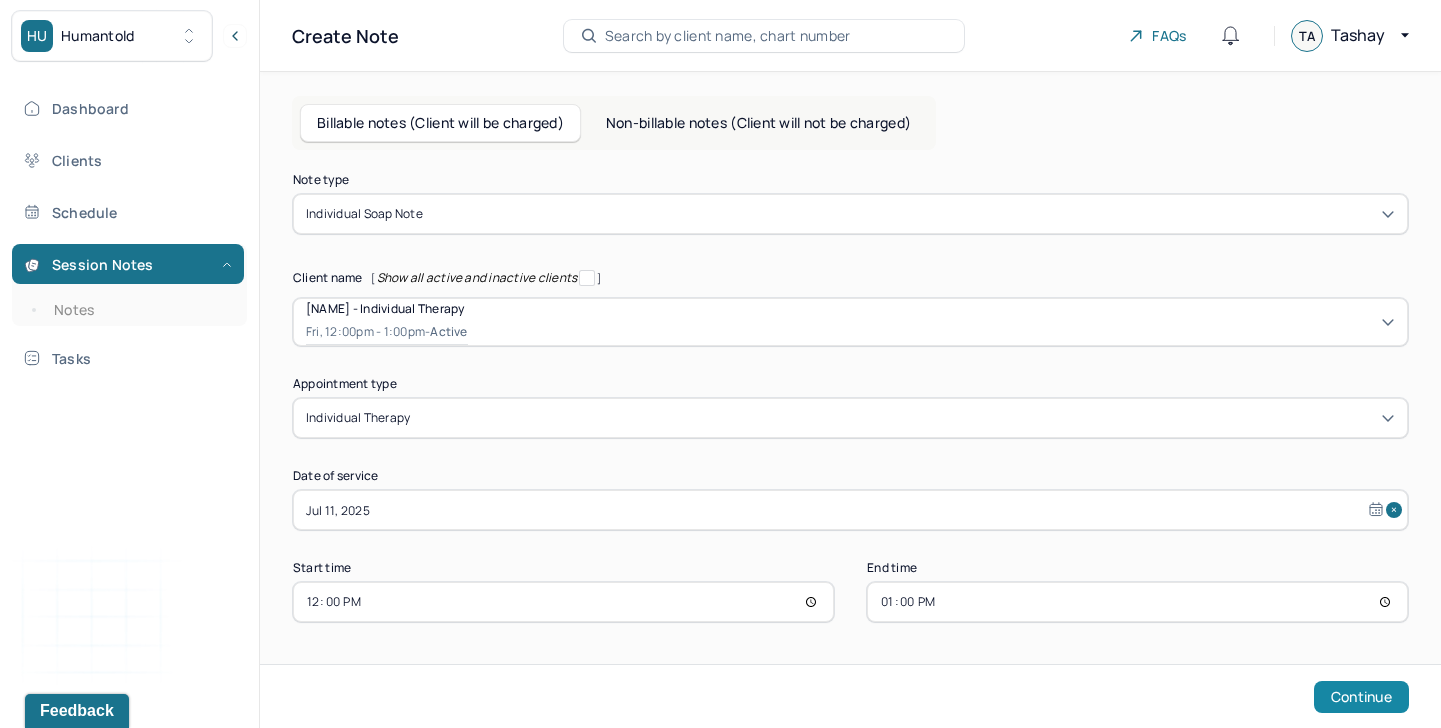 click on "Continue" at bounding box center (1361, 697) 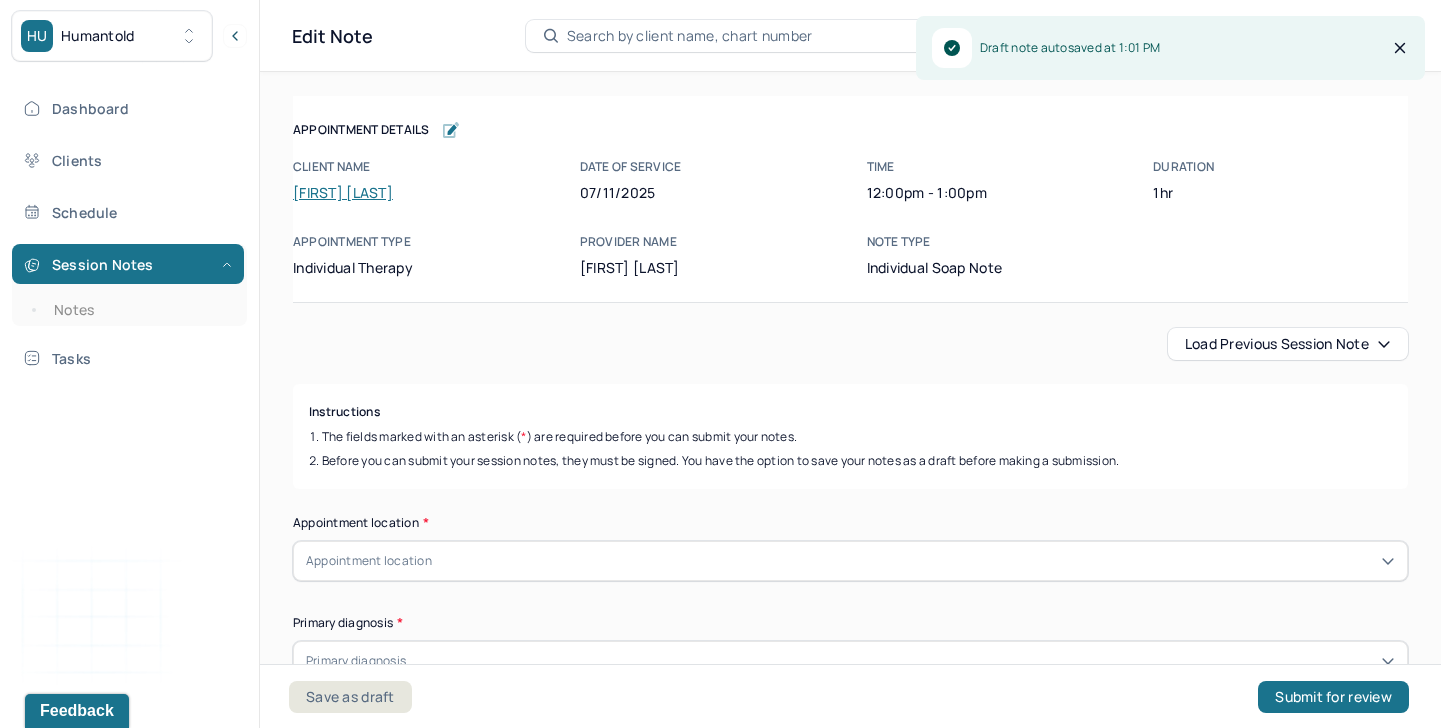 click on "Load previous session note" at bounding box center (1288, 344) 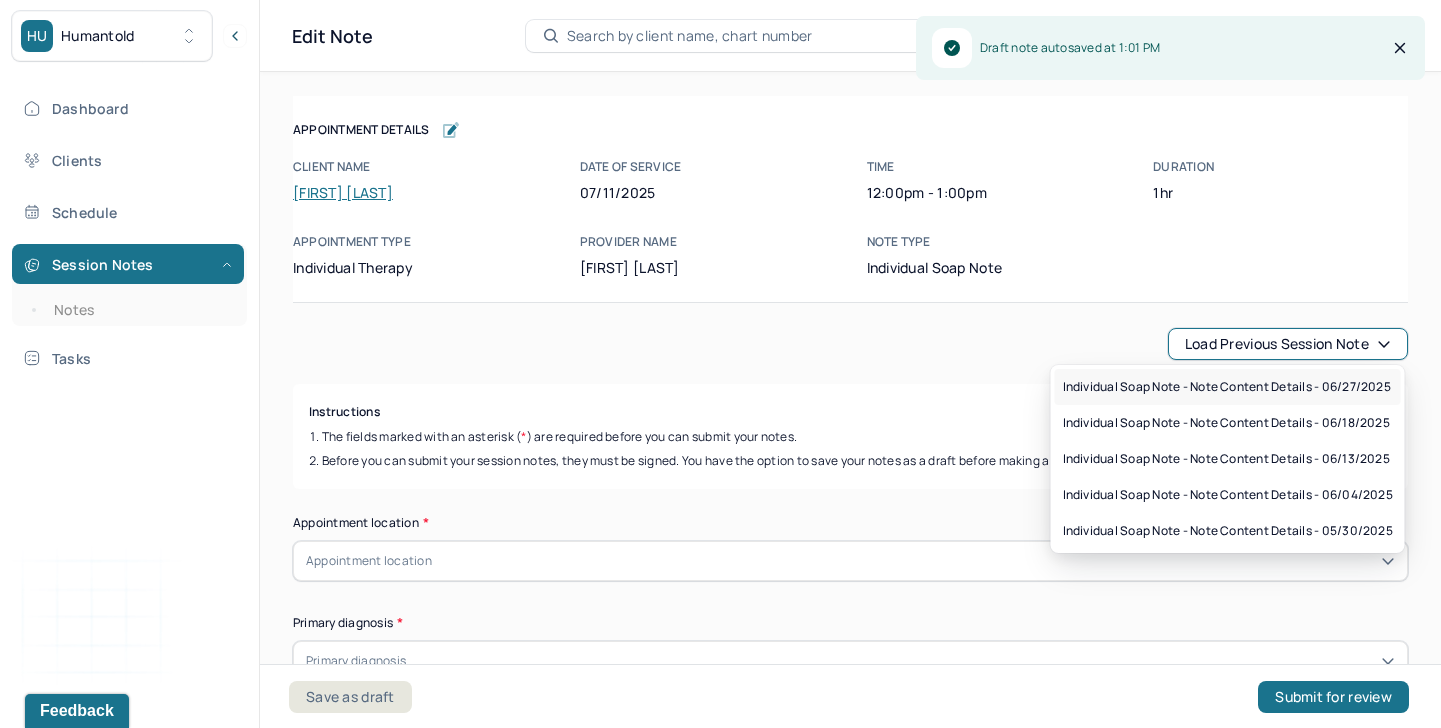 click on "Individual soap note   - Note content Details -   06/27/2025" at bounding box center (1227, 387) 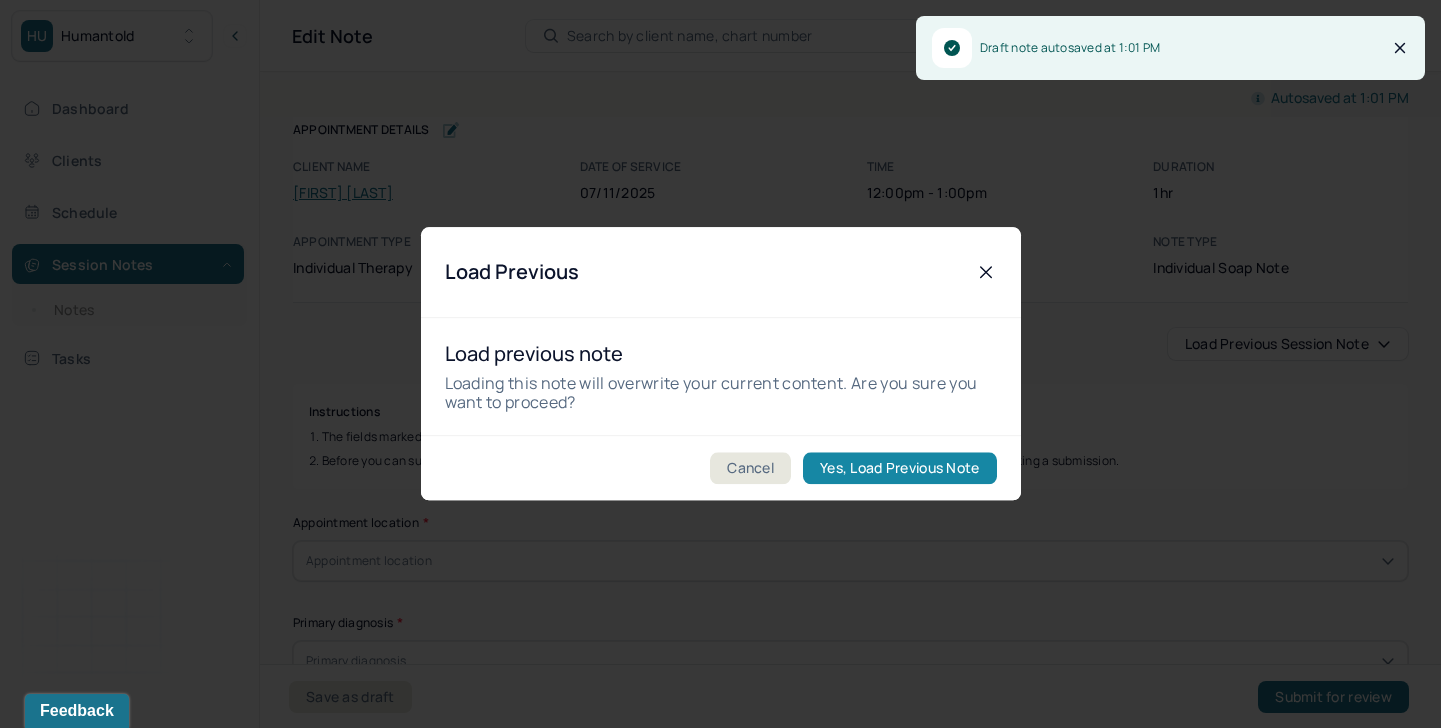 click on "Yes, Load Previous Note" at bounding box center [899, 469] 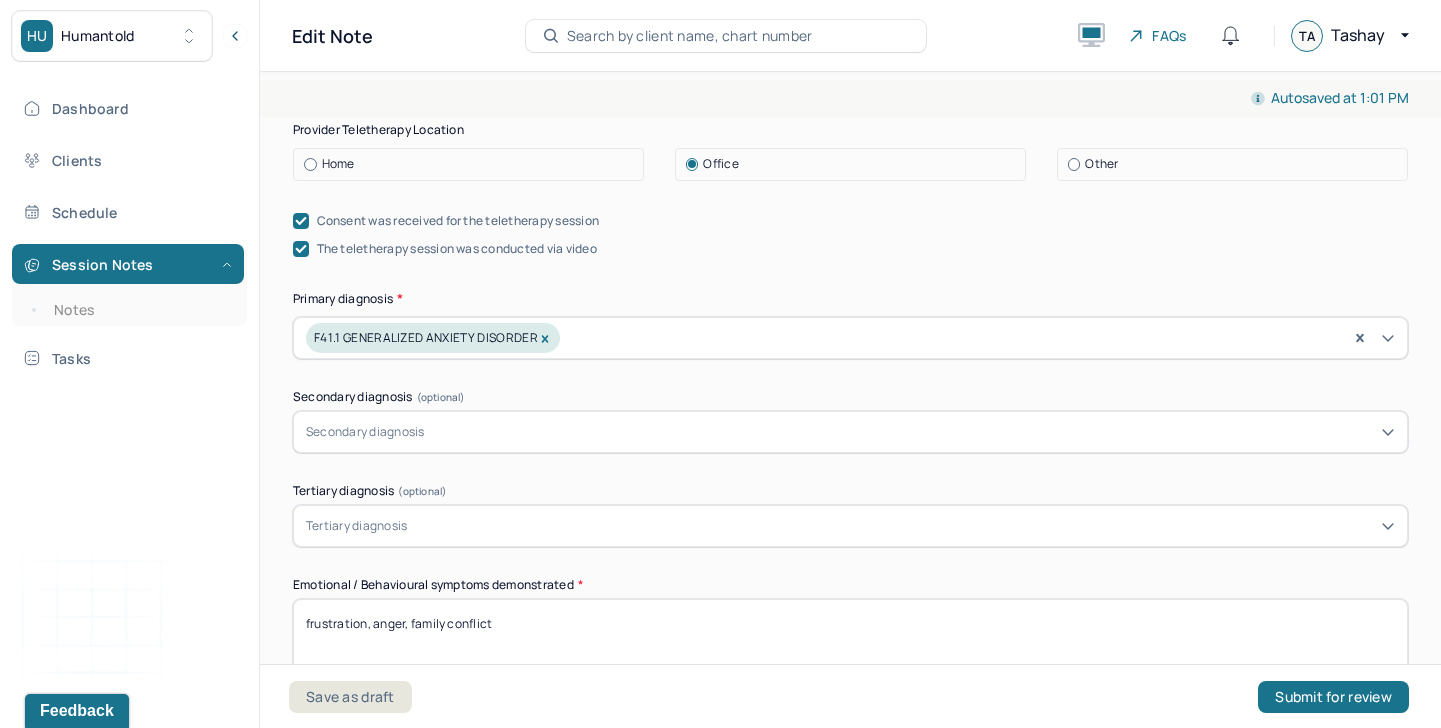 scroll, scrollTop: 685, scrollLeft: 0, axis: vertical 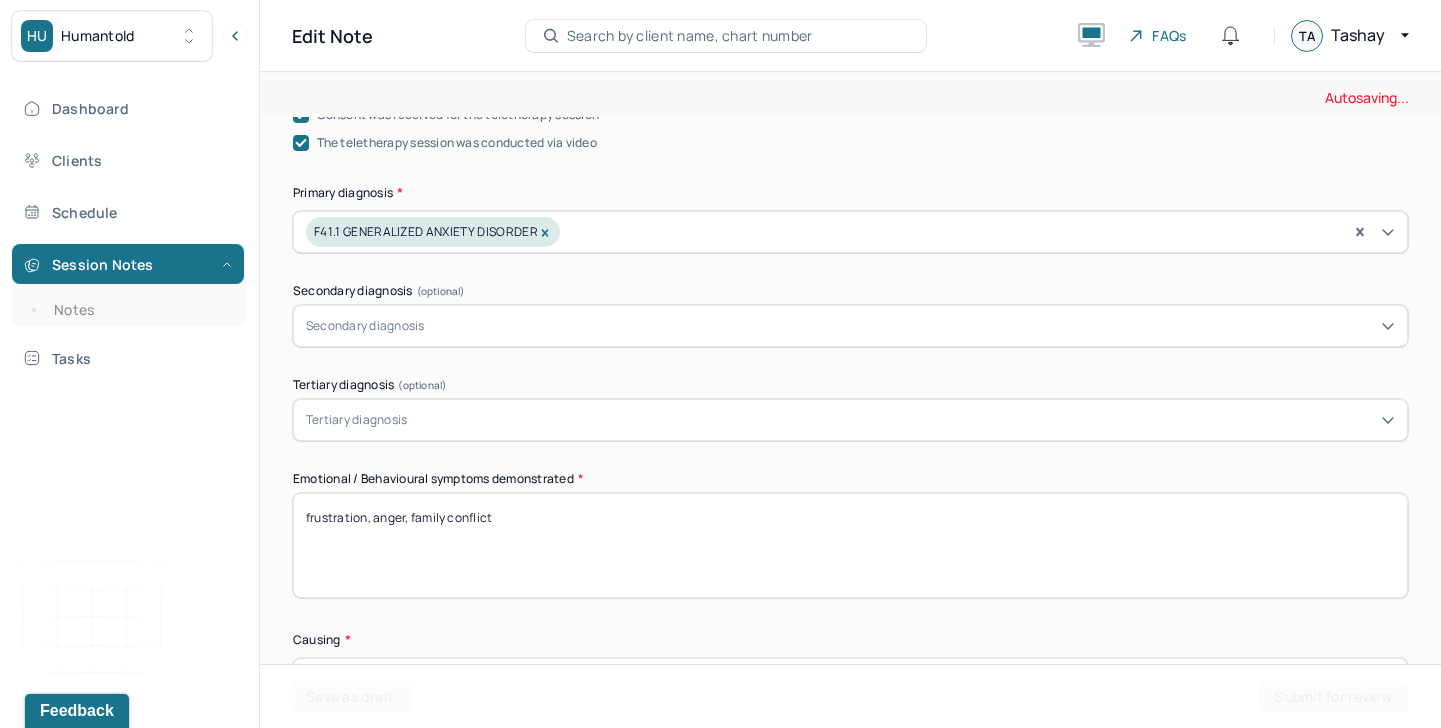 click on "frustration, anger, family conflict" at bounding box center (850, 545) 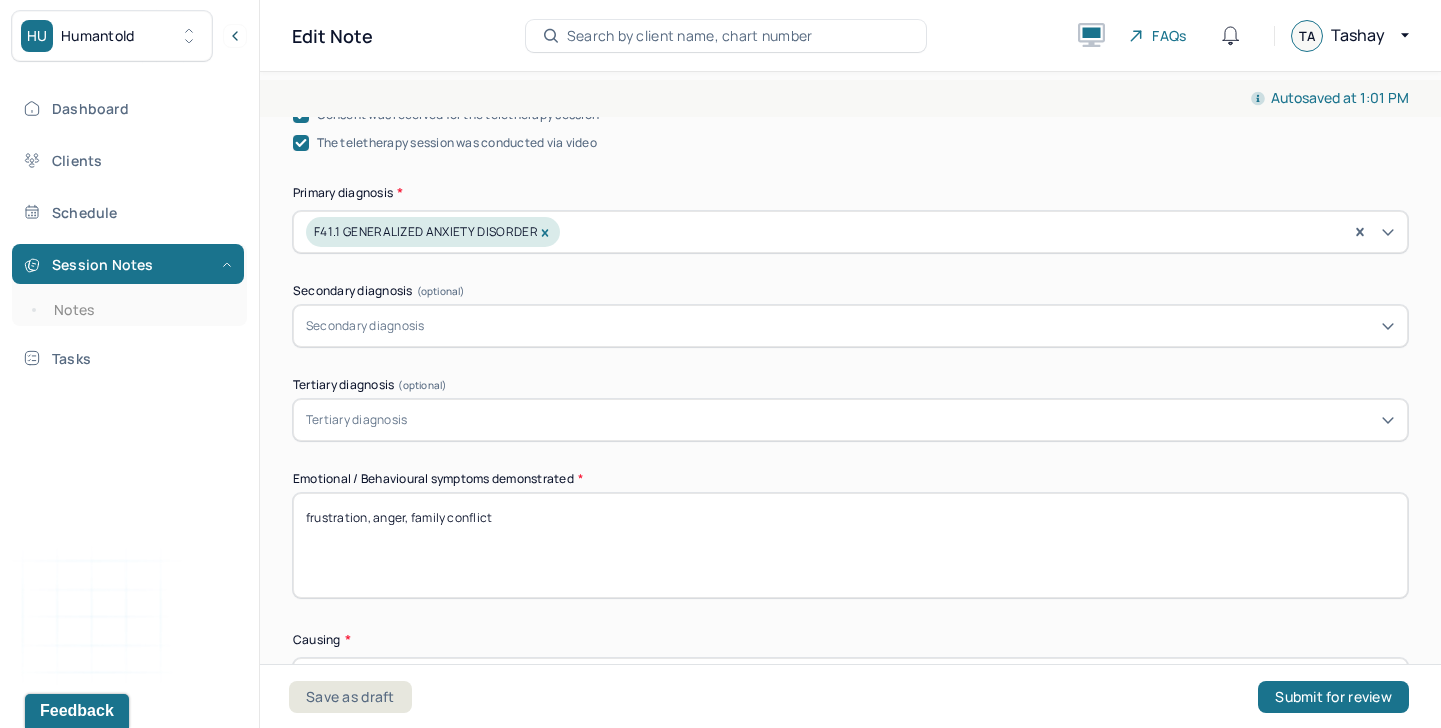 click on "frustration, anger, family conflict" at bounding box center (850, 545) 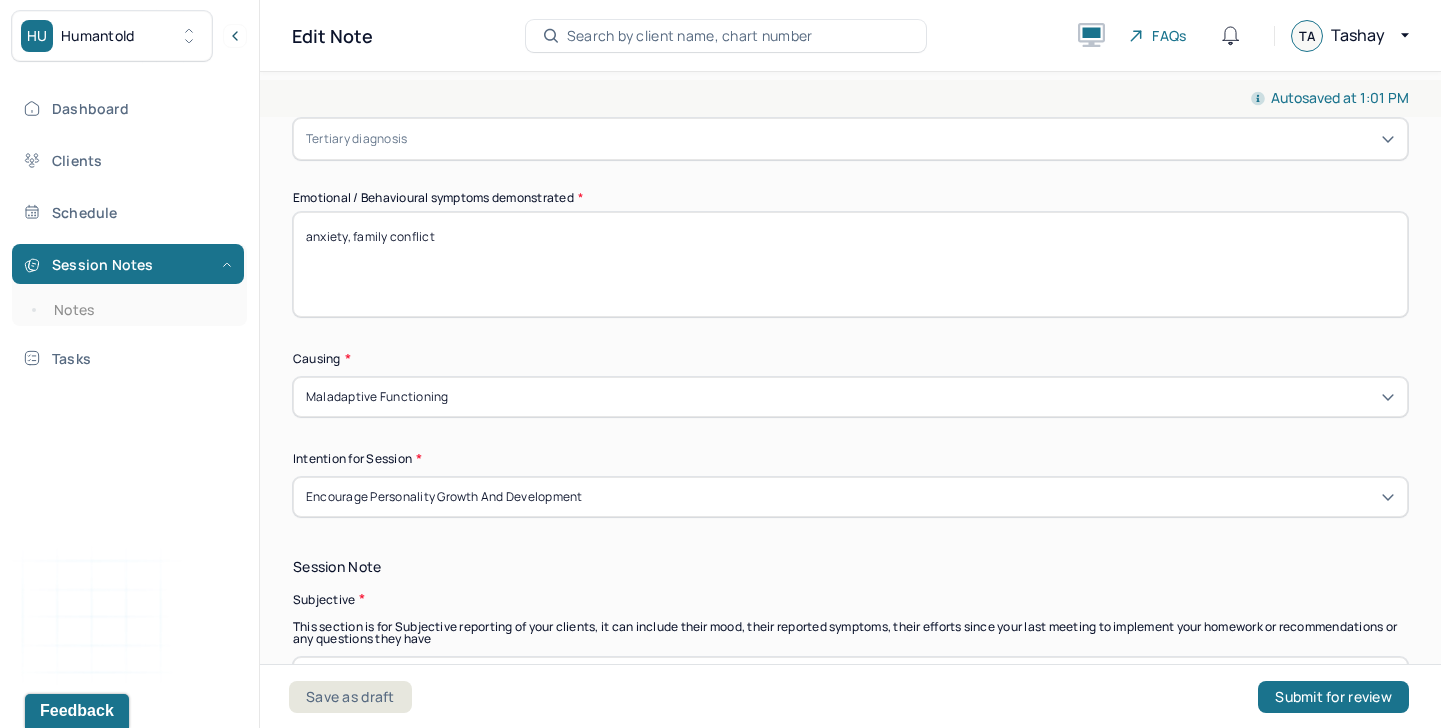 scroll, scrollTop: 1171, scrollLeft: 0, axis: vertical 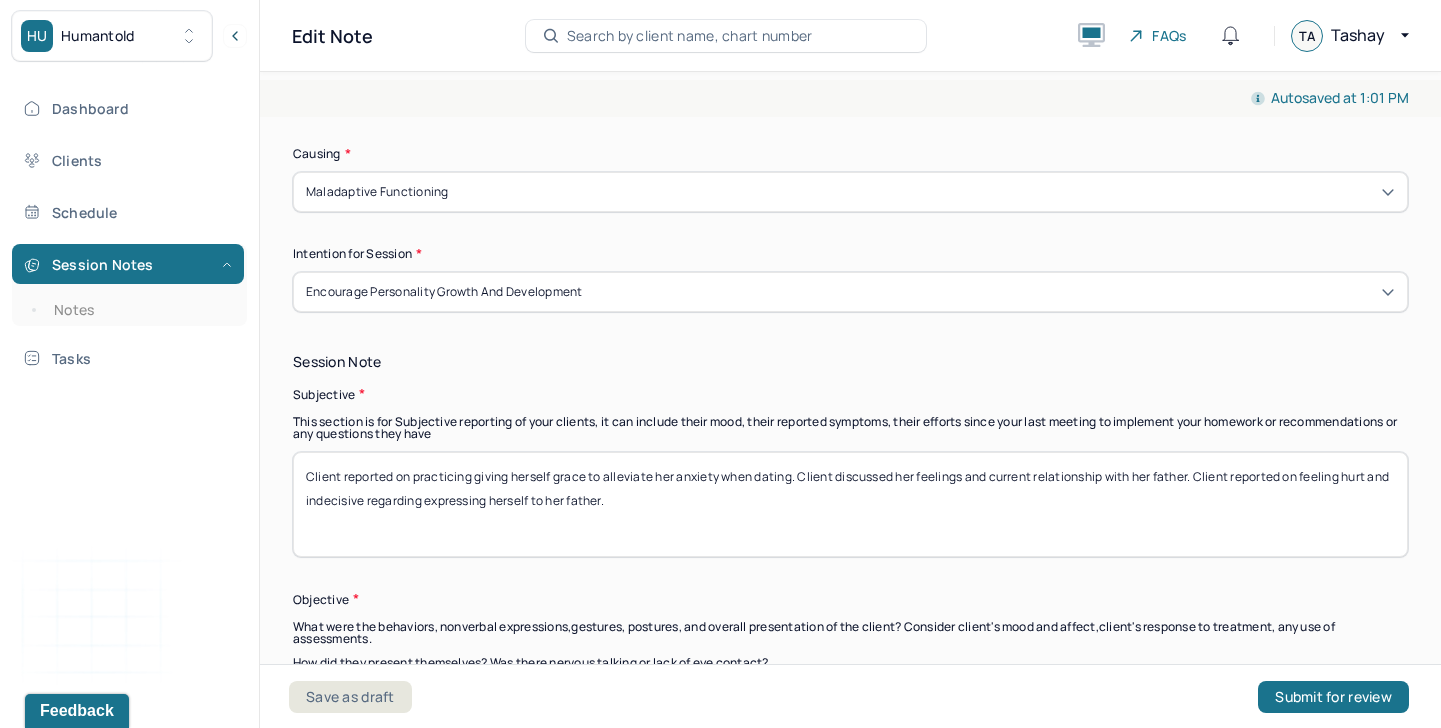 type on "anxiety, family conflict" 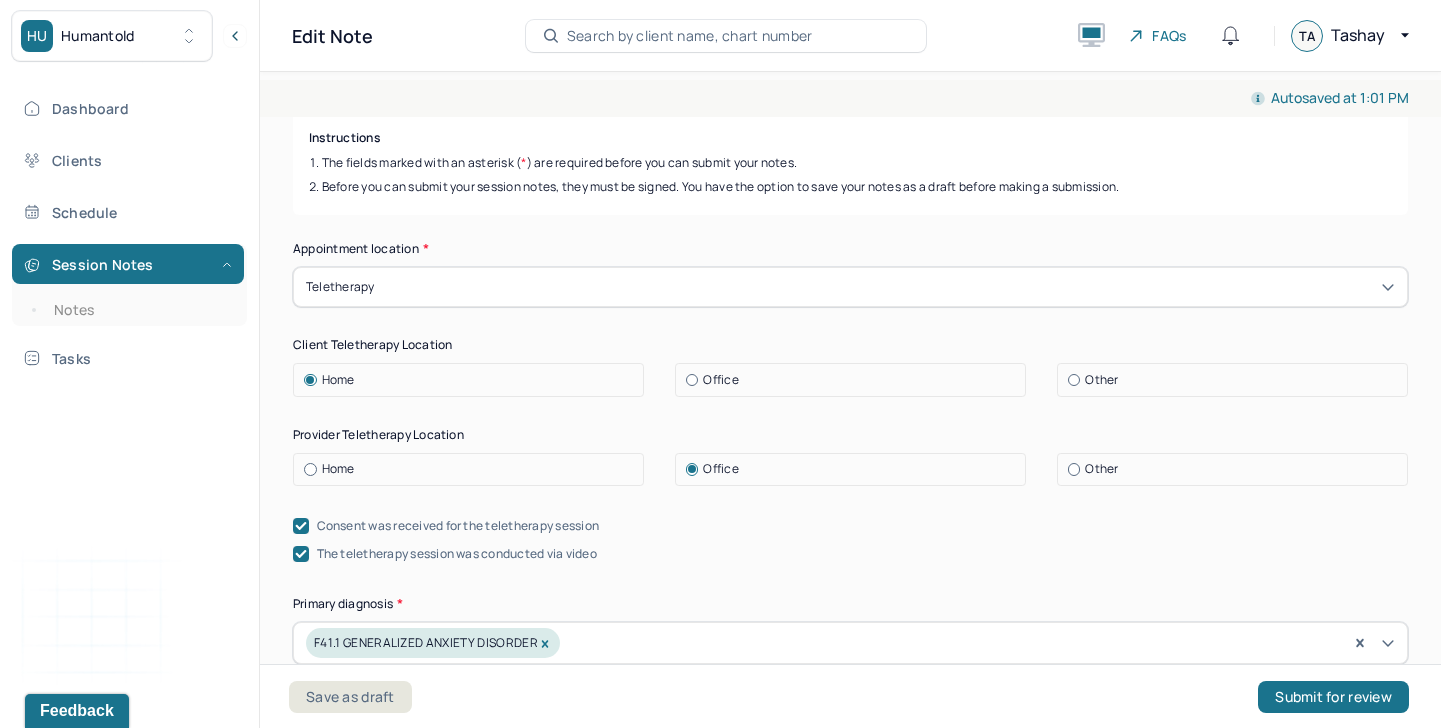 scroll, scrollTop: 272, scrollLeft: 0, axis: vertical 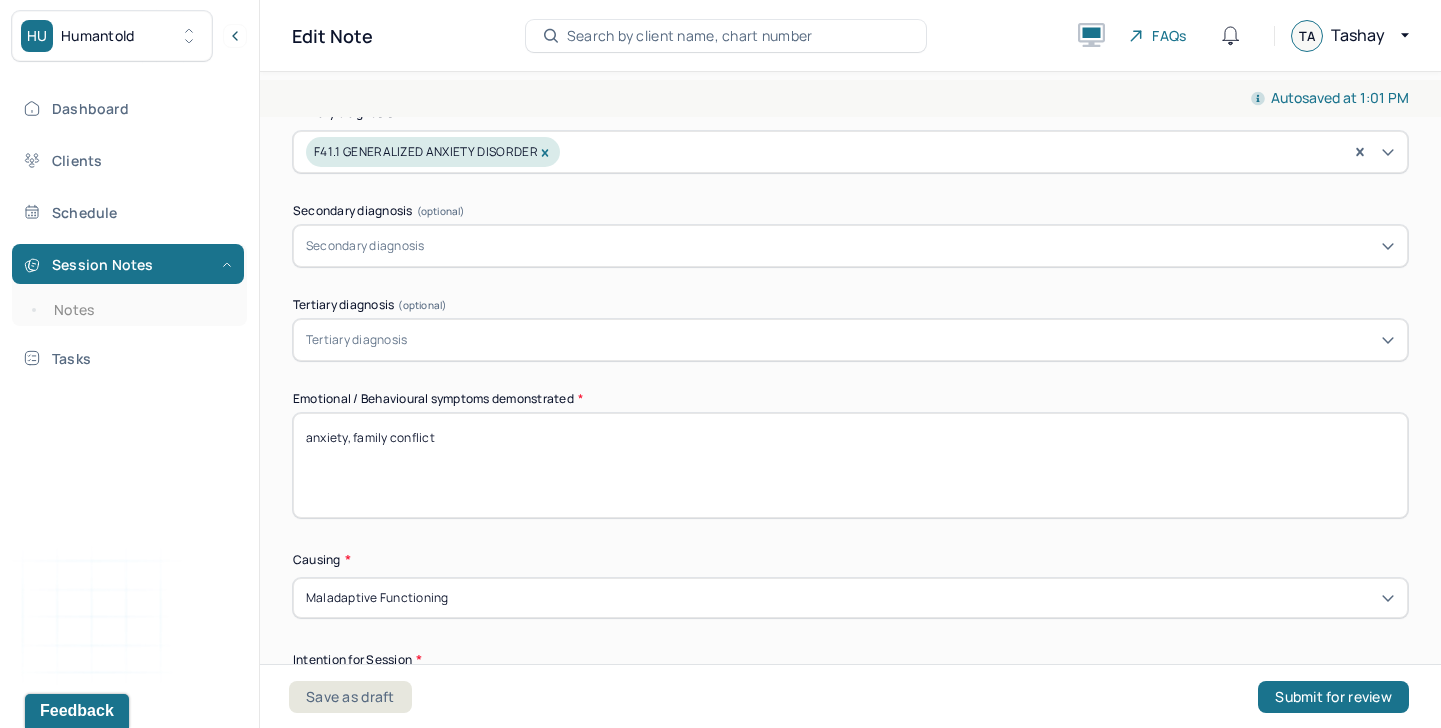 click on "anxiety, family conflict" at bounding box center [850, 465] 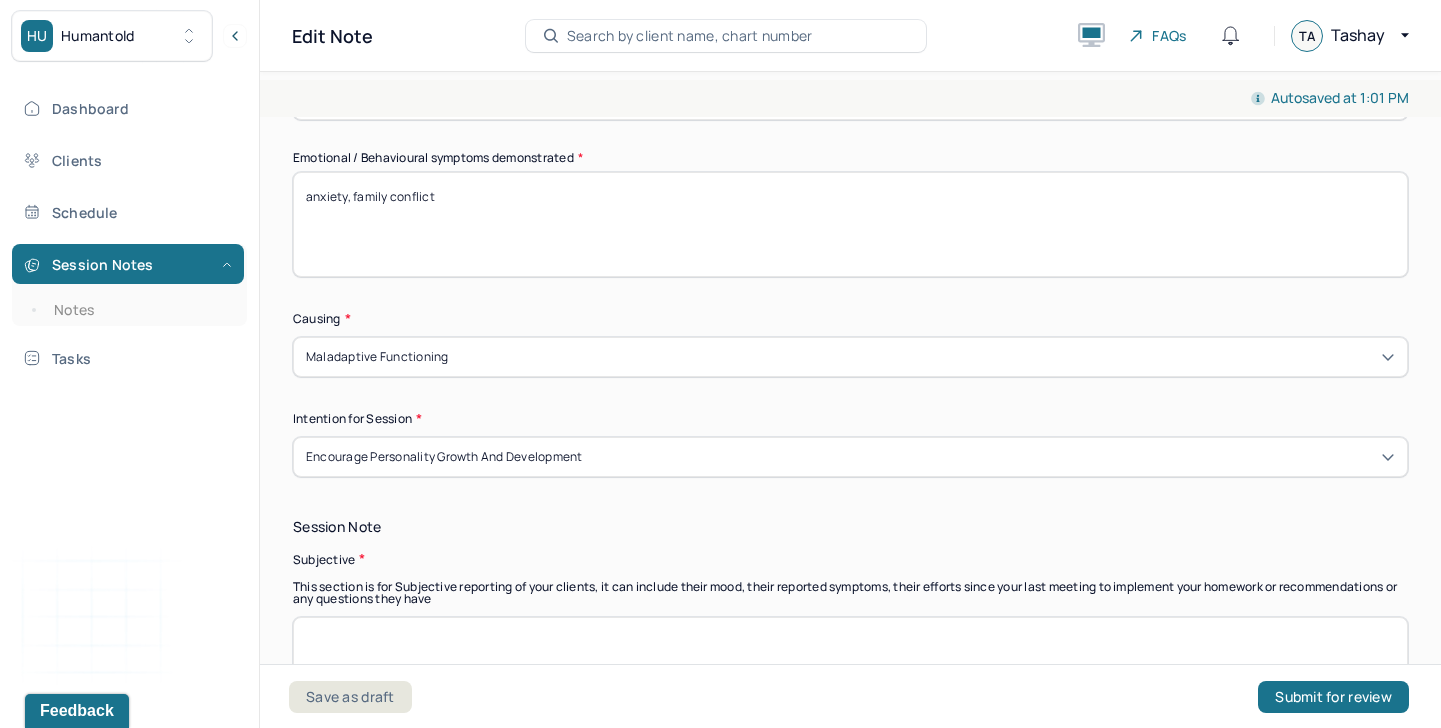 scroll, scrollTop: 1120, scrollLeft: 0, axis: vertical 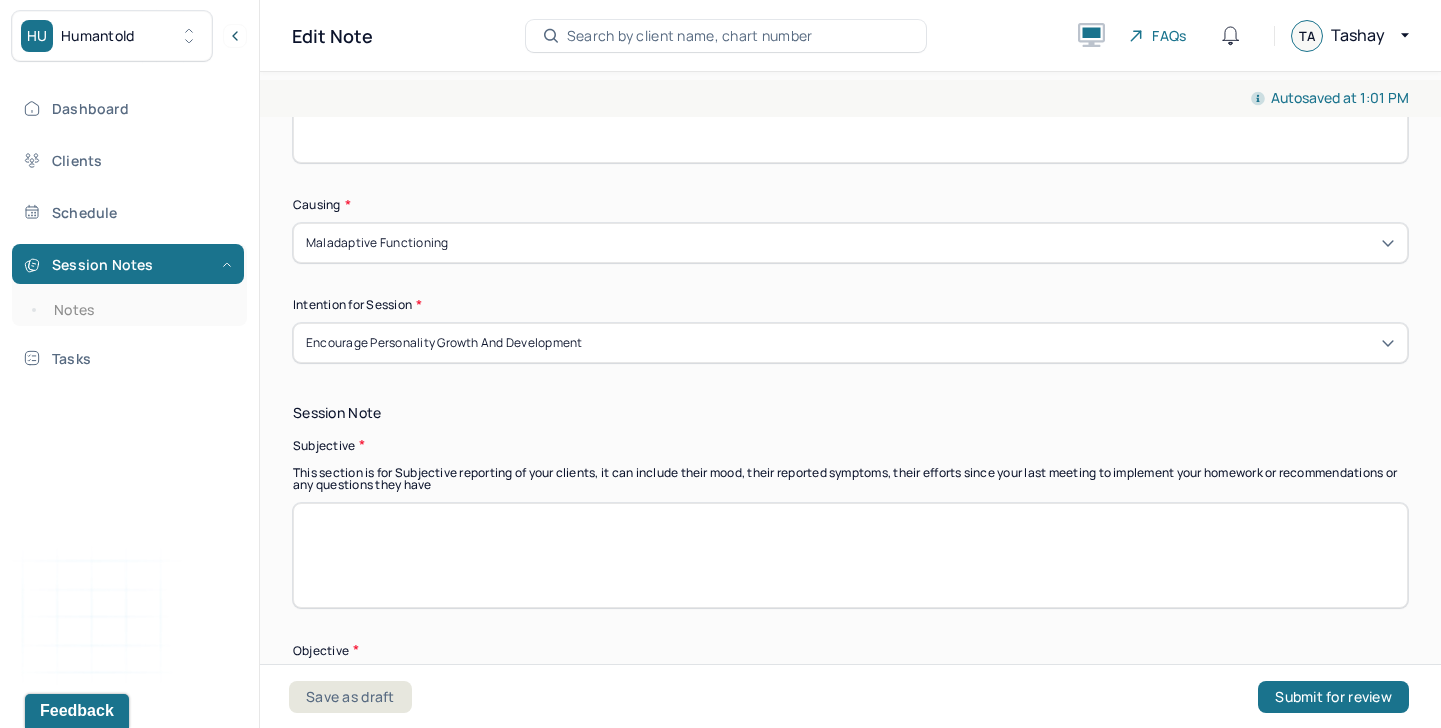 click at bounding box center [850, 555] 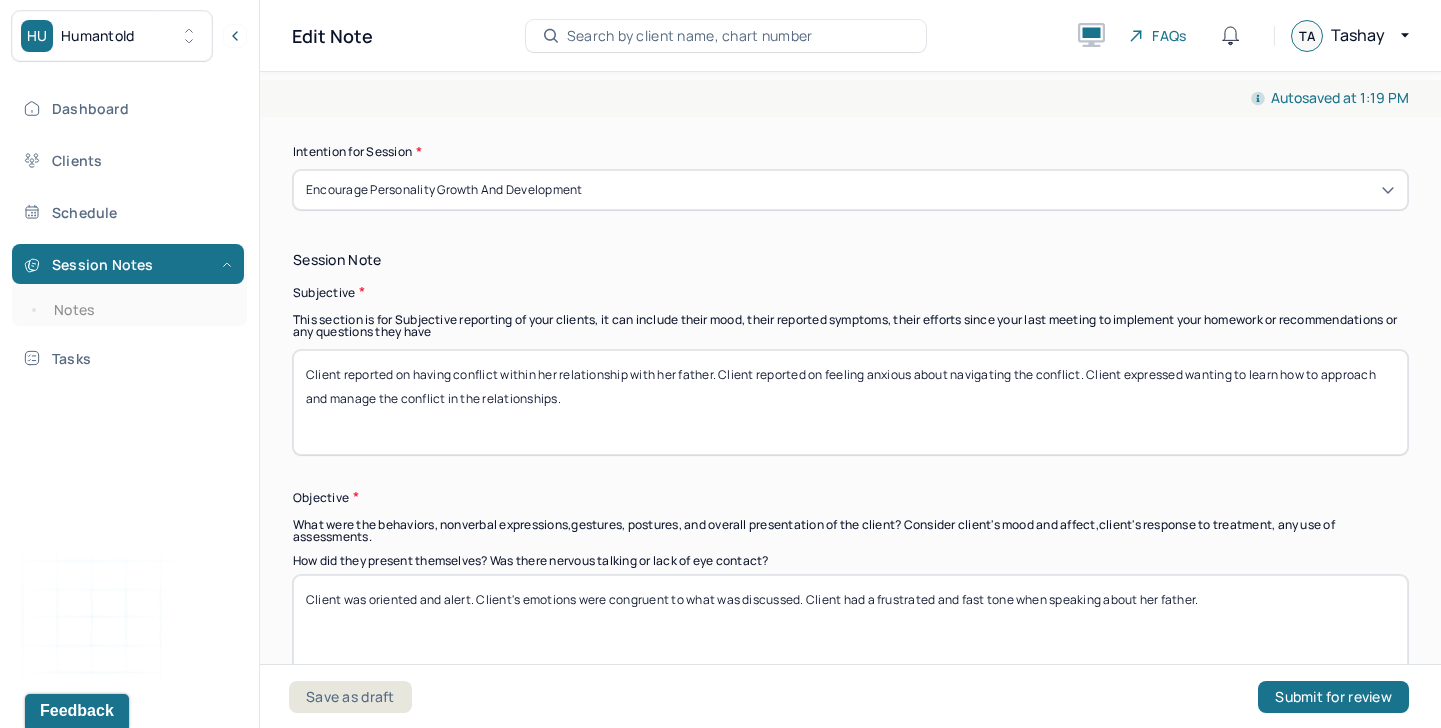 scroll, scrollTop: 1695, scrollLeft: 0, axis: vertical 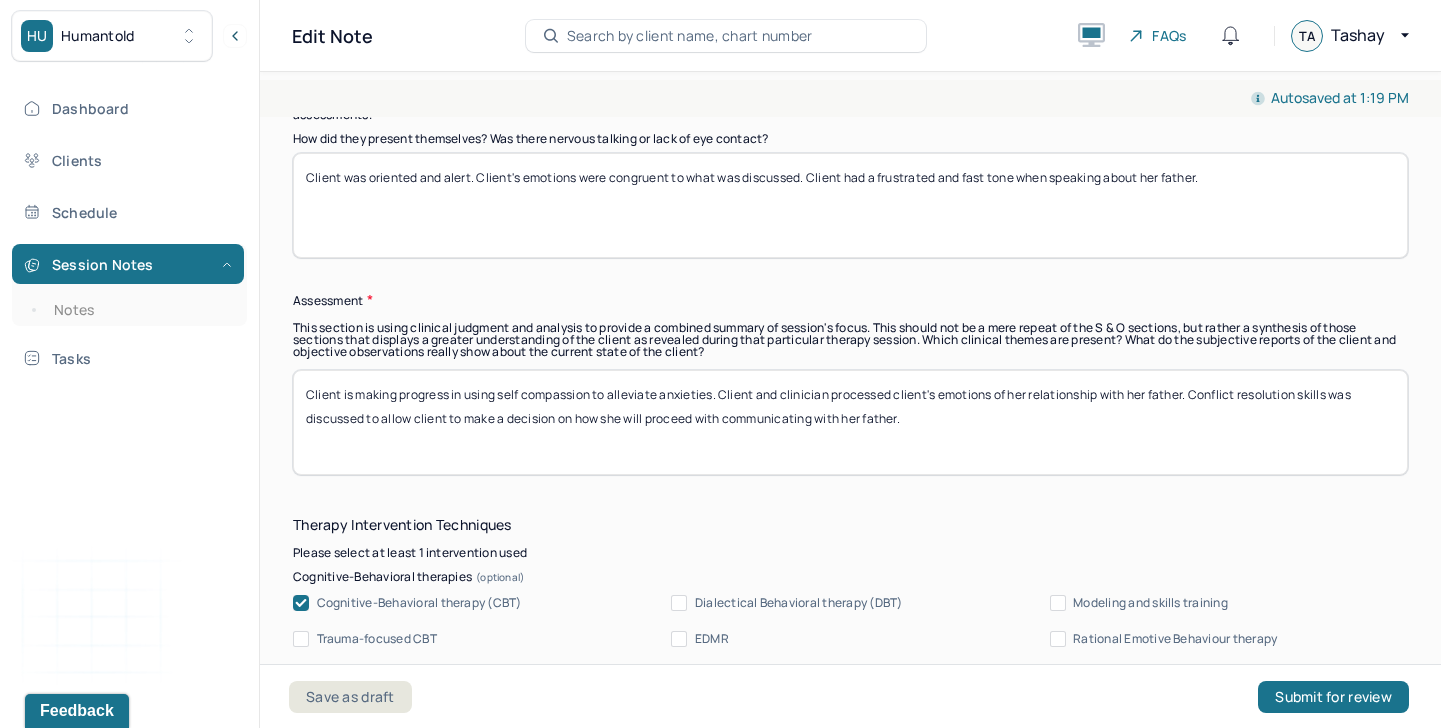 type on "Client reported on having conflict within her relationship with her father. Client reported on feeling anxious about navigating the conflict. Client expressed wanting to learn how to approach and manage the conflict in the relationships." 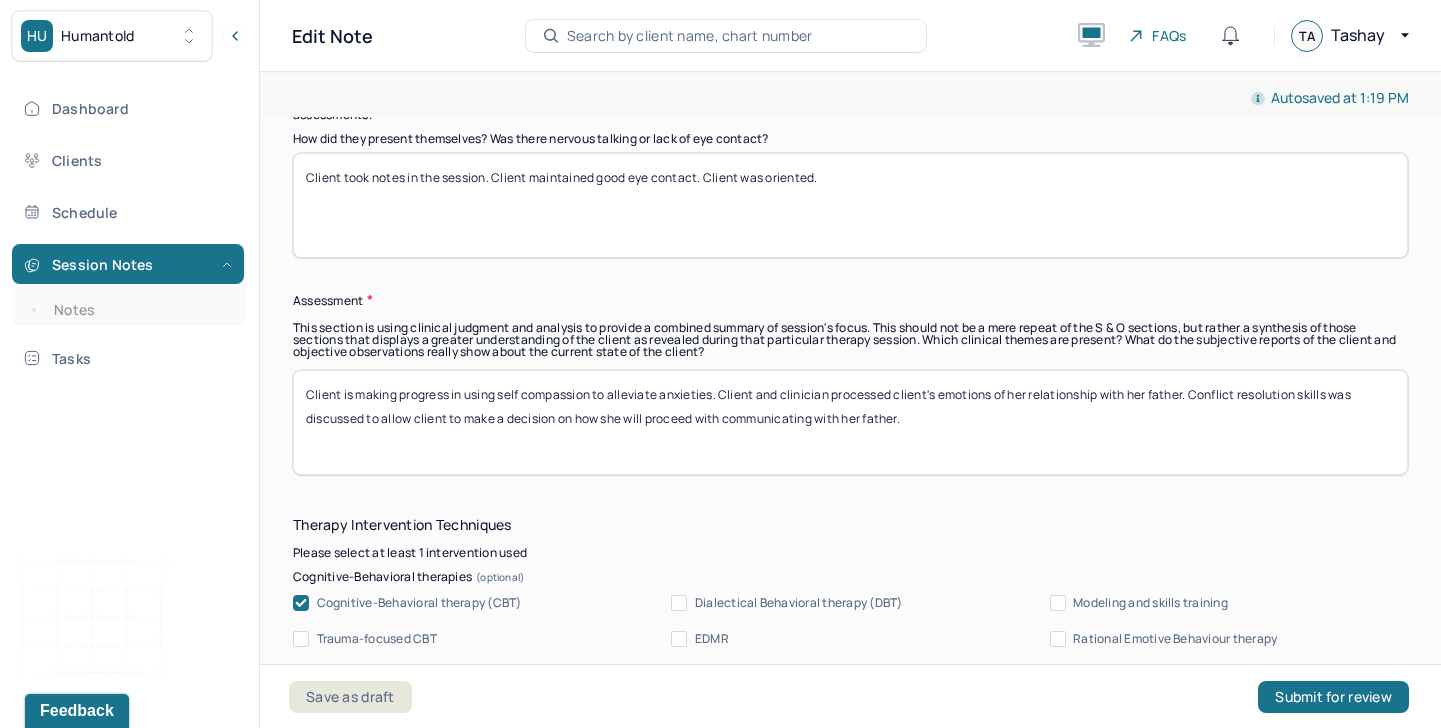 type on "Client took notes in the session. Client maintained good eye contact. Client was oriented." 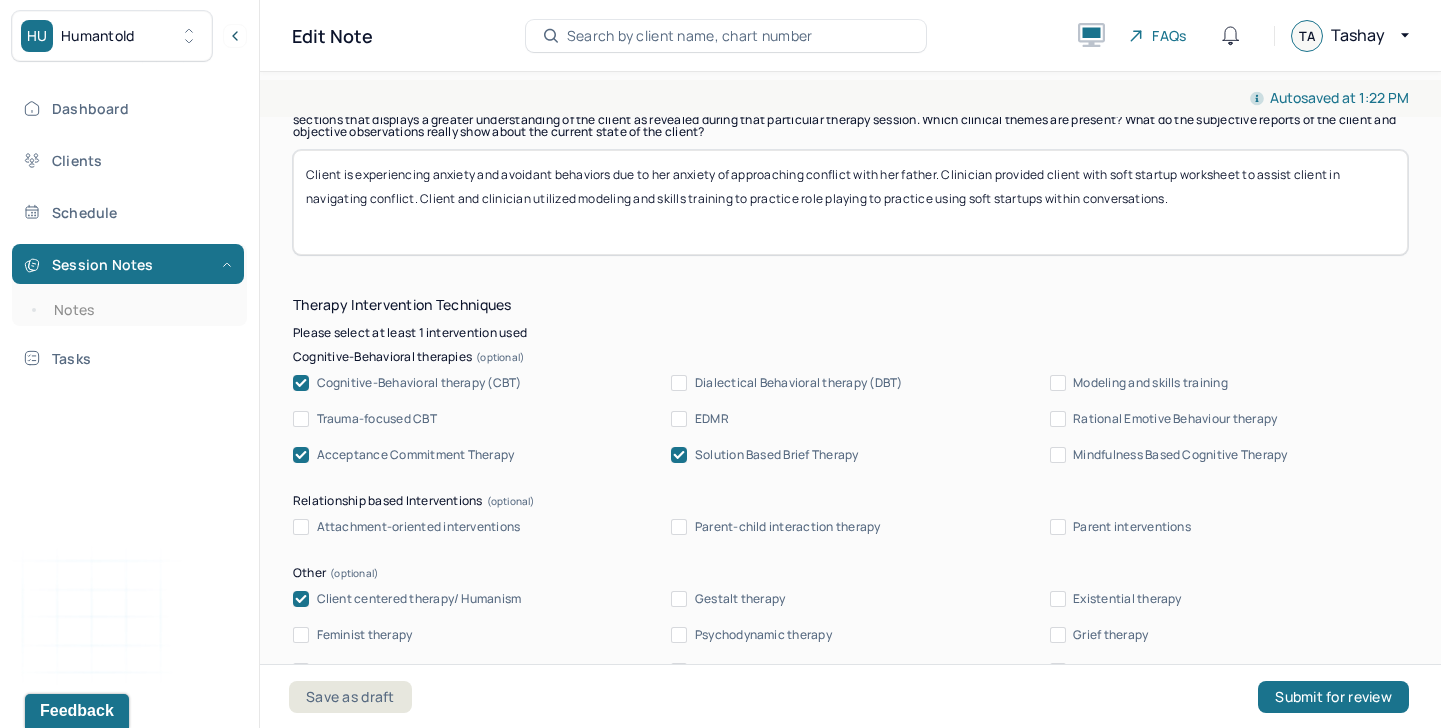 scroll, scrollTop: 1918, scrollLeft: 0, axis: vertical 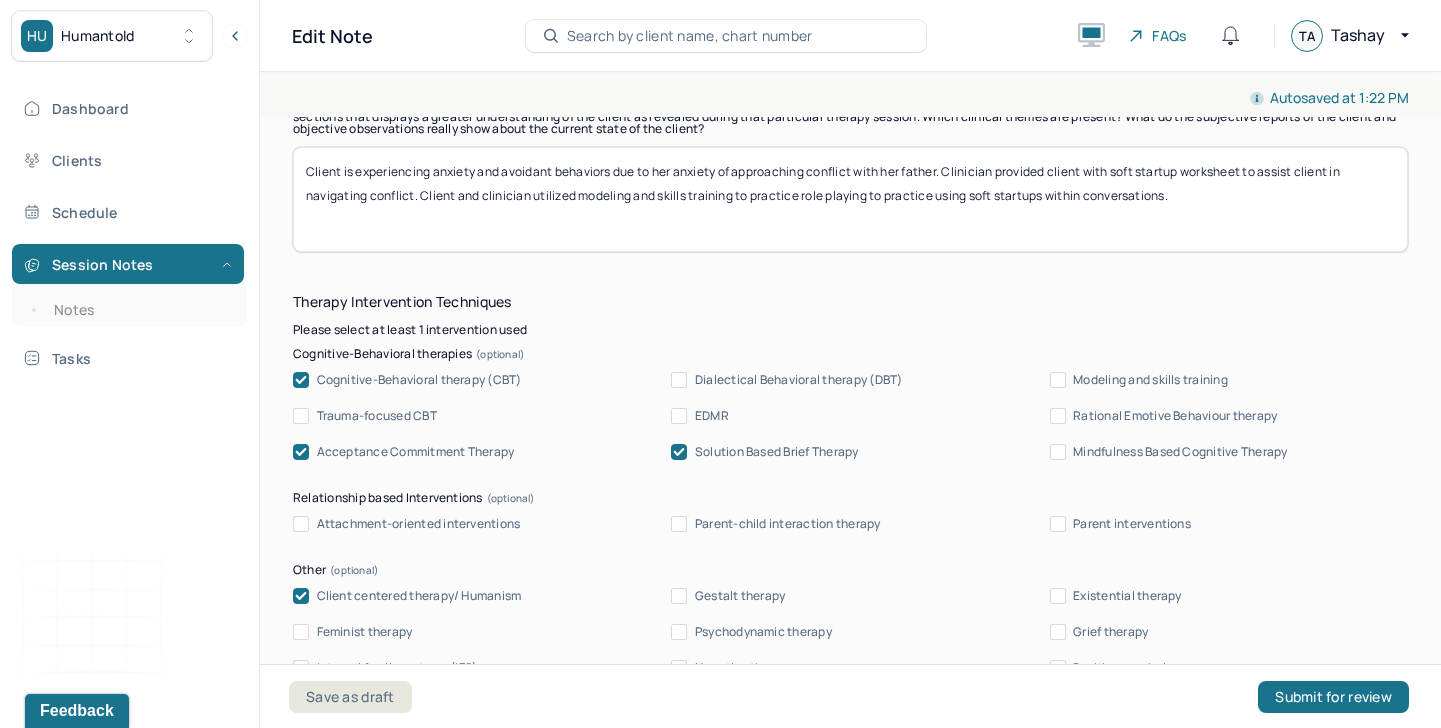 type on "Client is experiencing anxiety and avoidant behaviors due to her anxiety of approaching conflict with her father. Clinician provided client with soft startup worksheet to assist client in navigating conflict. Client and clinician utilized modeling and skills training to practice role playing to practice using soft startups within conversations." 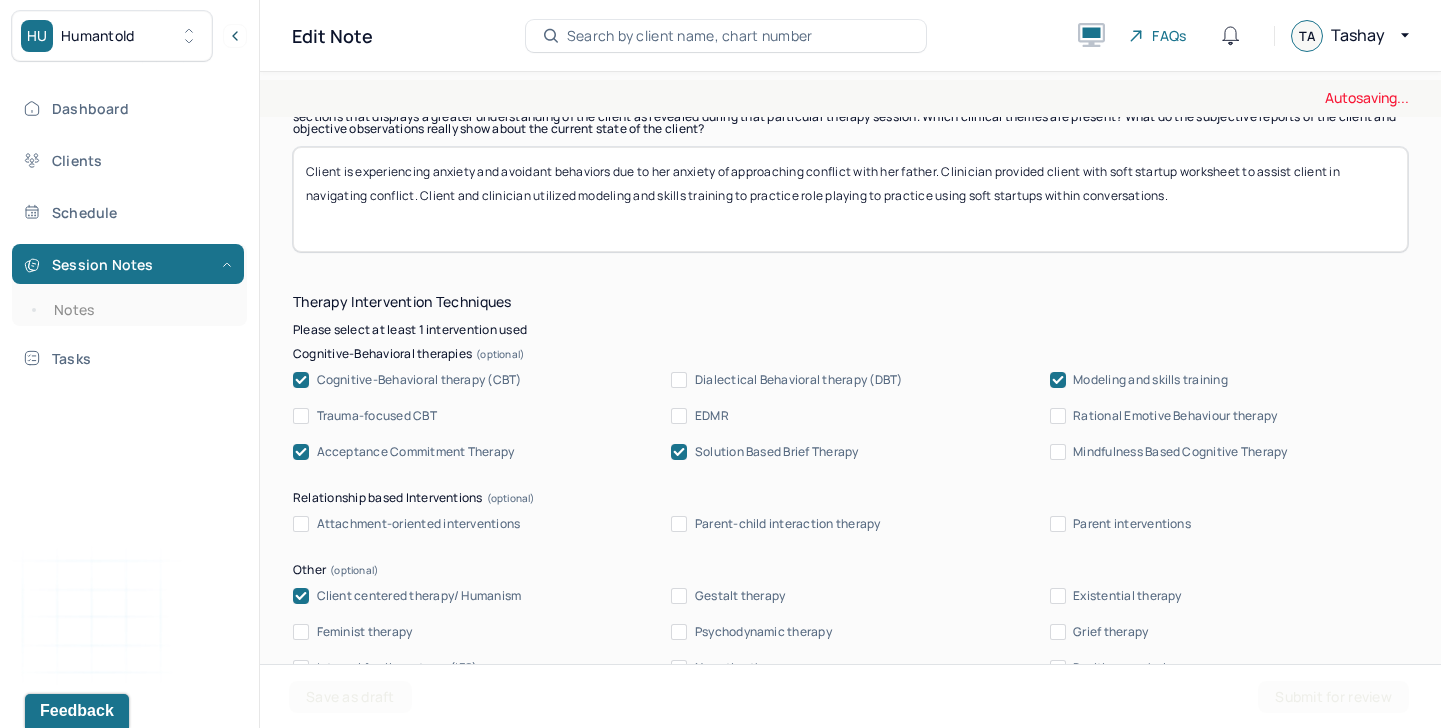 click on "Therapy Intervention Techniques Please select at least 1 intervention used Cognitive-Behavioral therapies Cognitive-Behavioral therapy (CBT) Dialectical Behavioral therapy (DBT) Modeling and skills training Trauma-focused CBT EDMR Rational Emotive Behaviour therapy Acceptance Commitment Therapy Solution Based Brief Therapy Mindfulness Based Cognitive Therapy Relationship based Interventions Attachment-oriented interventions Parent-child interaction therapy Parent interventions Other Client centered therapy/ Humanism Gestalt therapy Existential therapy Feminist therapy Psychodynamic therapy Grief therapy Internal family systems (IFS) Narrative therapy Positive psychology Psychoeducation Sex therapy Strength based theory Career Counseling Multisystemic family theory Plan What specific steps has the client committed to work on as homework or during the next session? What specific interventions or treatment plan changes will the clinician be focused on in the upcoming sessions? Frequency of sessions Weekly Other" at bounding box center (850, 902) 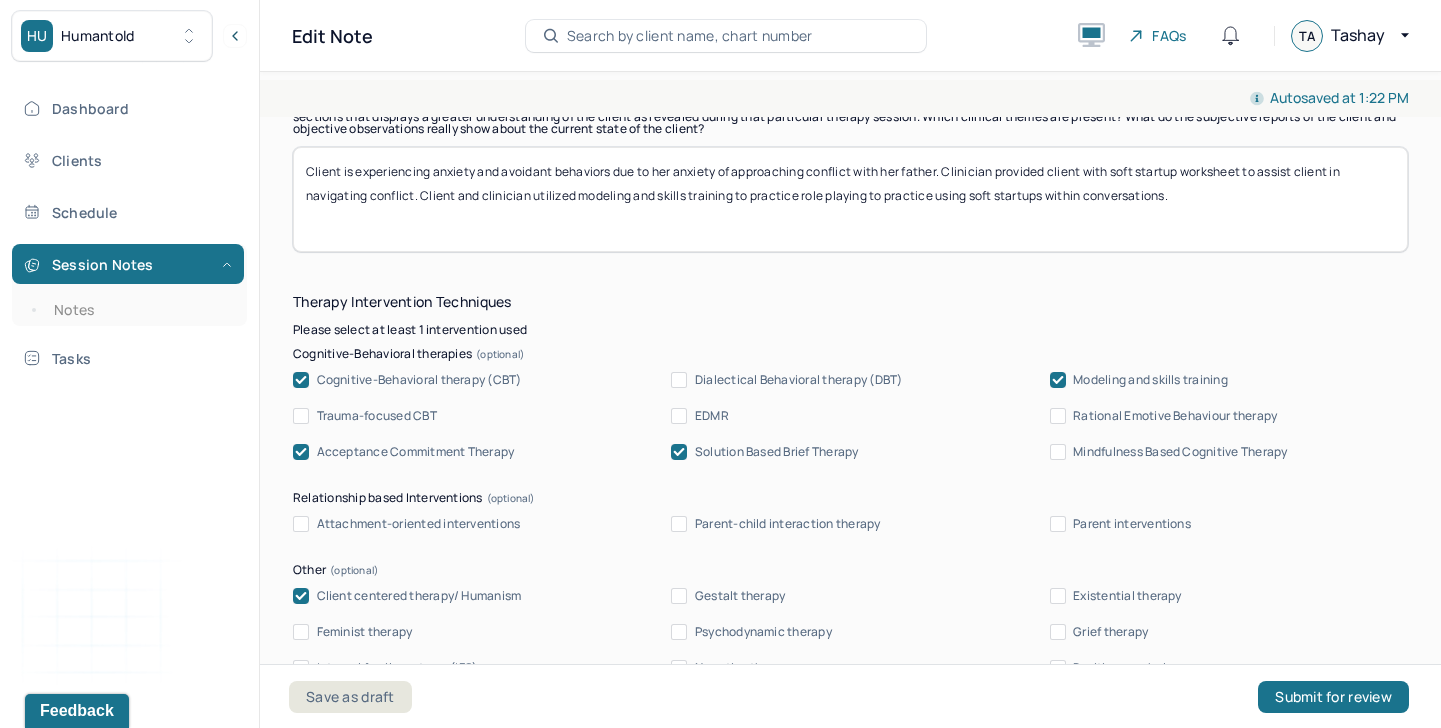 click on "Acceptance Commitment Therapy" at bounding box center [416, 452] 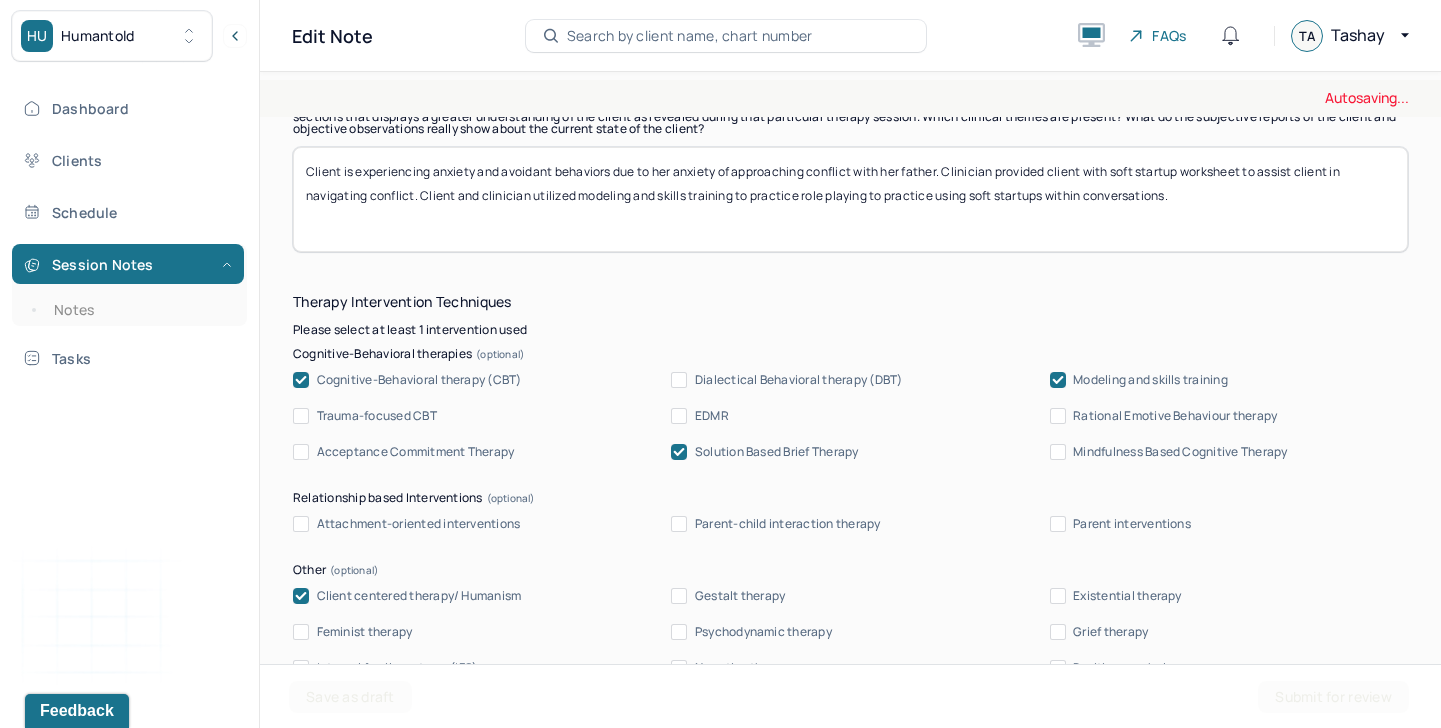 scroll, scrollTop: 2186, scrollLeft: 0, axis: vertical 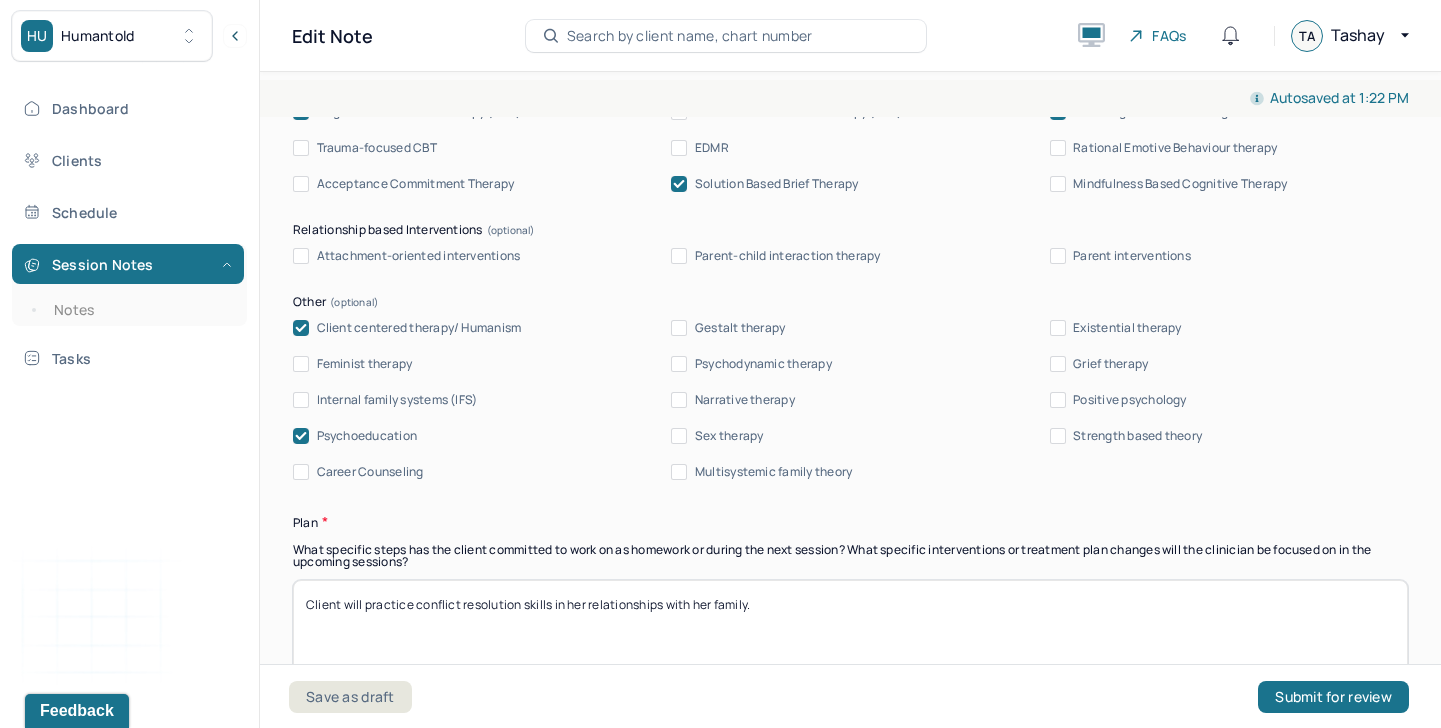 click on "Psychoeducation" at bounding box center (367, 436) 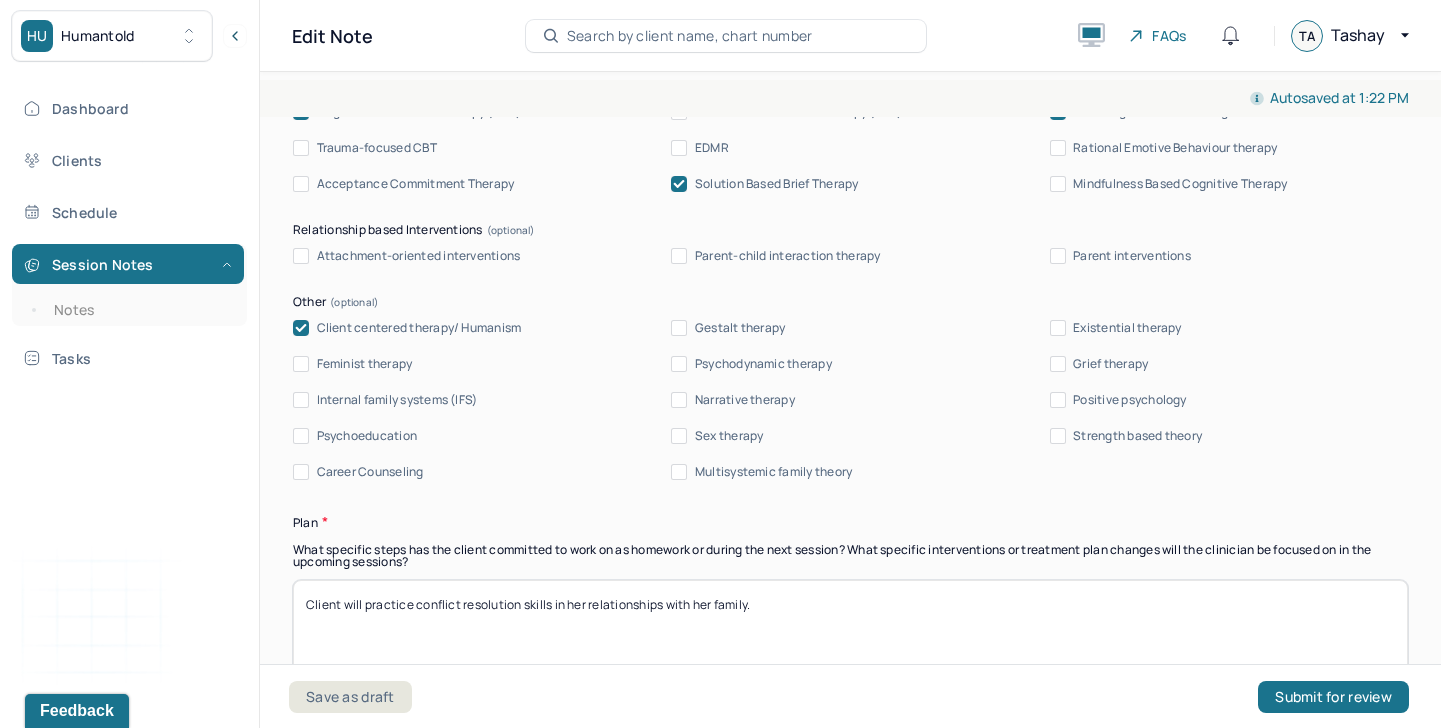 click on "Client will practice conflict resolution skills in her relationships with her family." at bounding box center (850, 632) 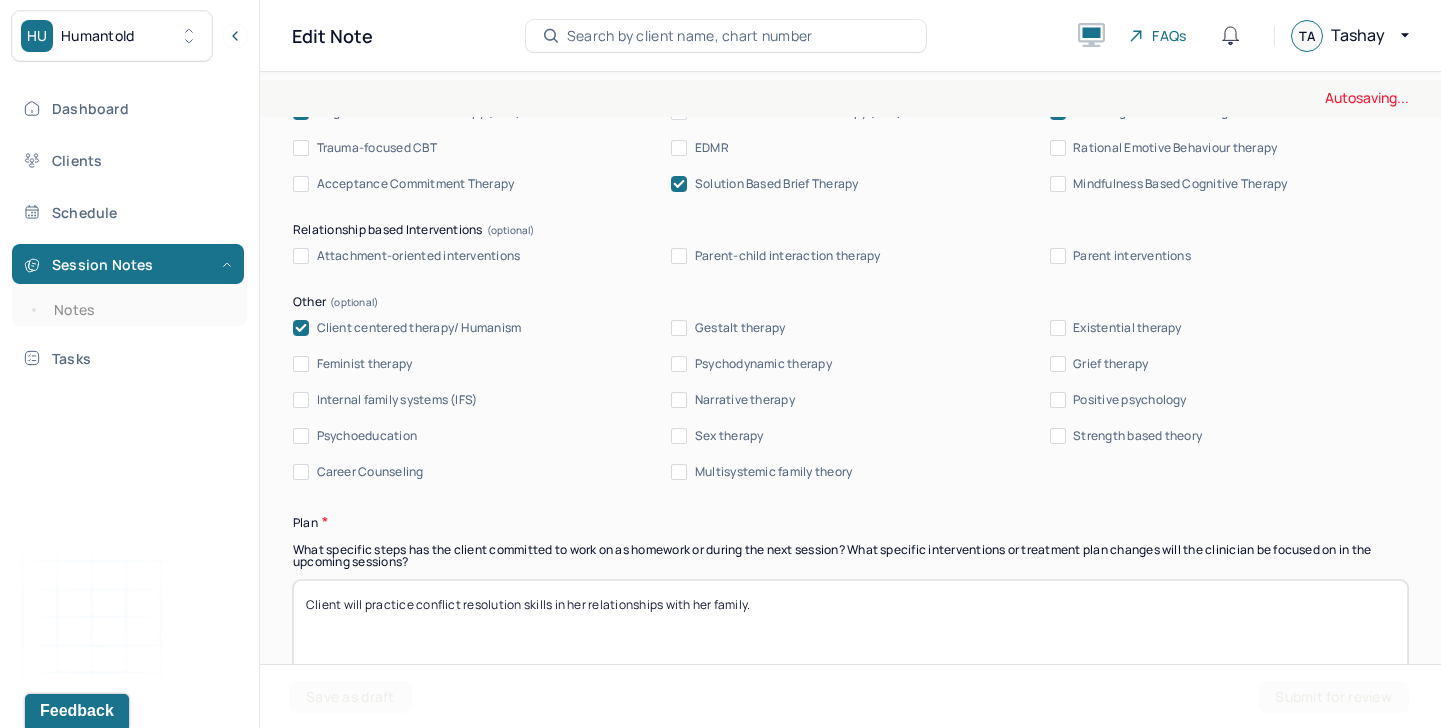click on "Client will practice conflict resolution skills in her relationships with her family." at bounding box center [850, 632] 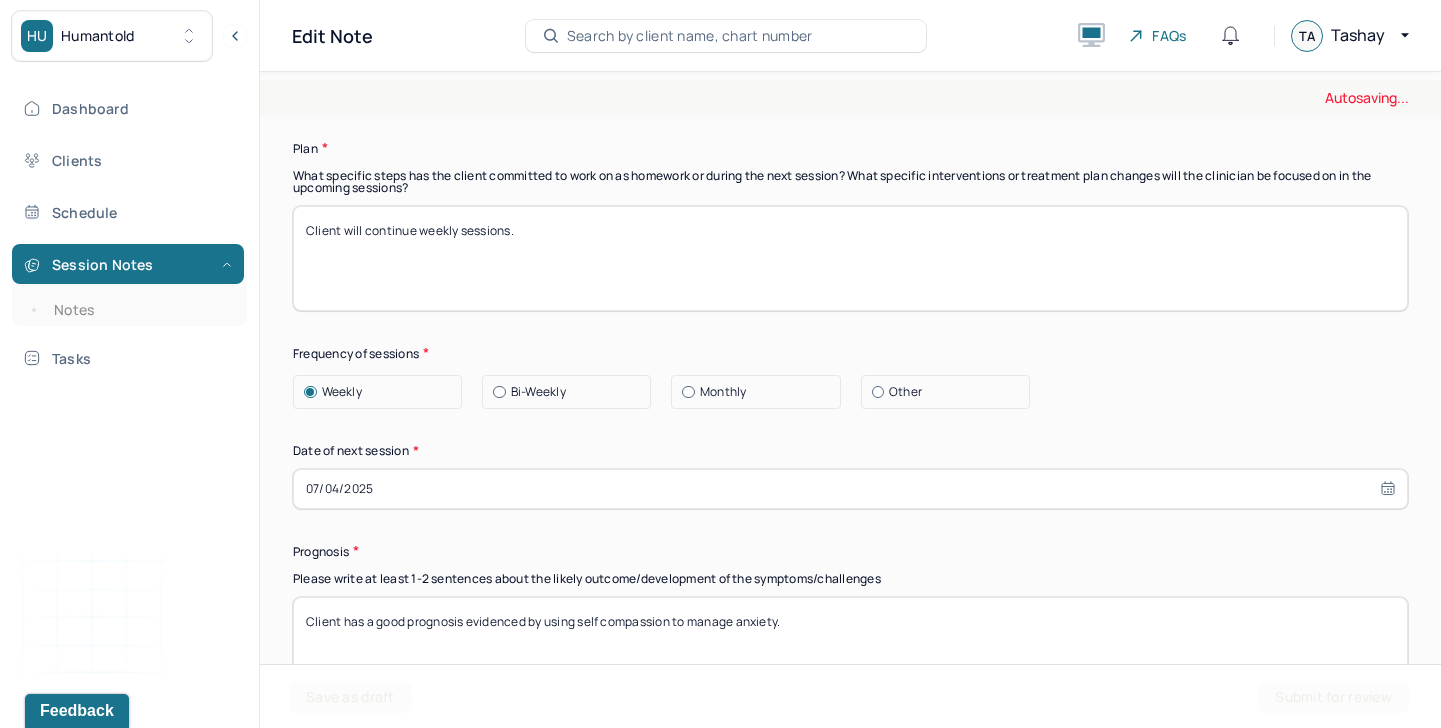 scroll, scrollTop: 2664, scrollLeft: 0, axis: vertical 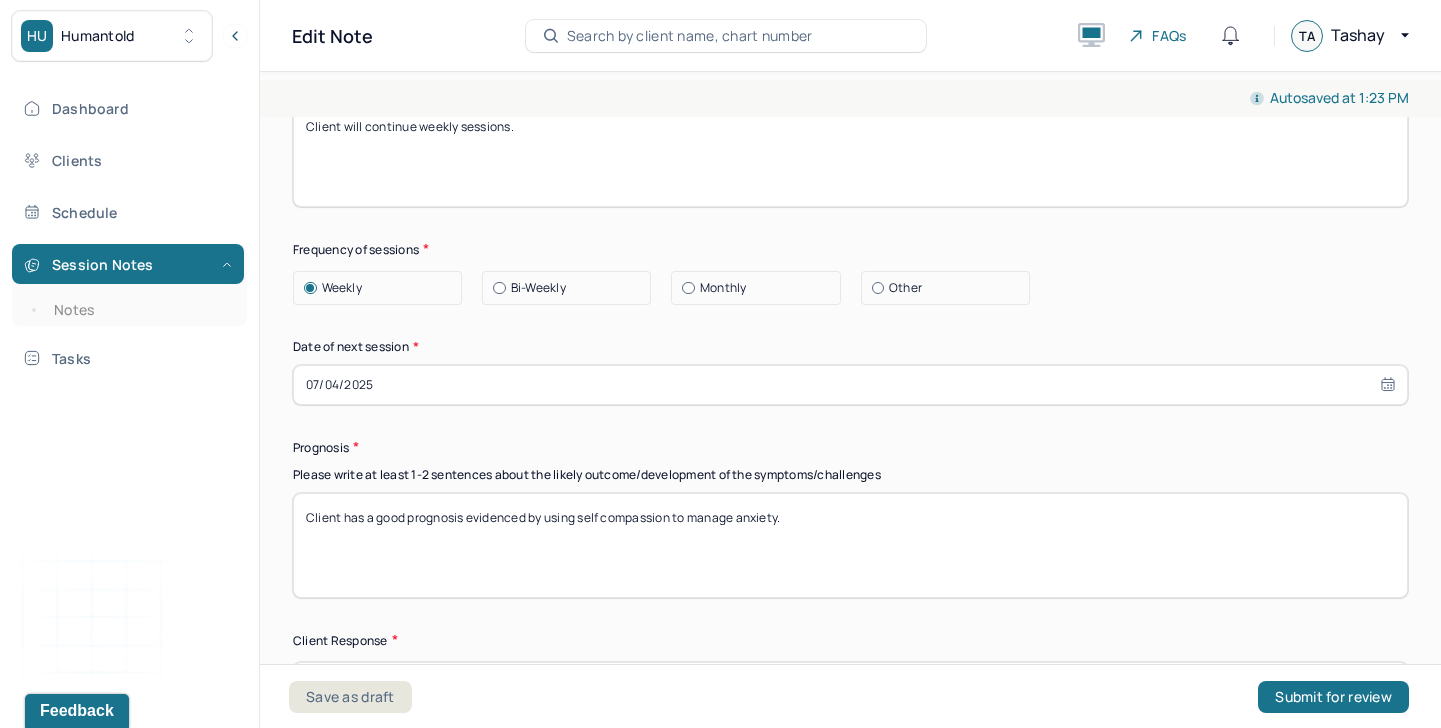 type on "Client will continue weekly sessions." 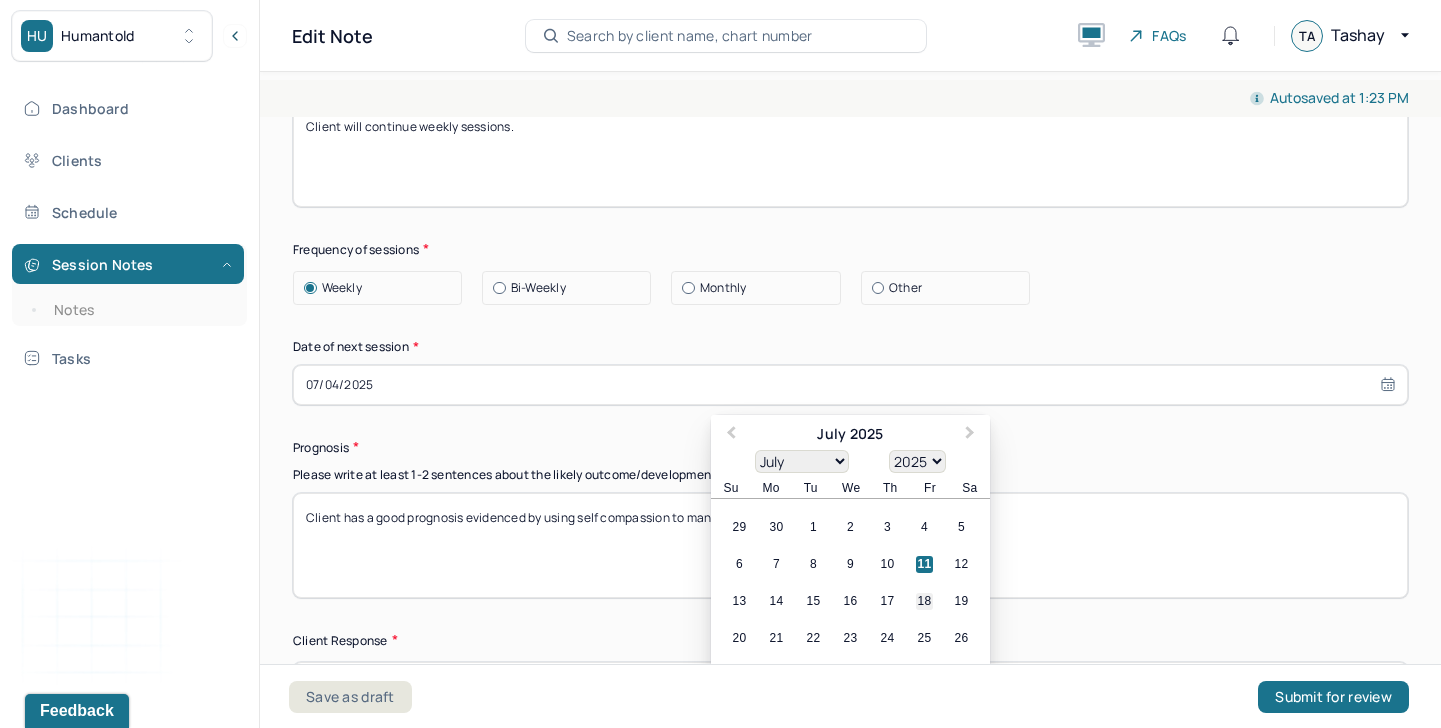 click on "18" at bounding box center [924, 601] 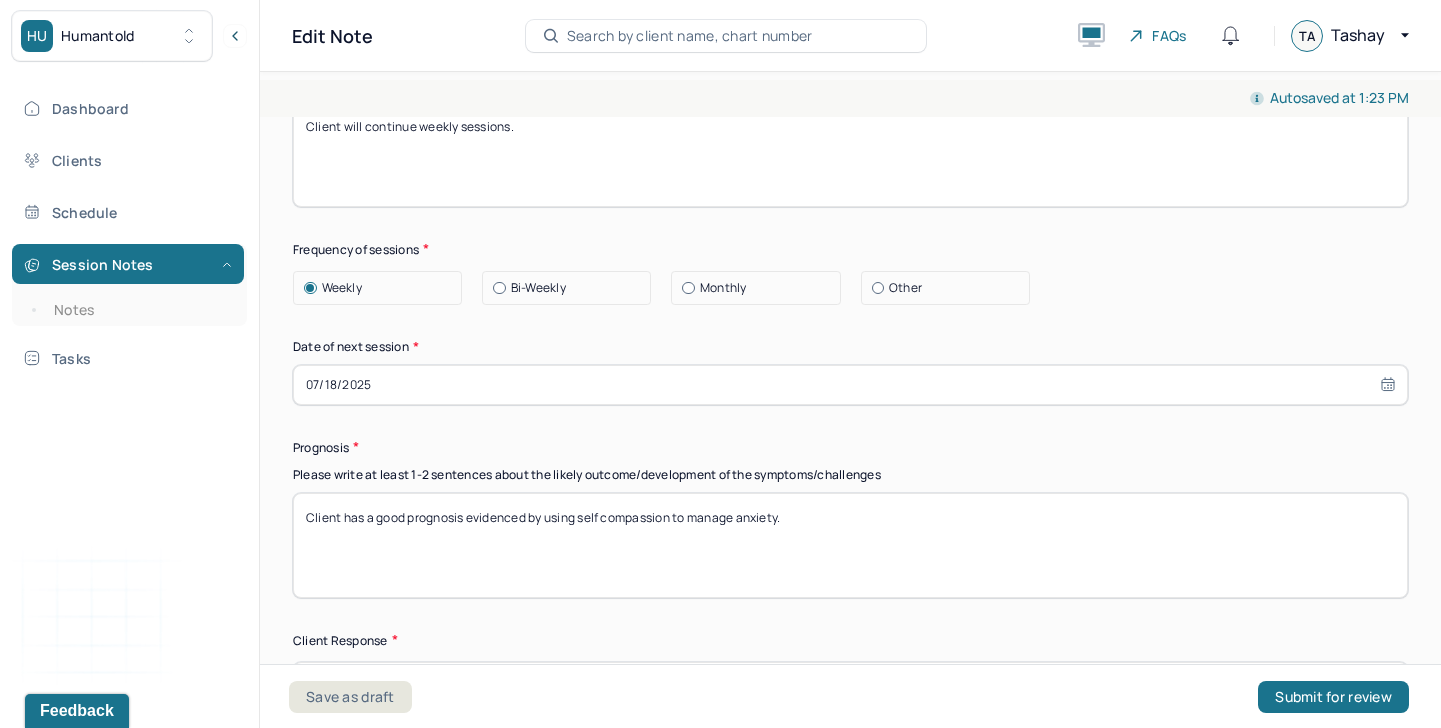 click on "Client has a good prognosis evidenced by using self compassion to manage anxiety." at bounding box center (850, 545) 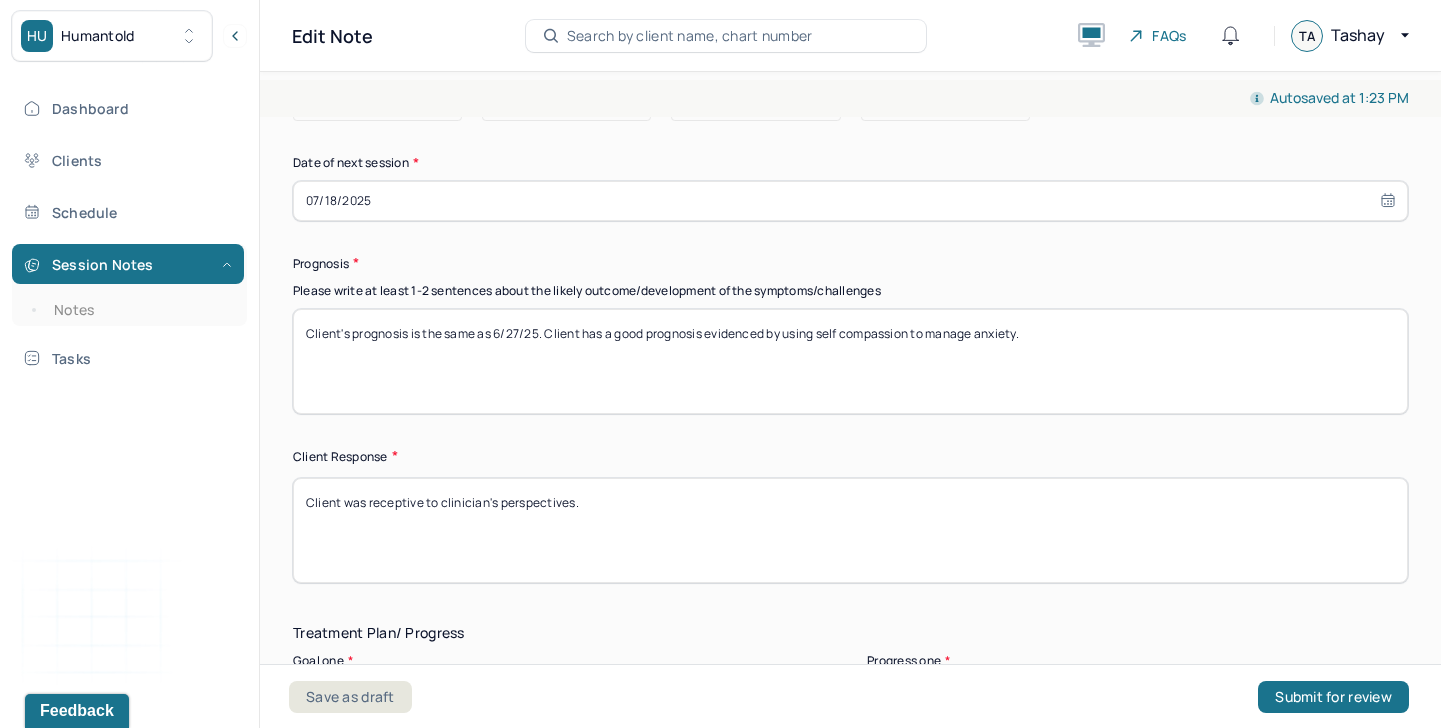 scroll, scrollTop: 2897, scrollLeft: 0, axis: vertical 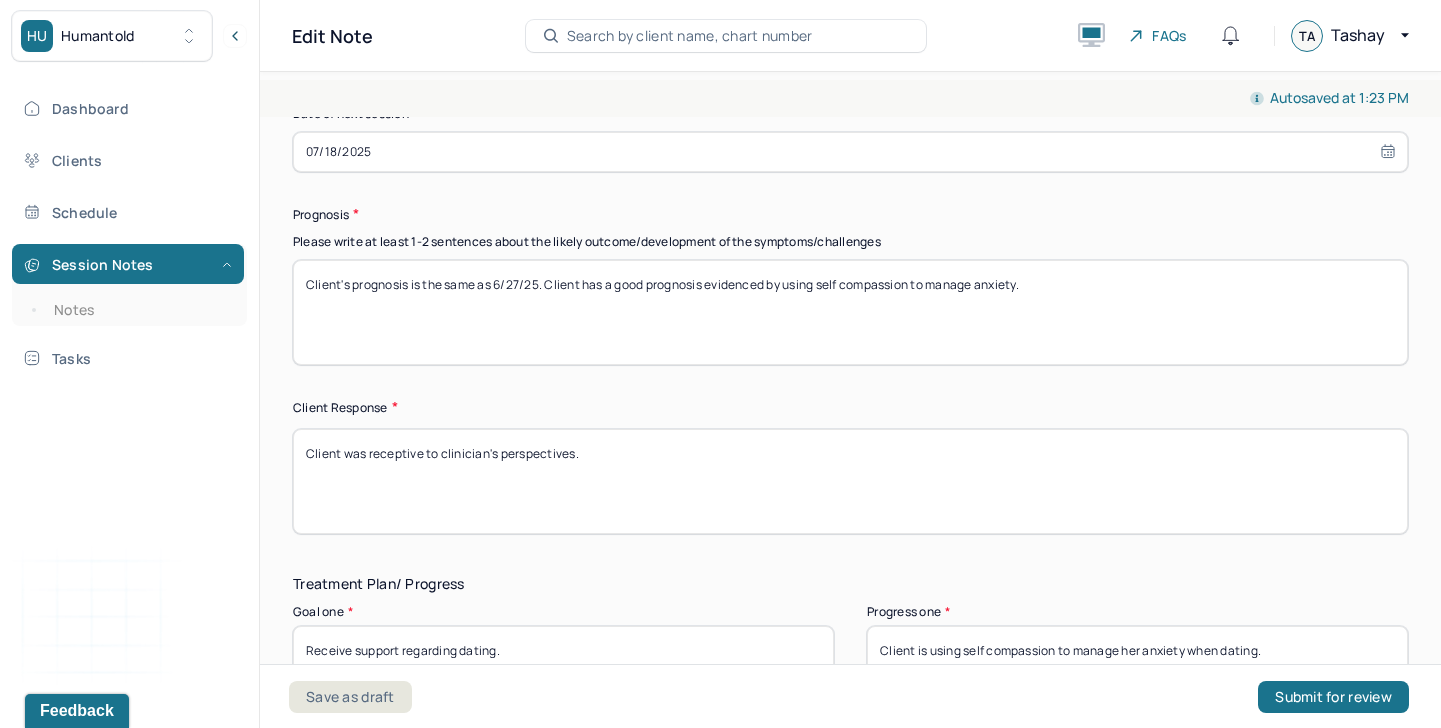 type on "Client's prognosis is the same as 6/27/25. Client has a good prognosis evidenced by using self compassion to manage anxiety." 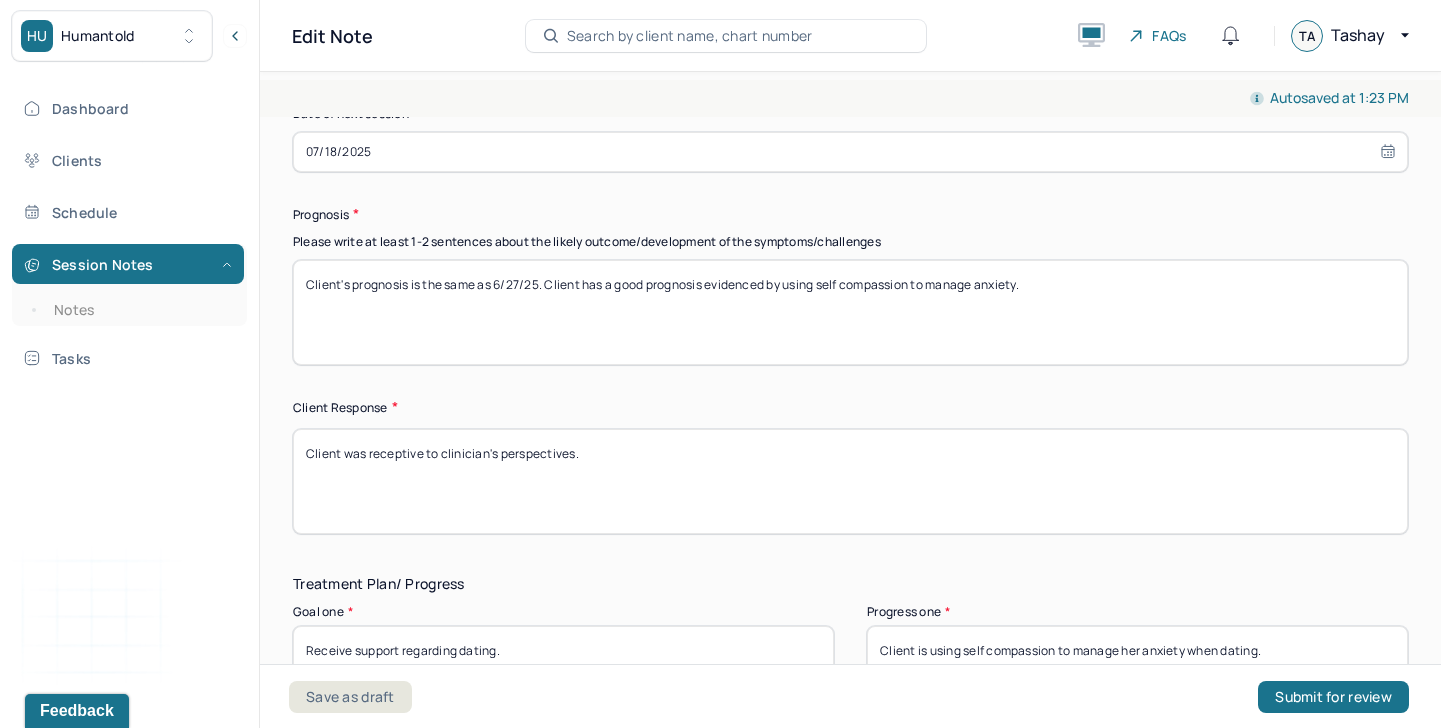 drag, startPoint x: 637, startPoint y: 479, endPoint x: 364, endPoint y: 441, distance: 275.632 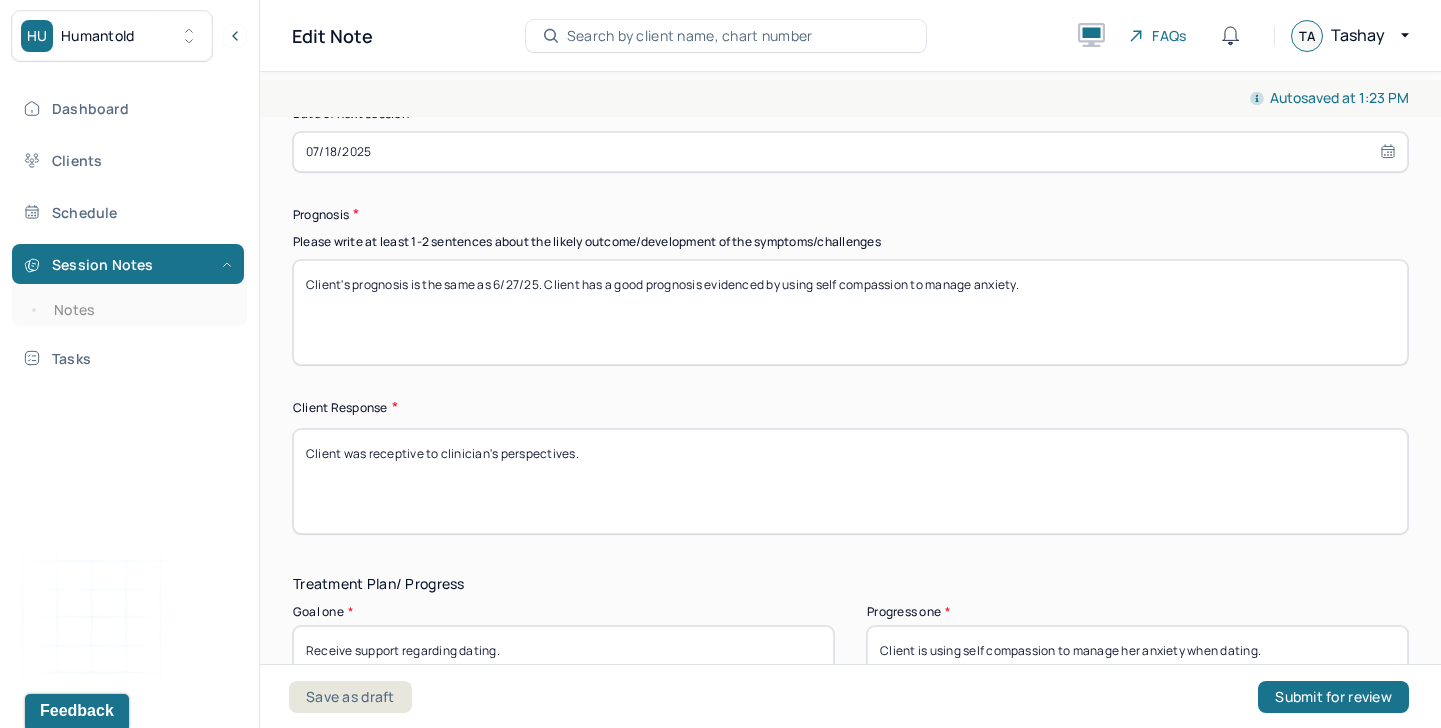 click on "Client was receptive to clinician's perspectives." at bounding box center (850, 481) 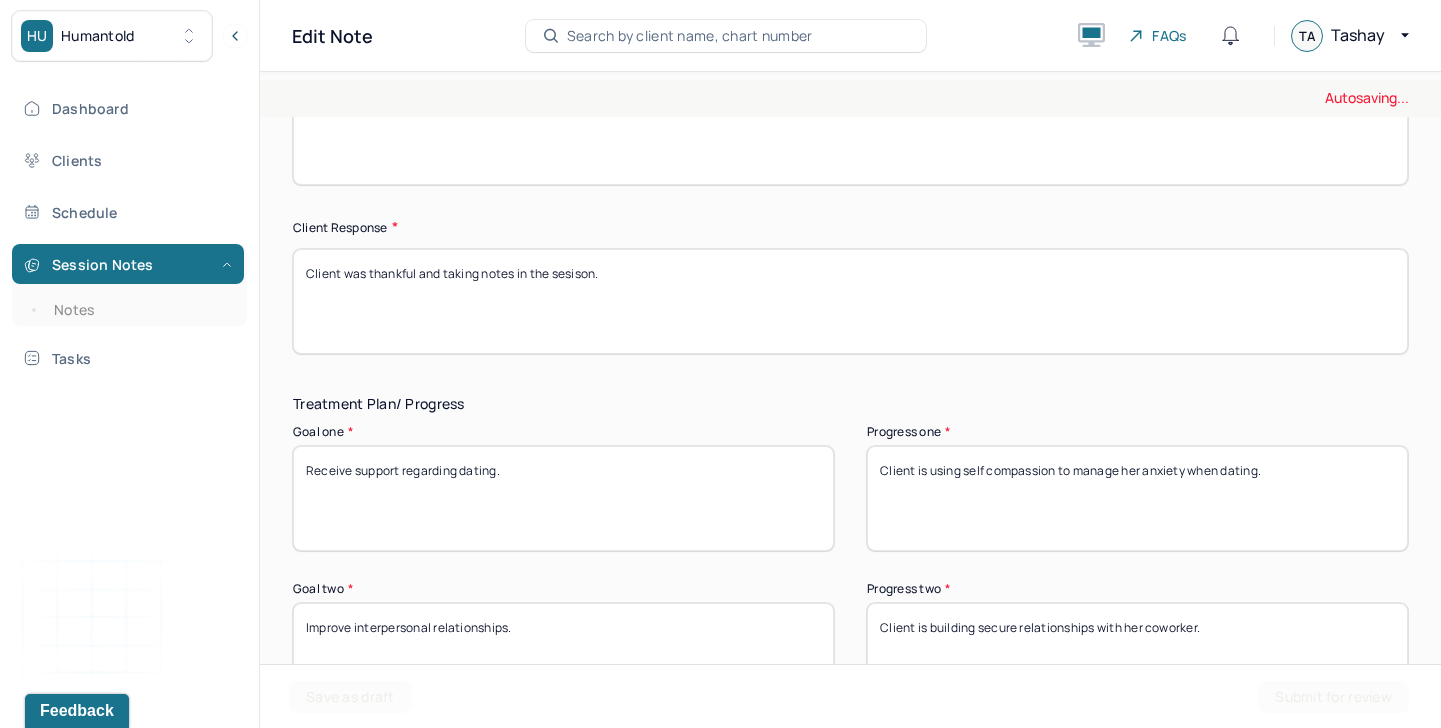 scroll, scrollTop: 3134, scrollLeft: 0, axis: vertical 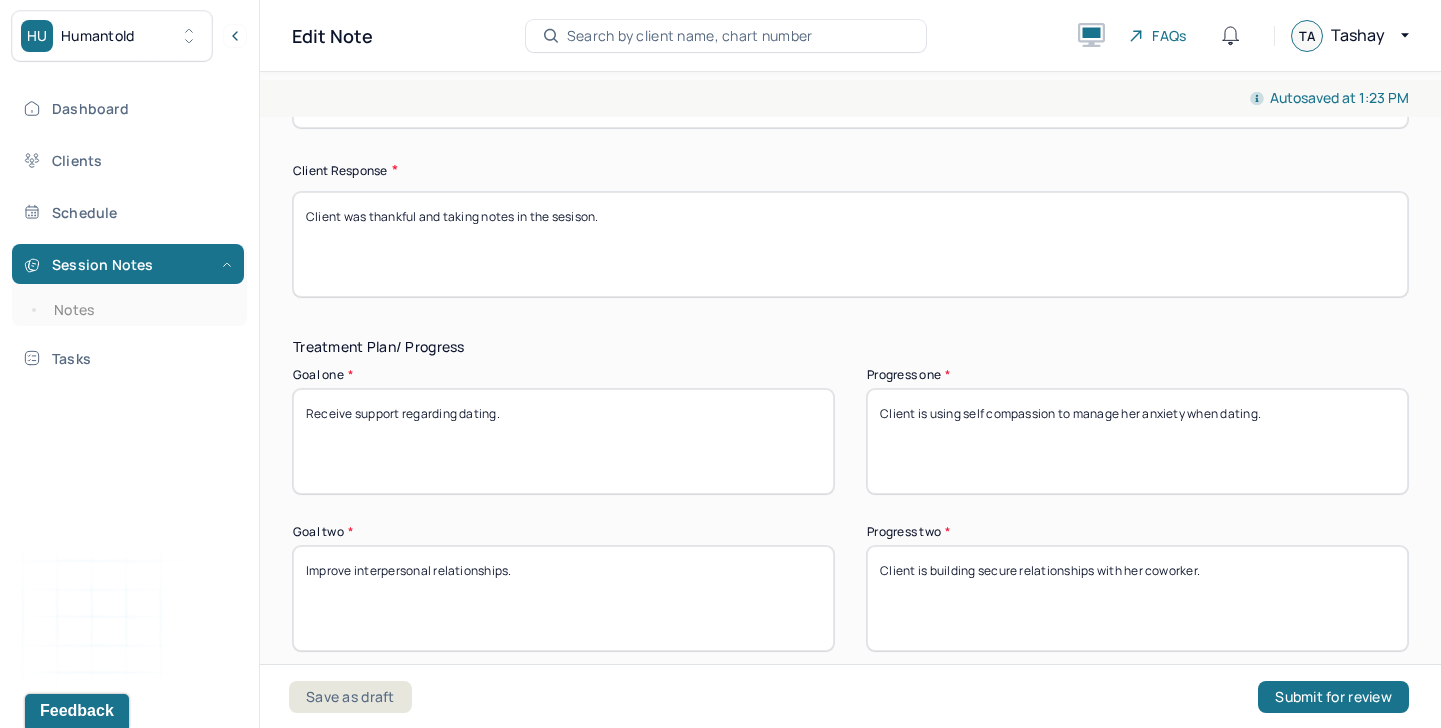 type on "Client was thankful and taking notes in the sesison." 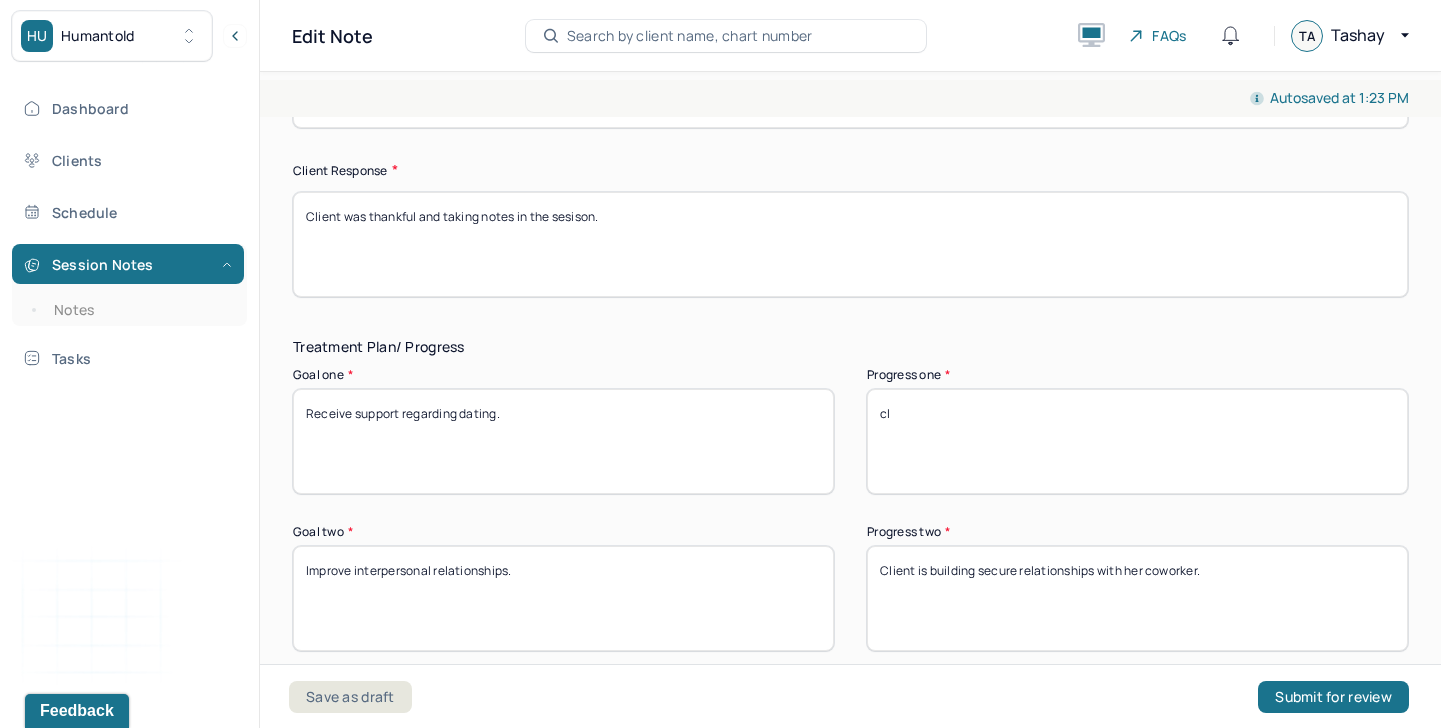 type on "c" 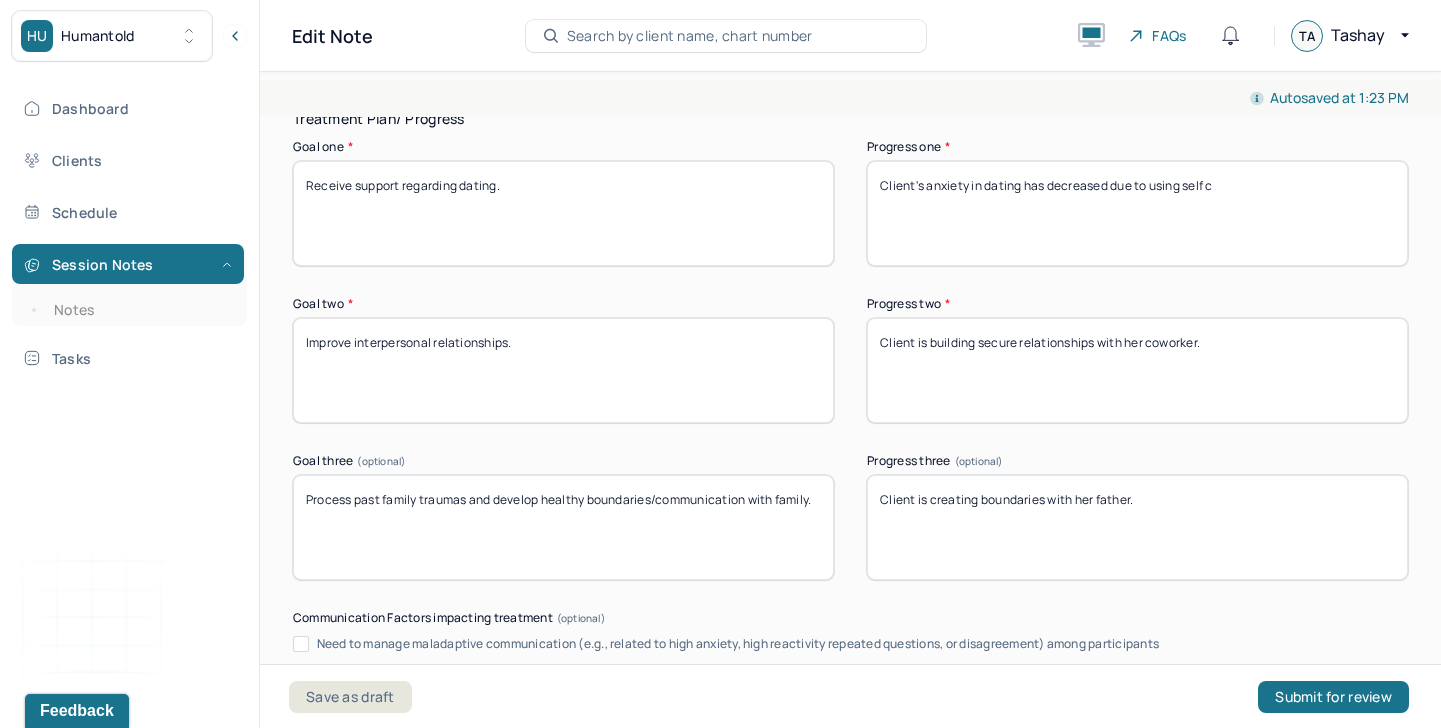 scroll, scrollTop: 3365, scrollLeft: 0, axis: vertical 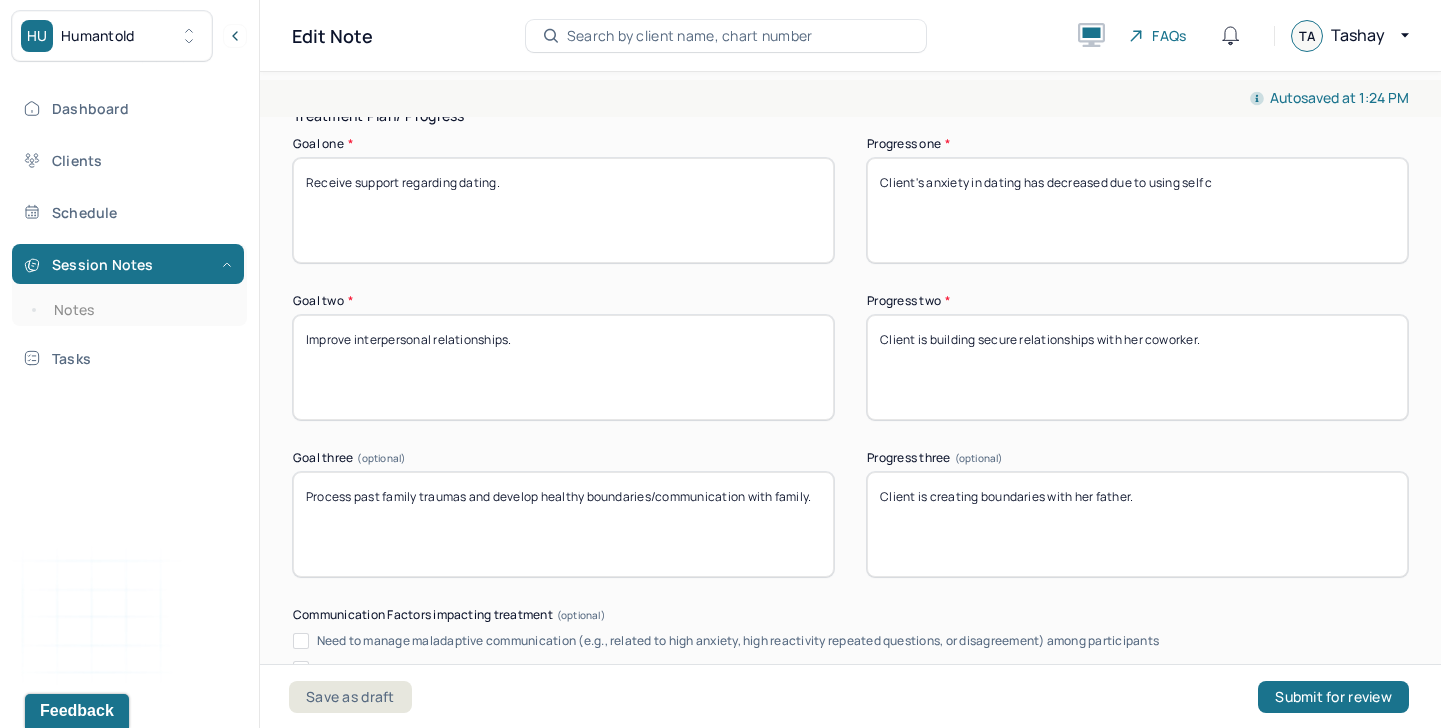 type on "Client's anxiety in dating has decreased due to using self c" 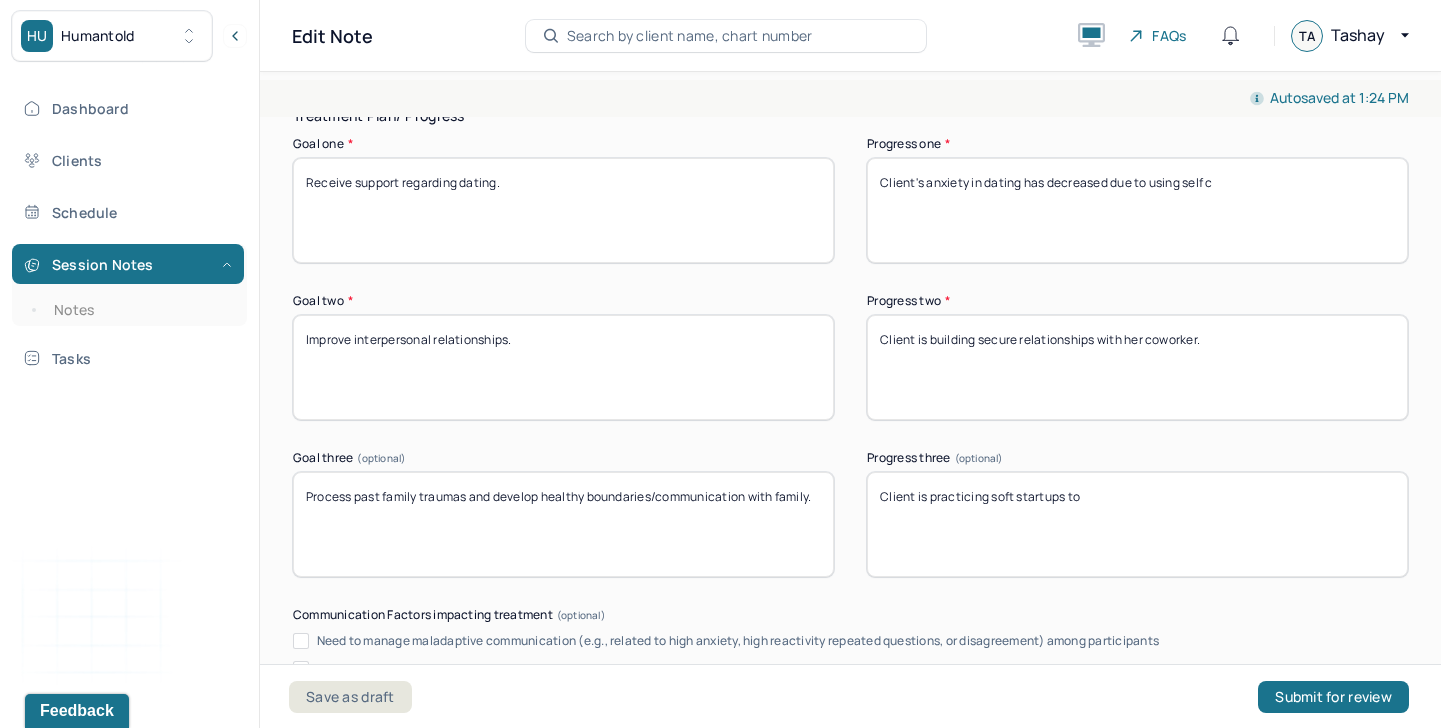 type on "Client is practicing soft startups to" 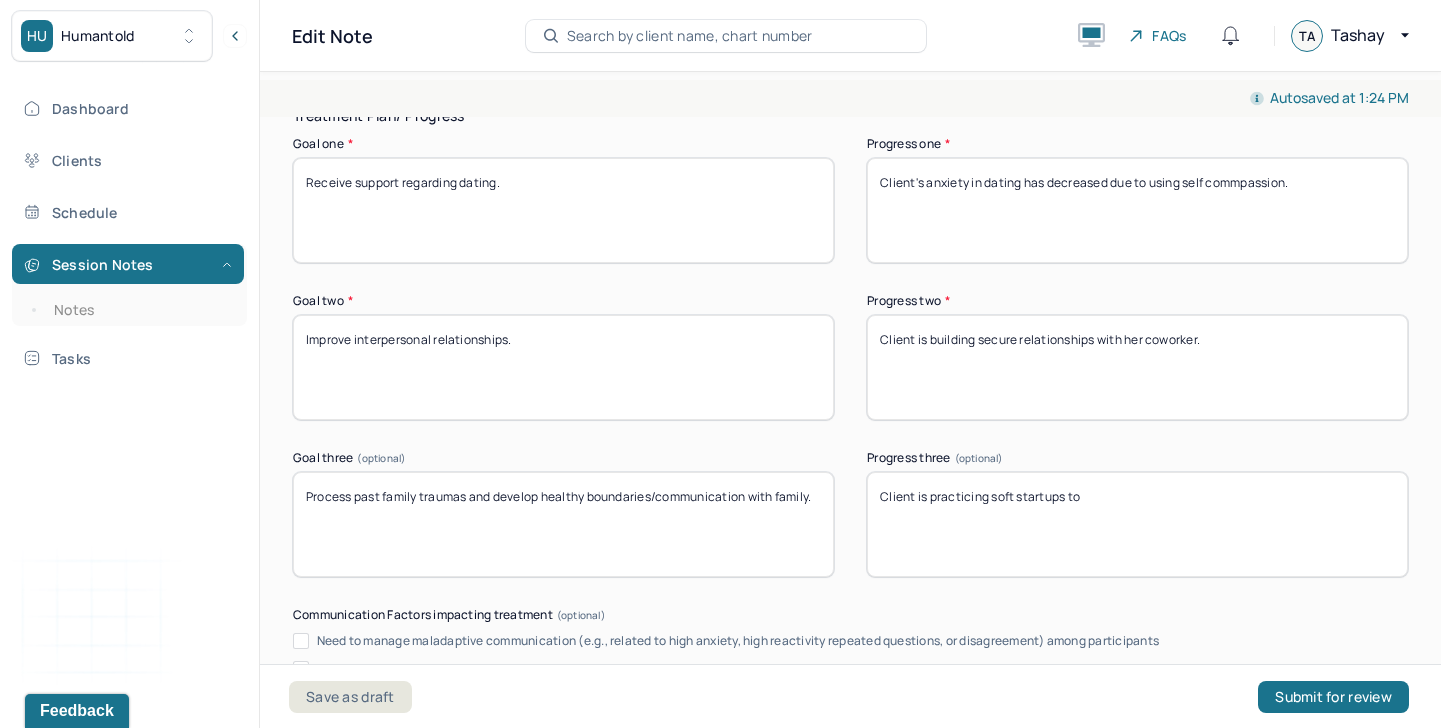 click on "Client's anxiety in dating has decreased due to using self commpassion." at bounding box center (1137, 210) 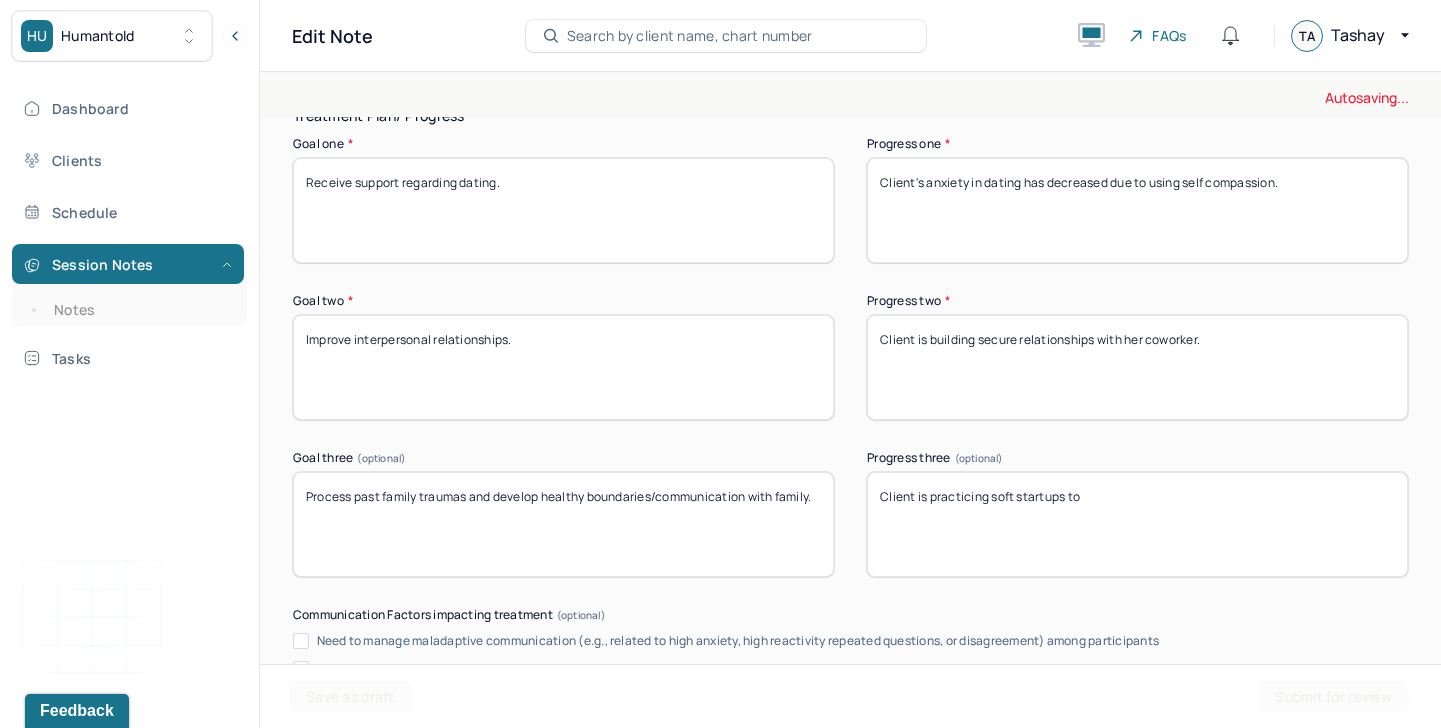 type on "Client's anxiety in dating has decreased due to using self compassion." 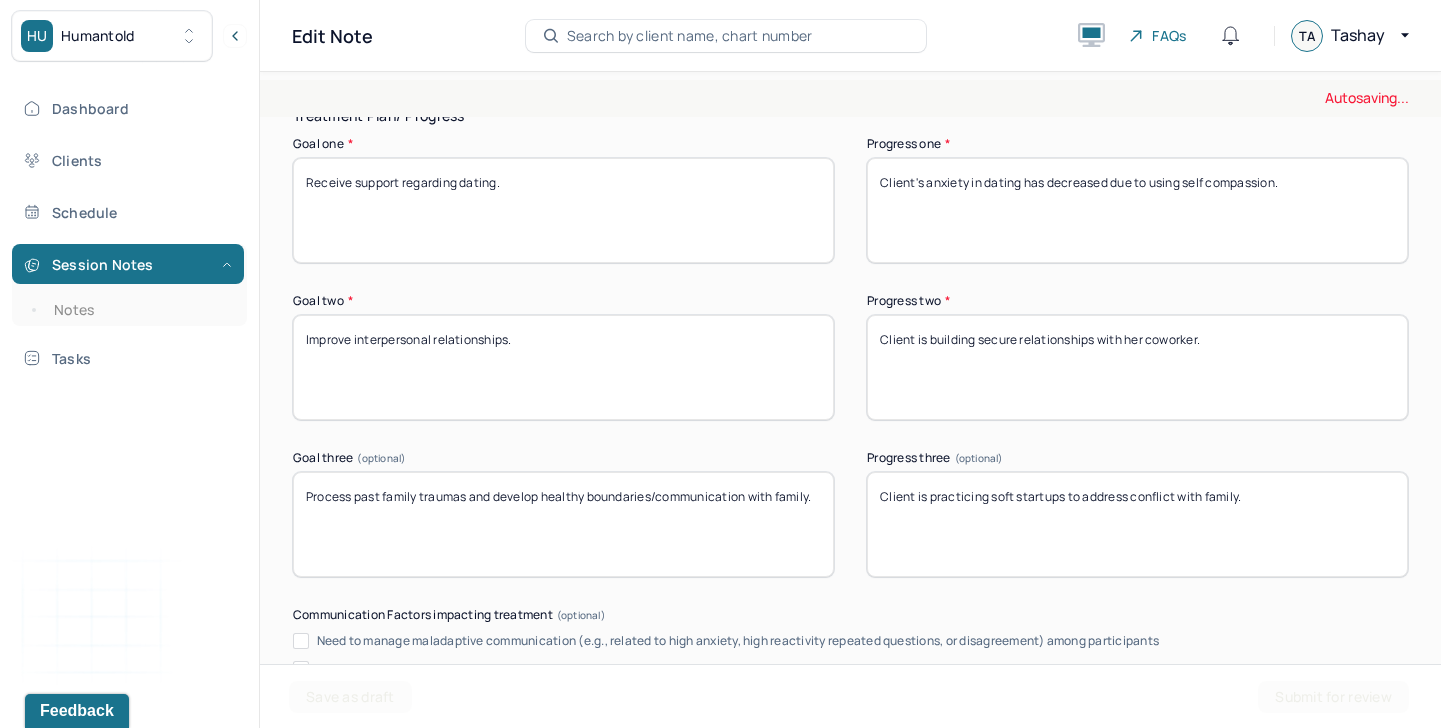 type on "Client is practicing soft startups to address conflict with family." 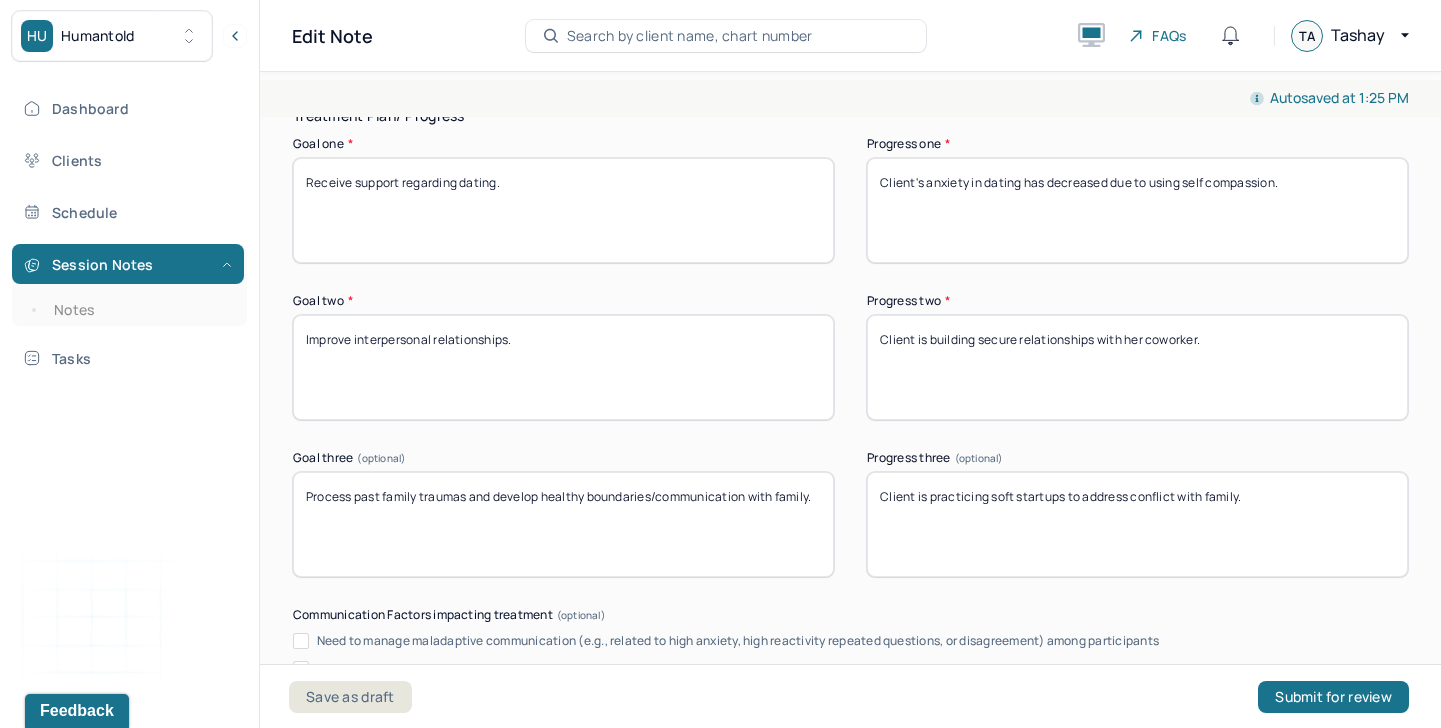 click on "Client is building secure relationships with her coworker." at bounding box center [1137, 367] 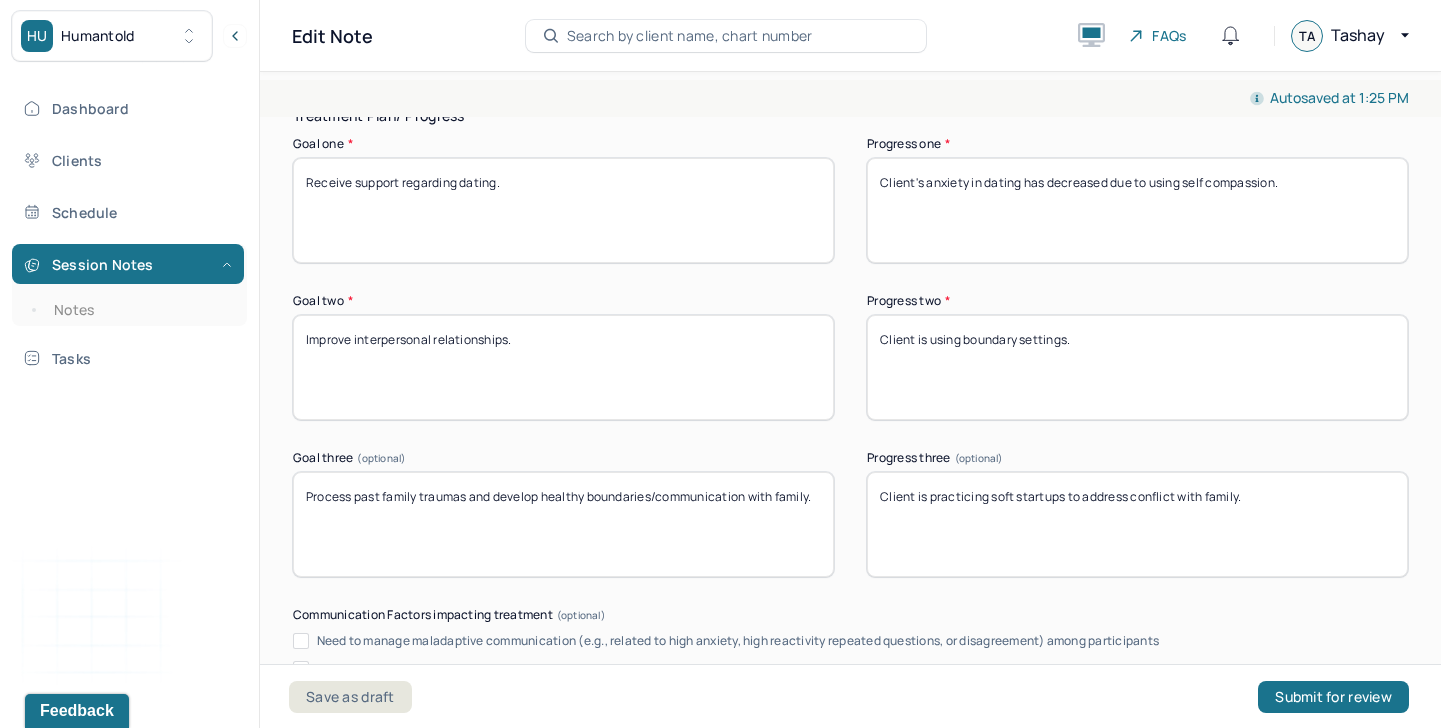 scroll, scrollTop: 3931, scrollLeft: 0, axis: vertical 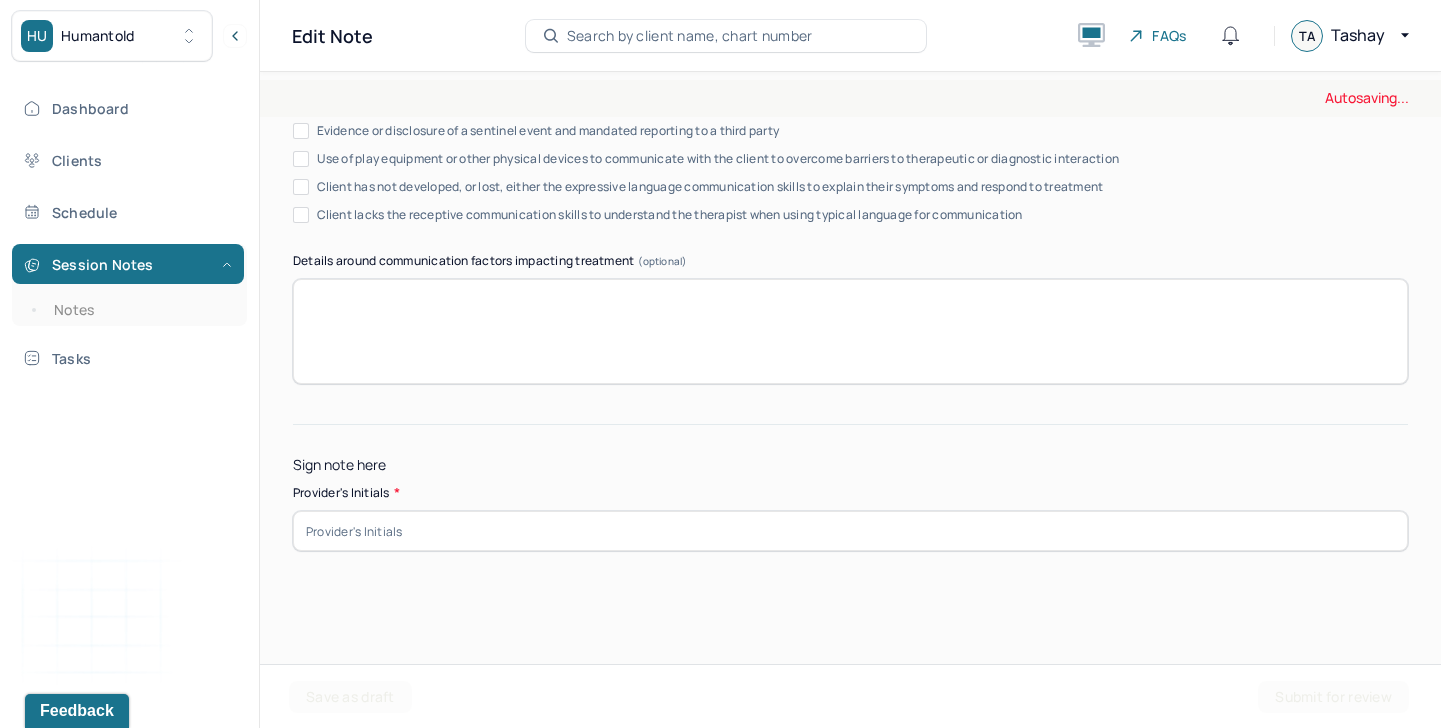 type on "Client is using boundary settings." 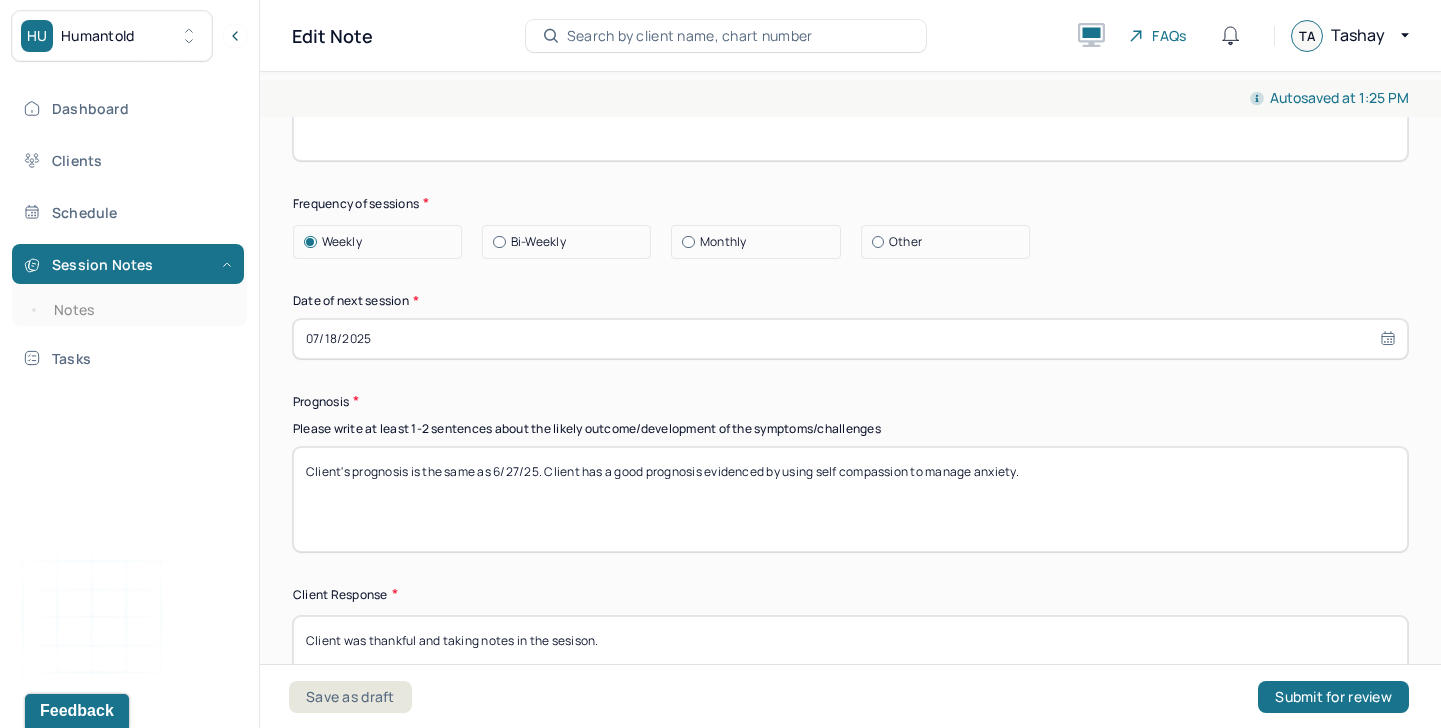 scroll, scrollTop: 2704, scrollLeft: 0, axis: vertical 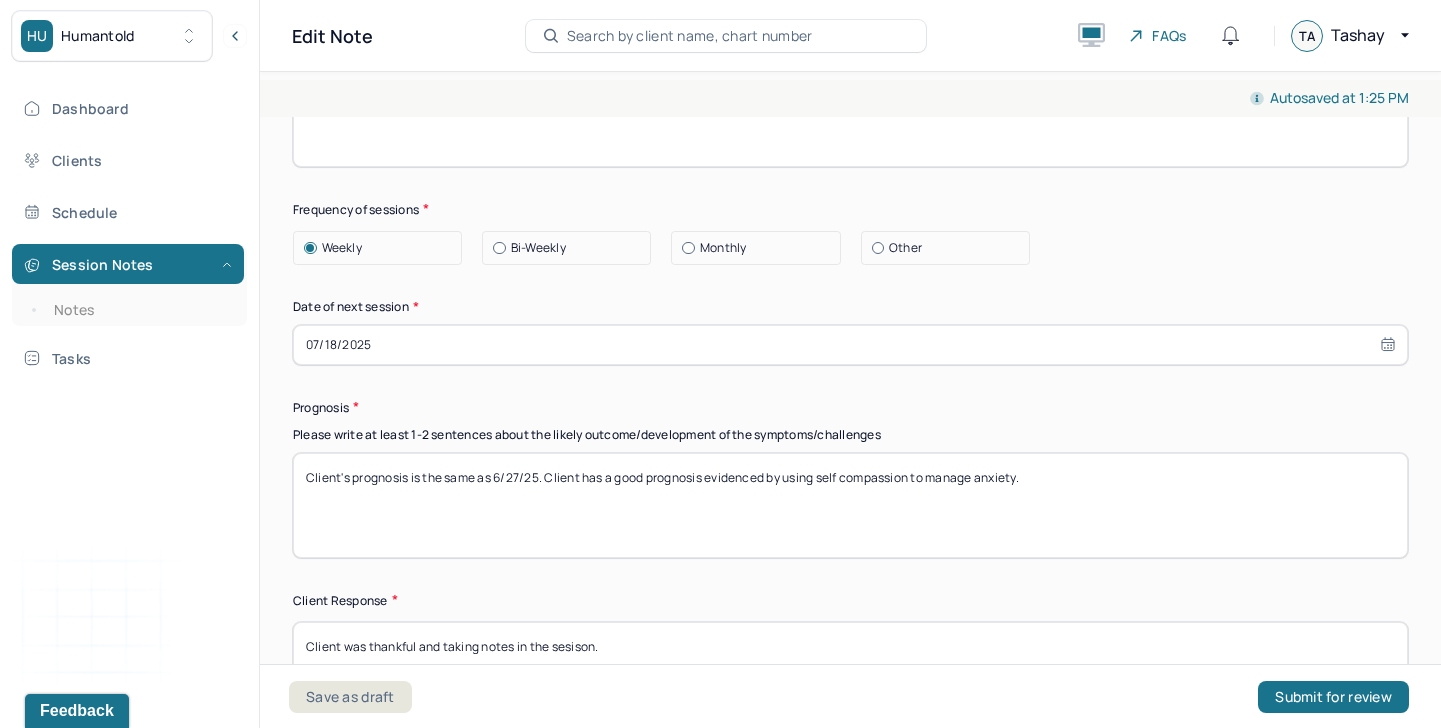 type on "TA" 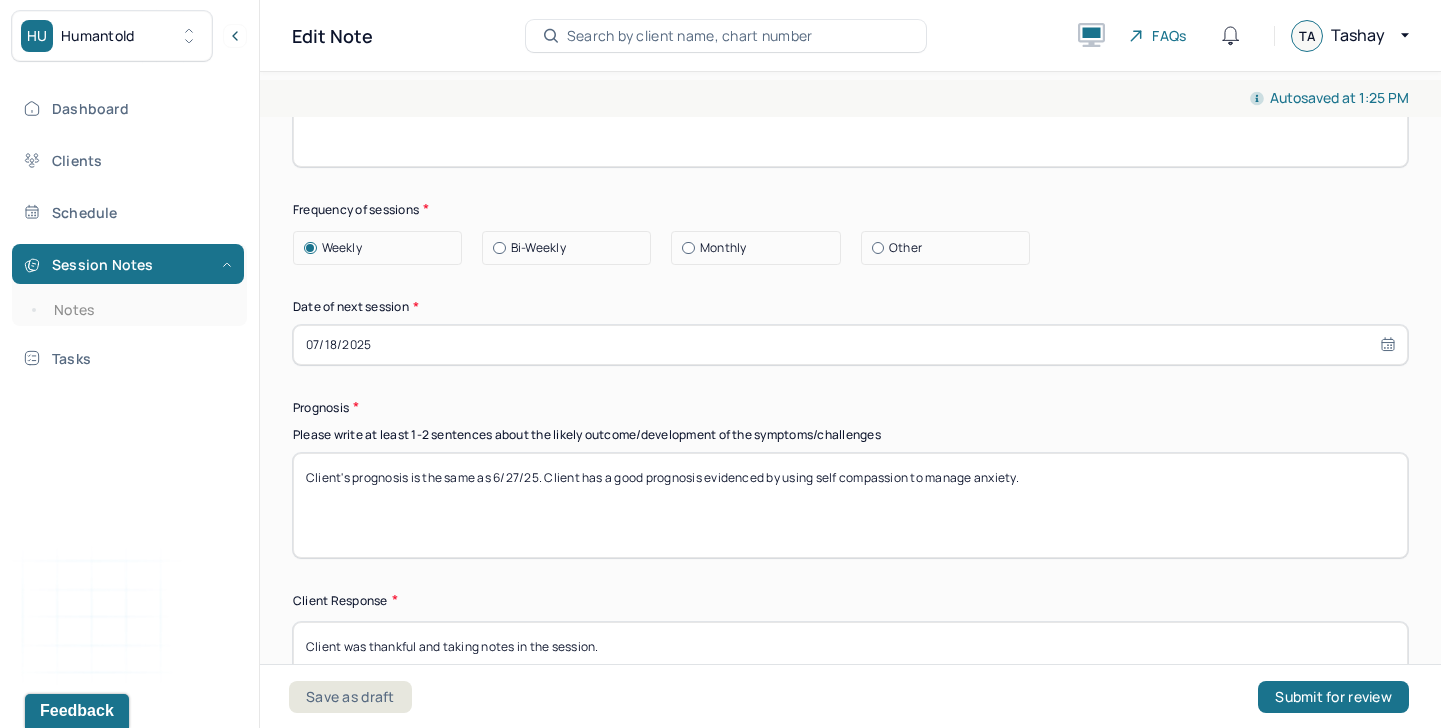 type on "Client was thankful and taking notes in the session." 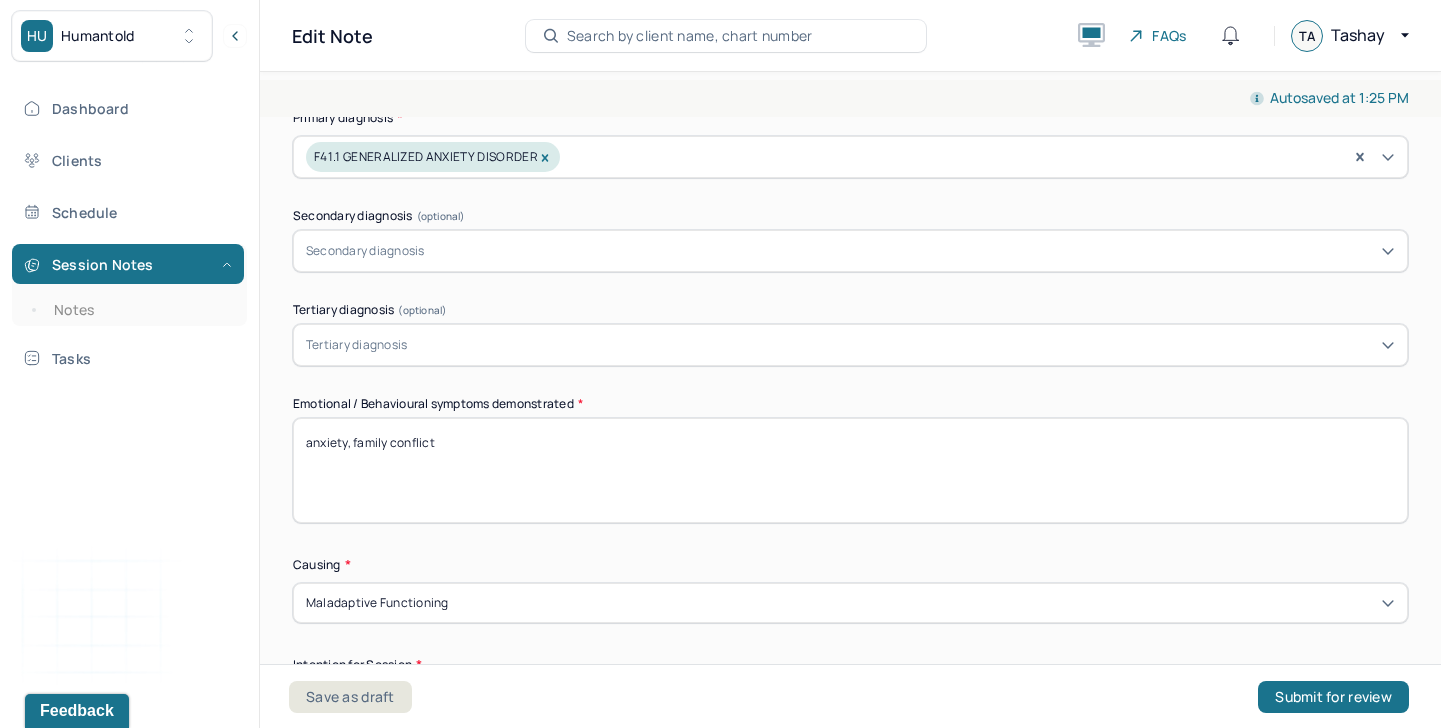 scroll, scrollTop: 827, scrollLeft: 0, axis: vertical 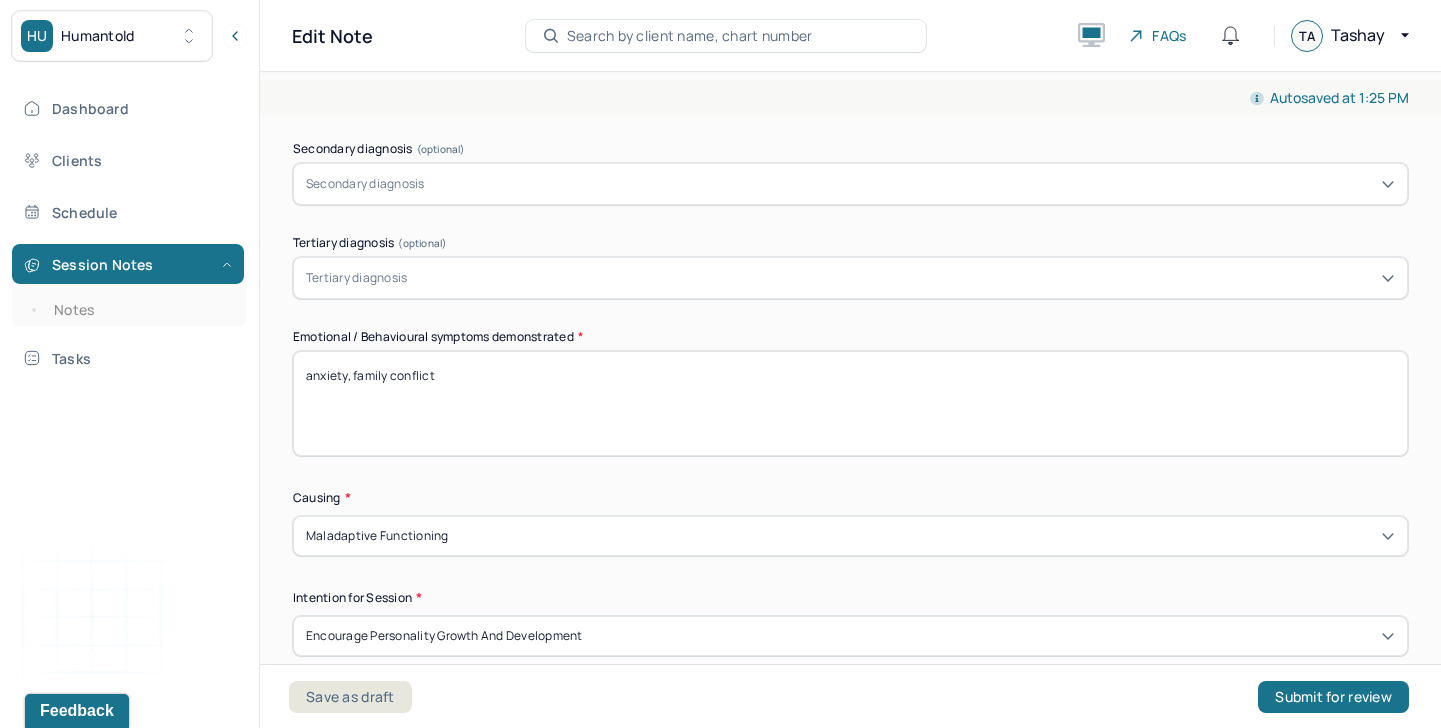click on "anxiety, family conflict" at bounding box center [850, 403] 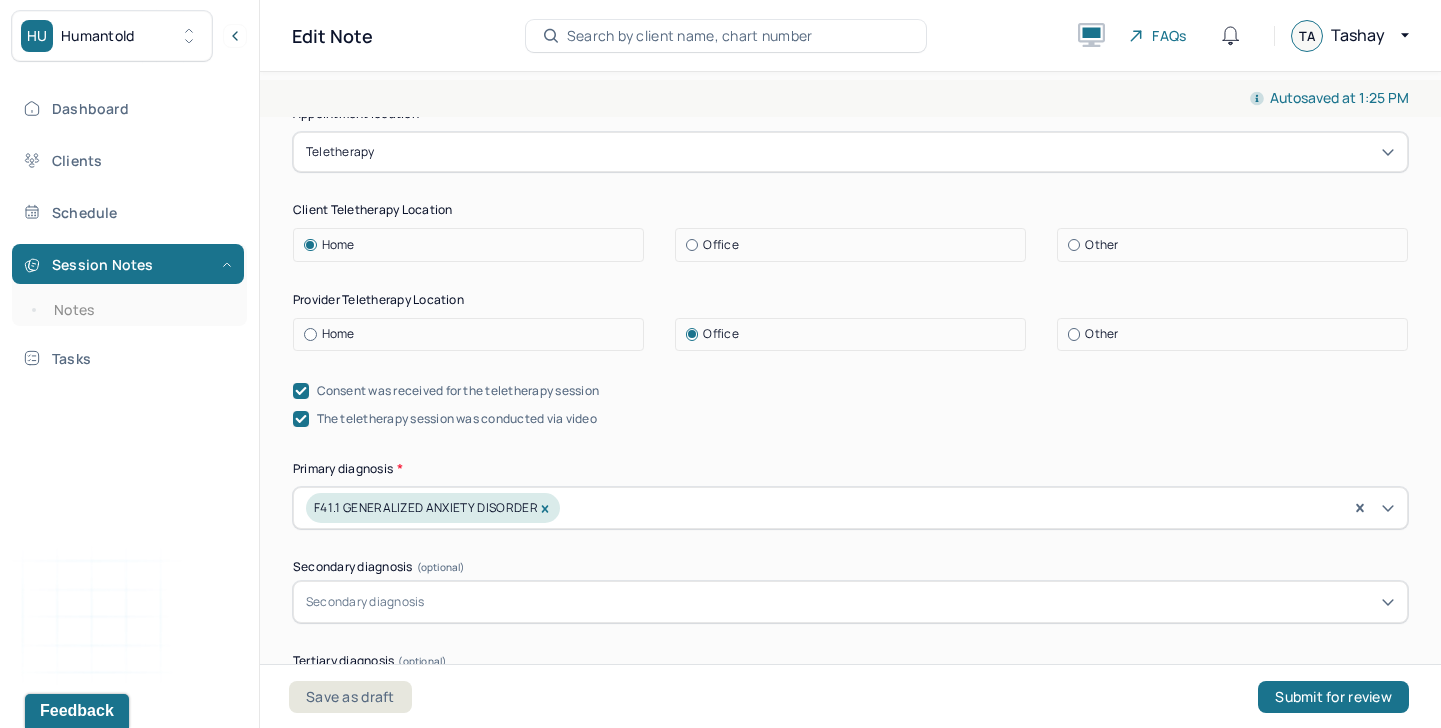 scroll, scrollTop: 0, scrollLeft: 0, axis: both 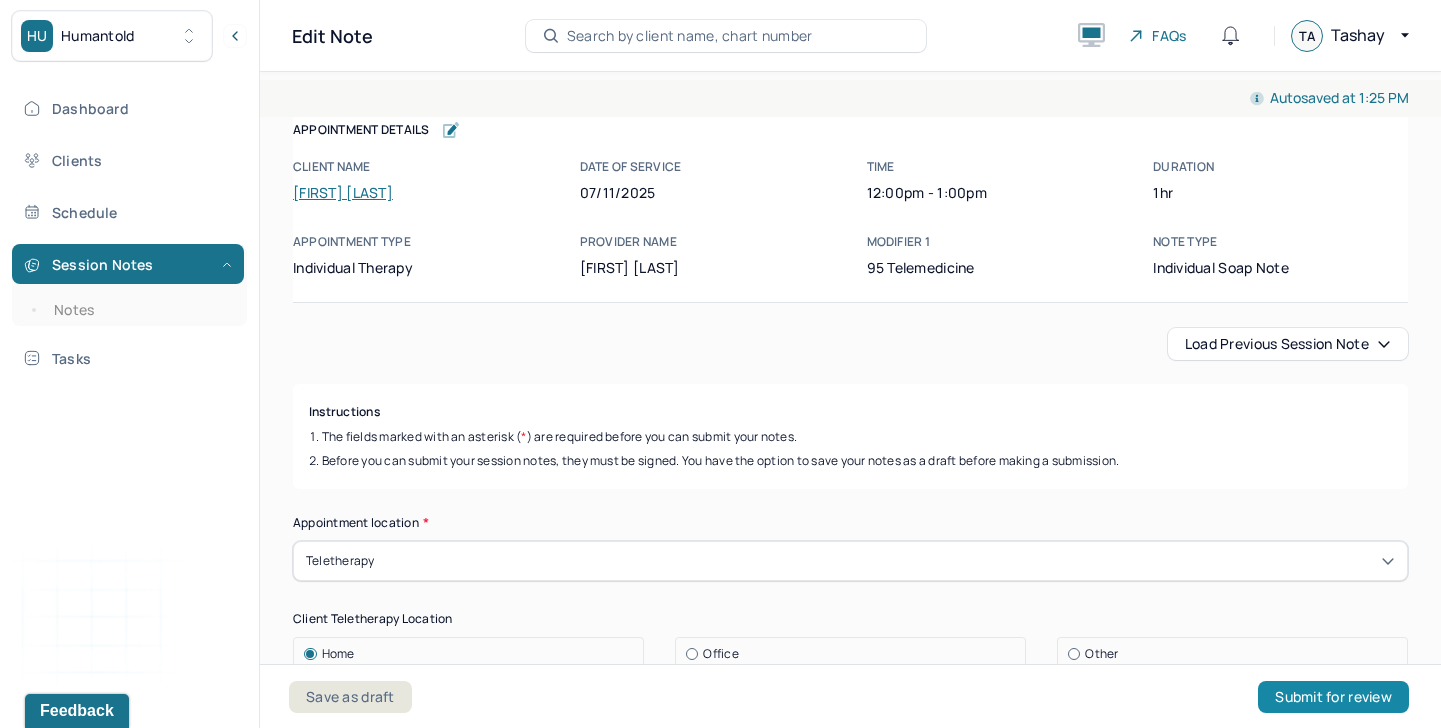 type on "anxiety, family conflict, avoidance" 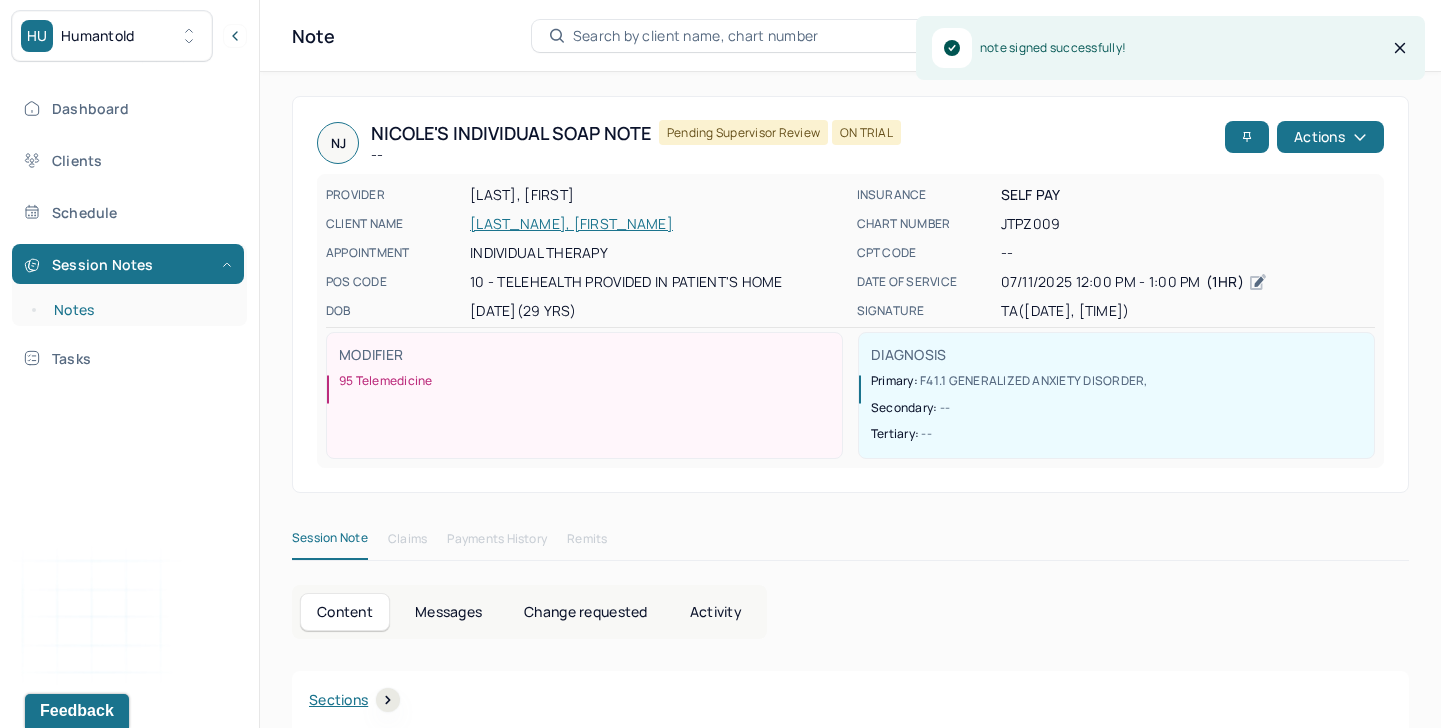 click on "Notes" at bounding box center (139, 310) 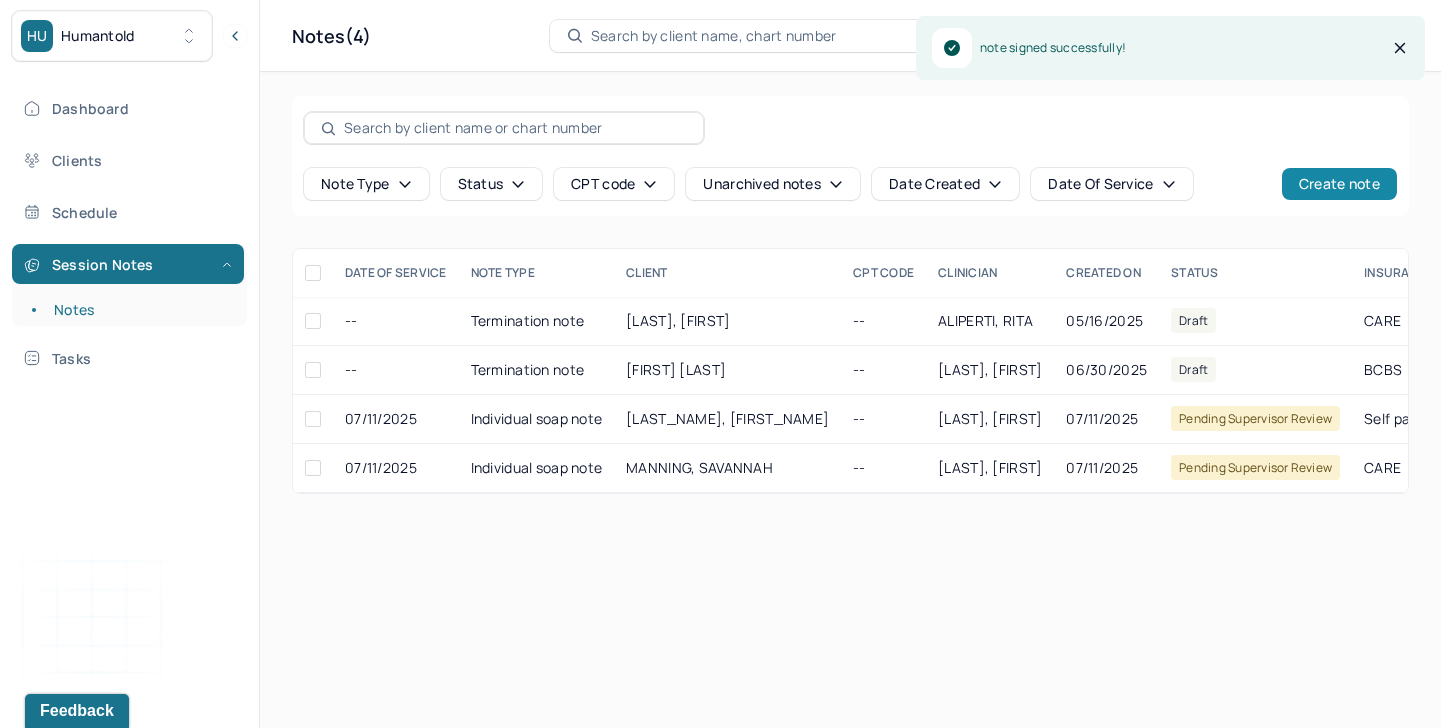 click on "Create note" at bounding box center [1339, 184] 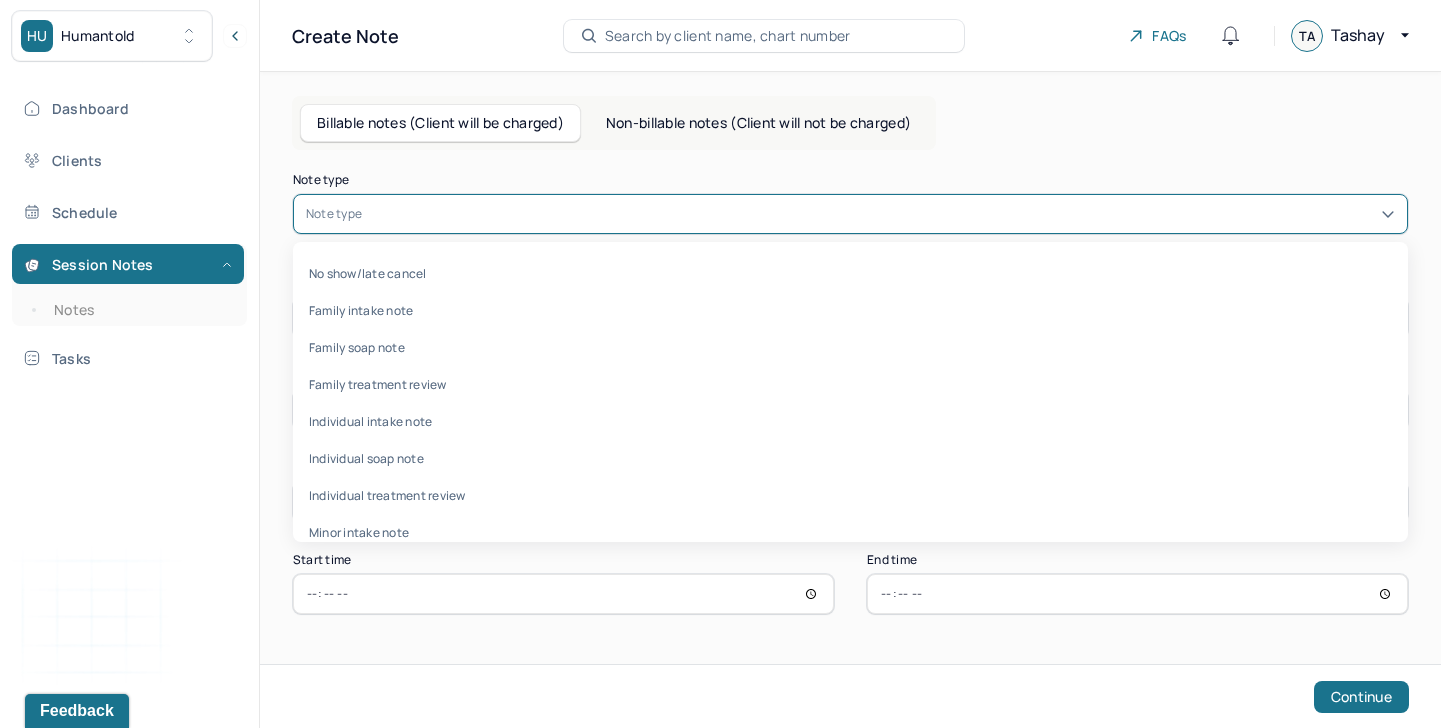 click at bounding box center [880, 214] 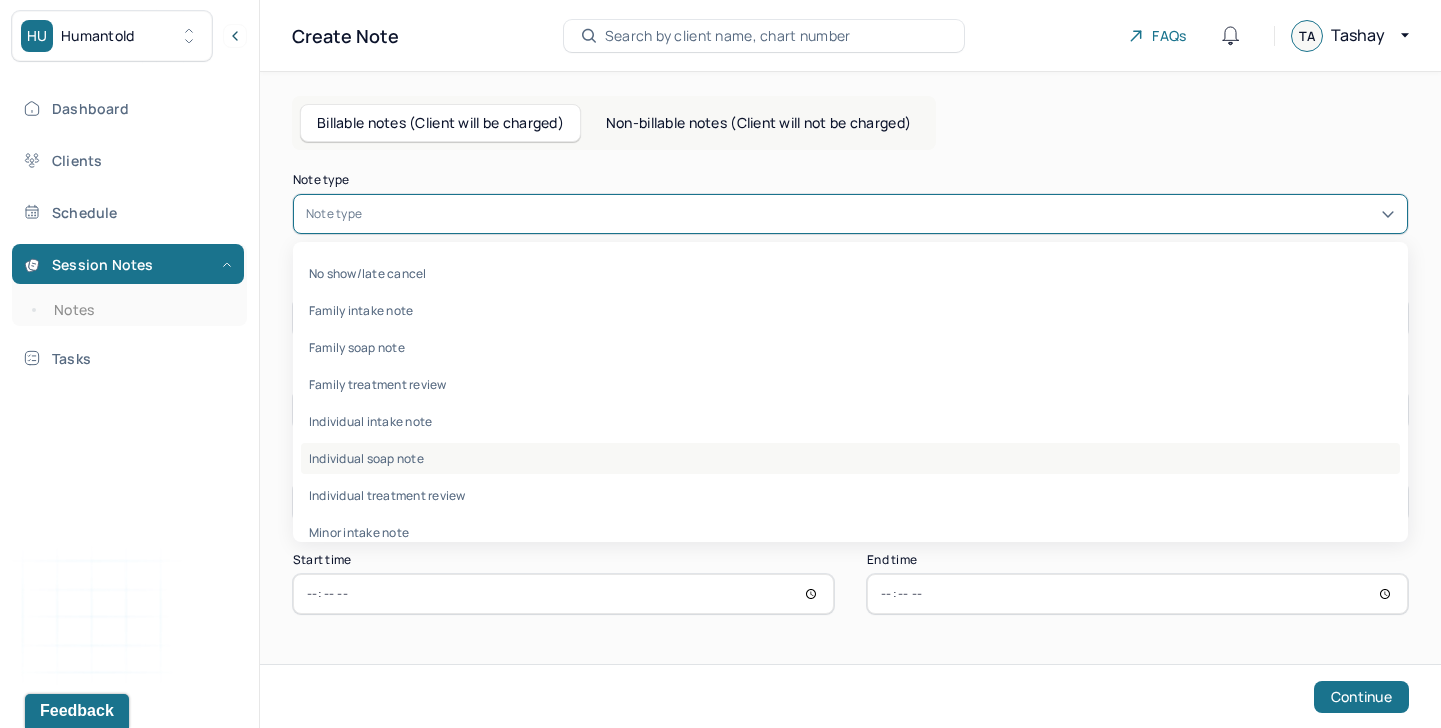 click on "Individual soap note" at bounding box center [850, 458] 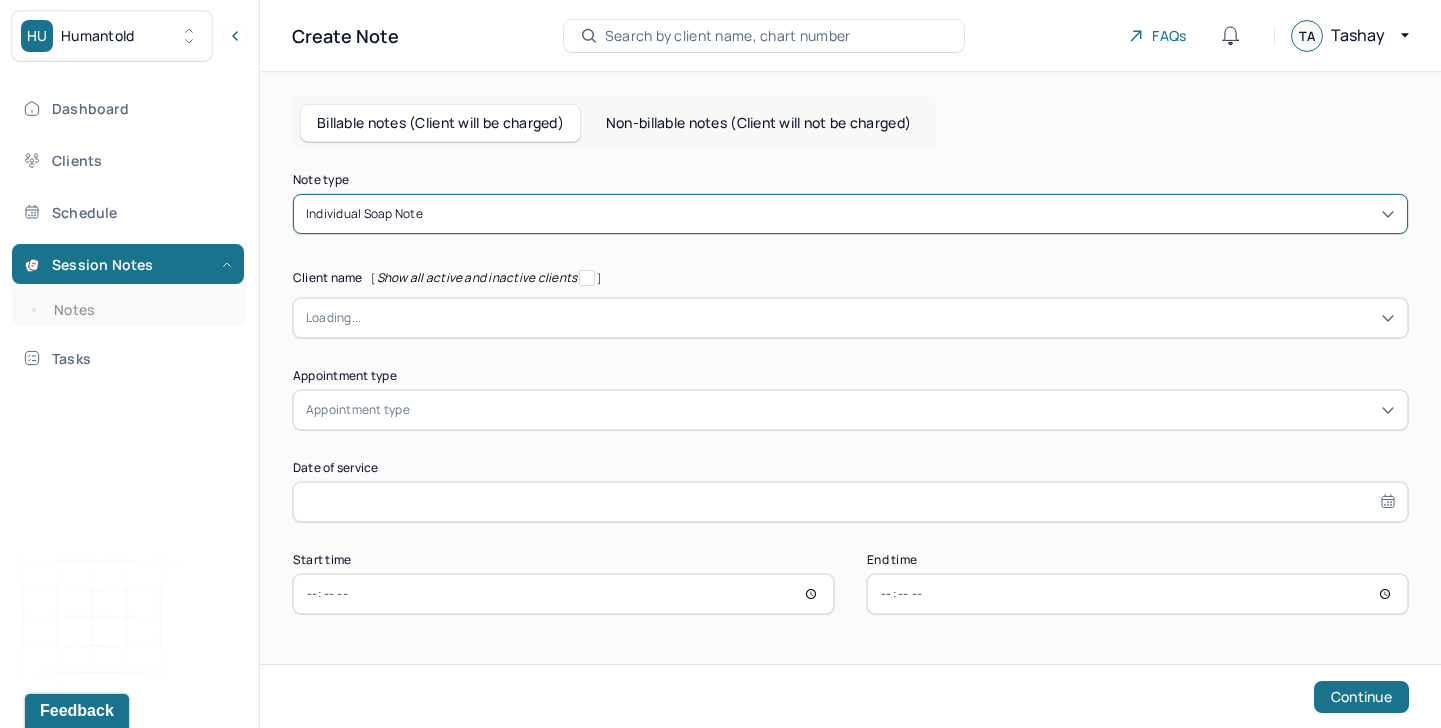 click on "Client name [ Show all active and inactive clients ]" at bounding box center [850, 278] 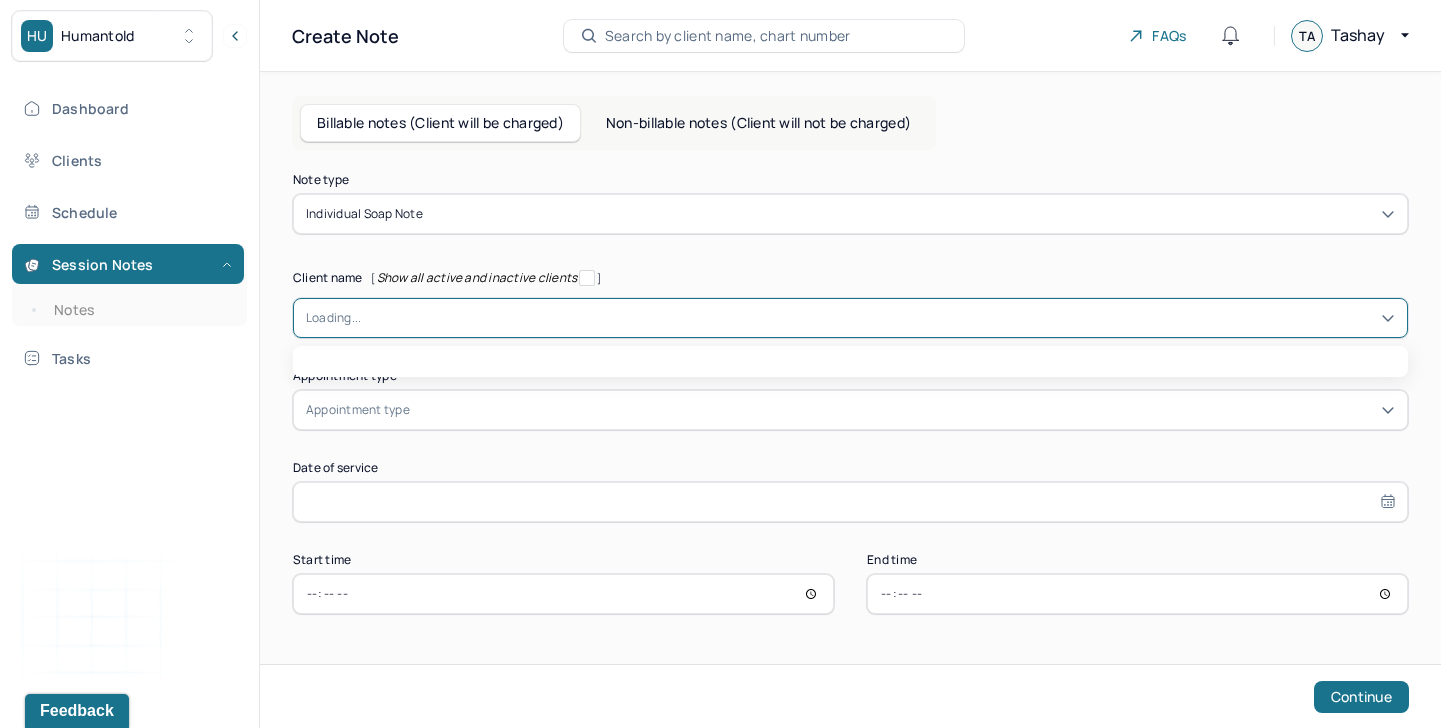 click at bounding box center [878, 318] 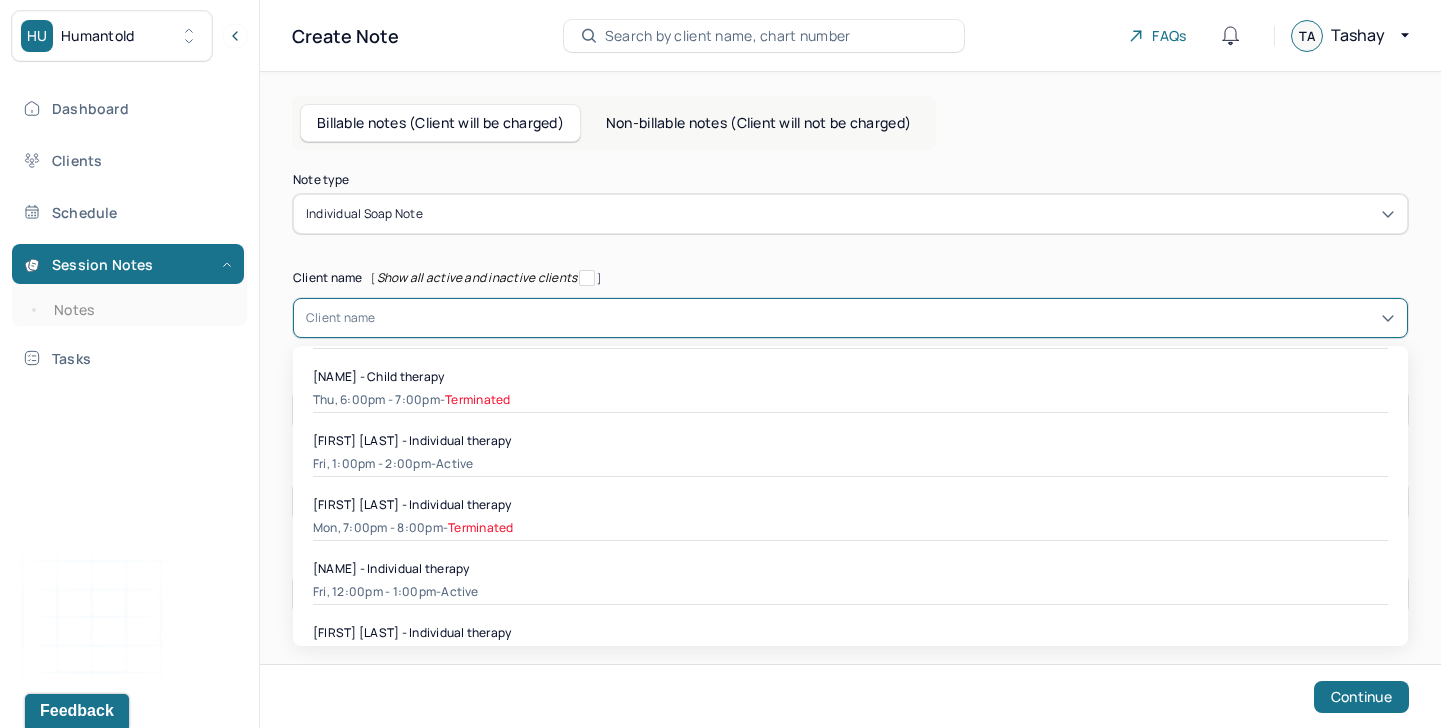 scroll, scrollTop: 1461, scrollLeft: 0, axis: vertical 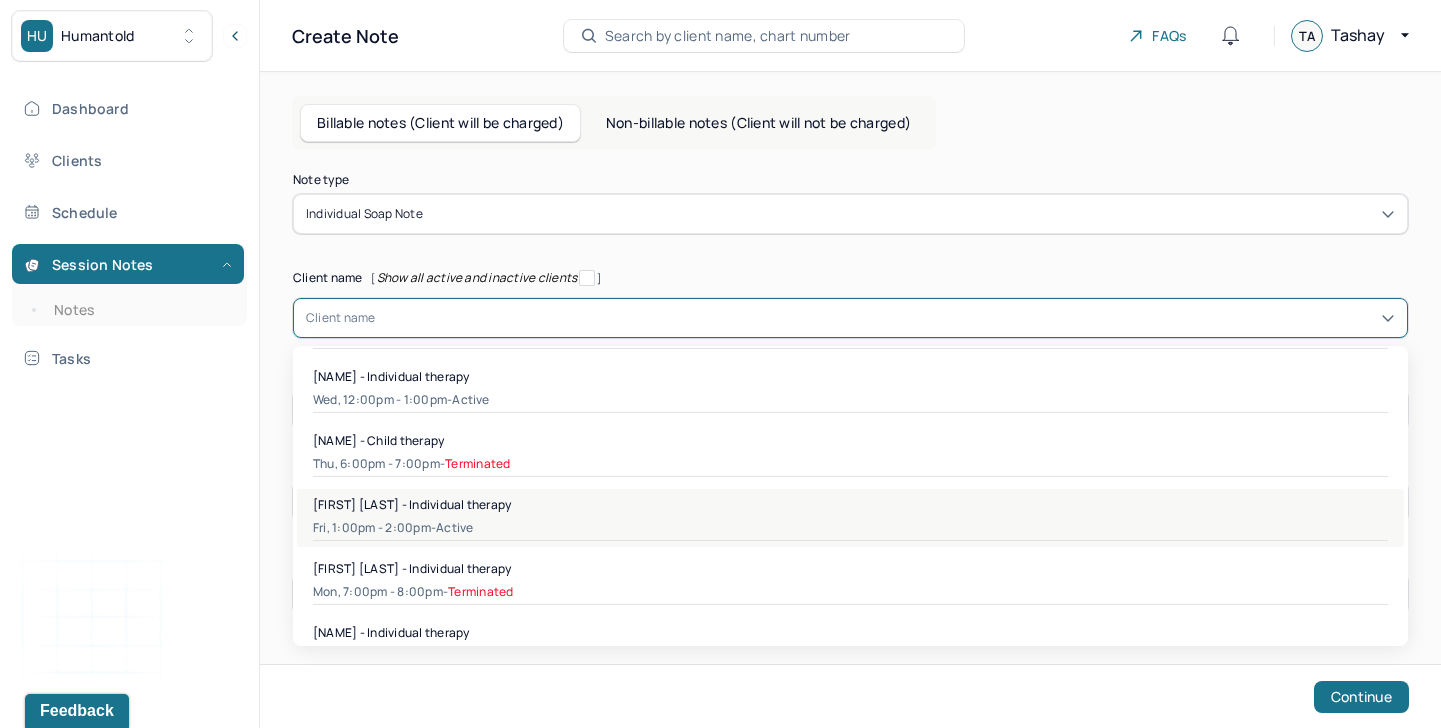 click on "Fri, 1:00pm - 2:00pm  -  active" at bounding box center (850, 528) 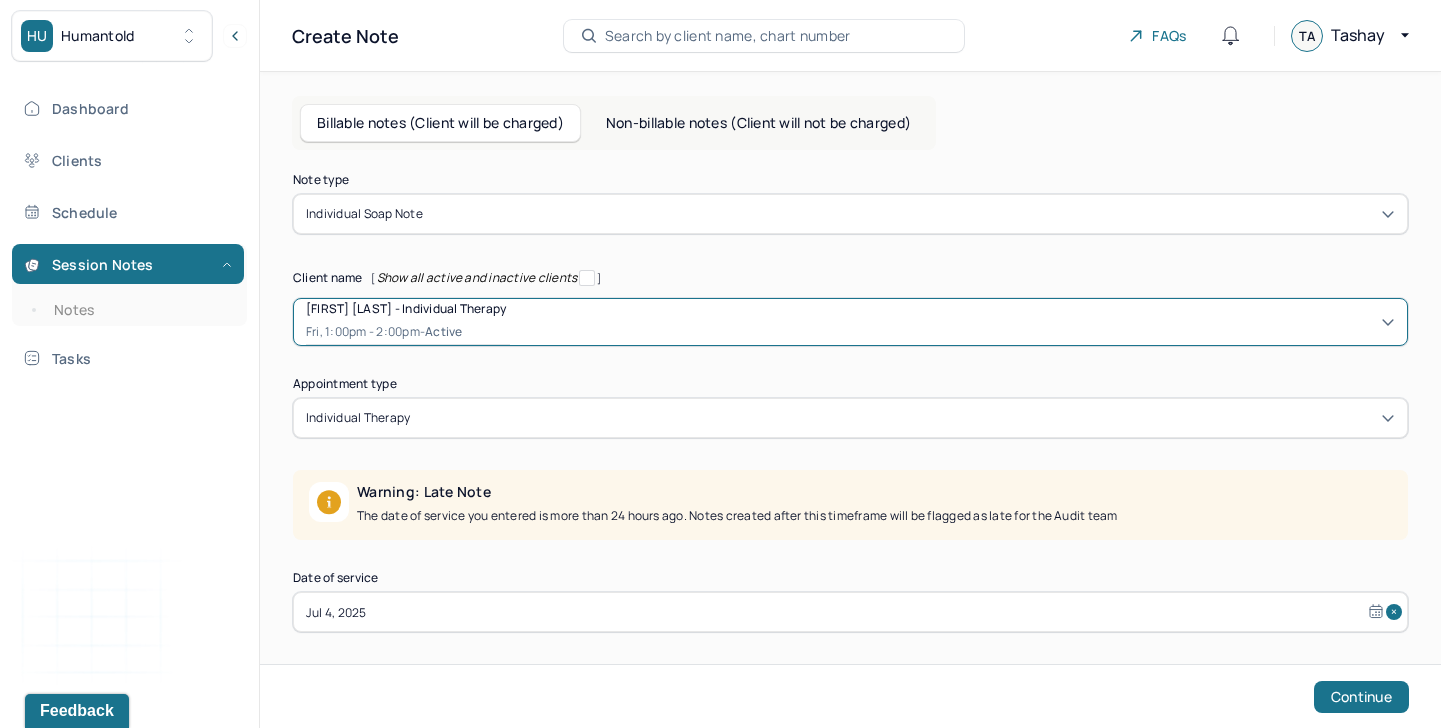 click at bounding box center (904, 418) 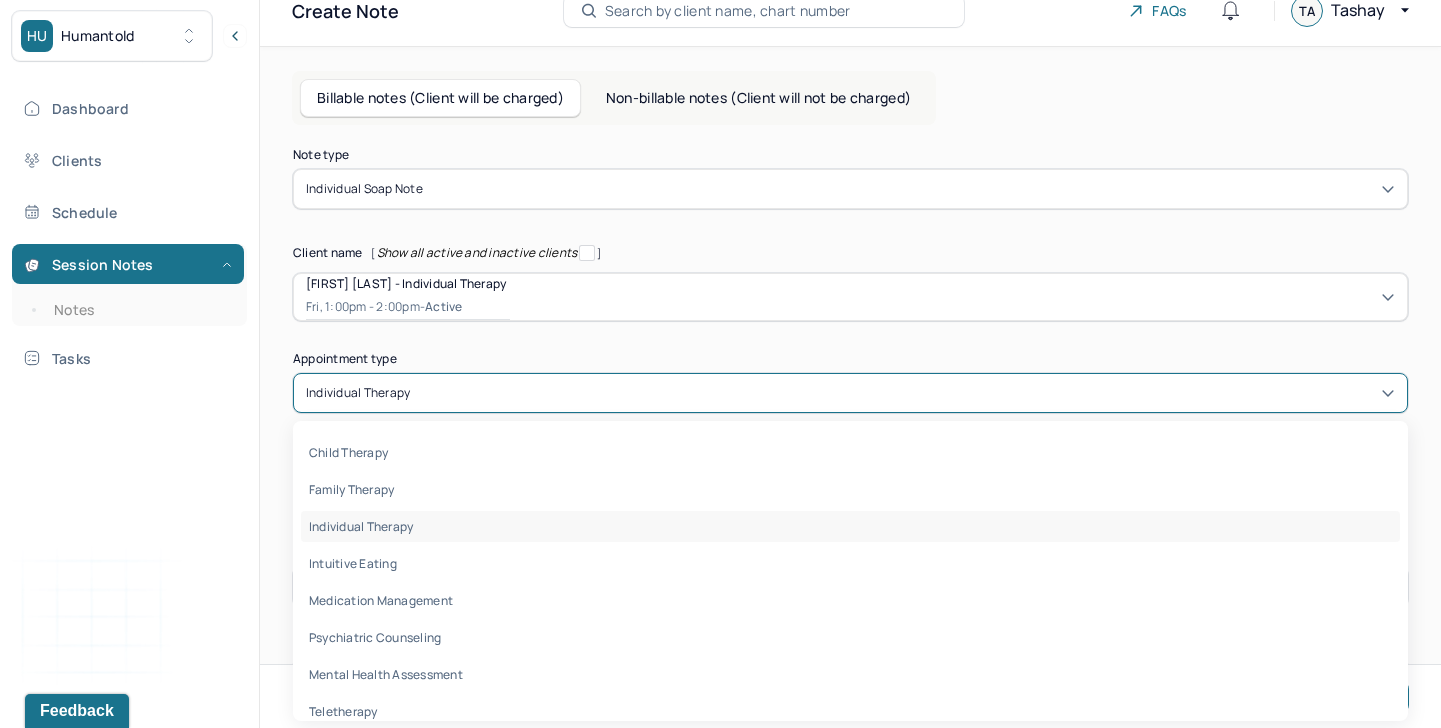 scroll, scrollTop: 25, scrollLeft: 0, axis: vertical 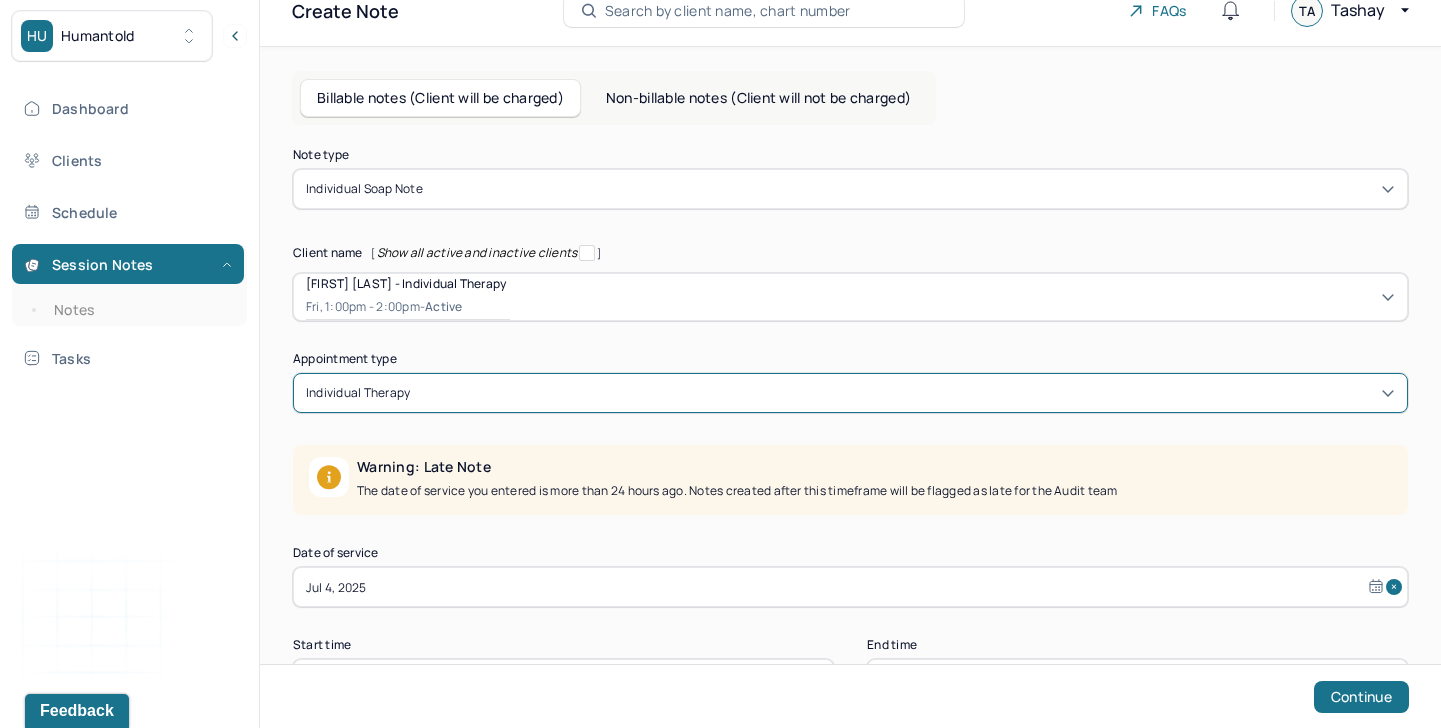 click on "individual therapy" at bounding box center (850, 393) 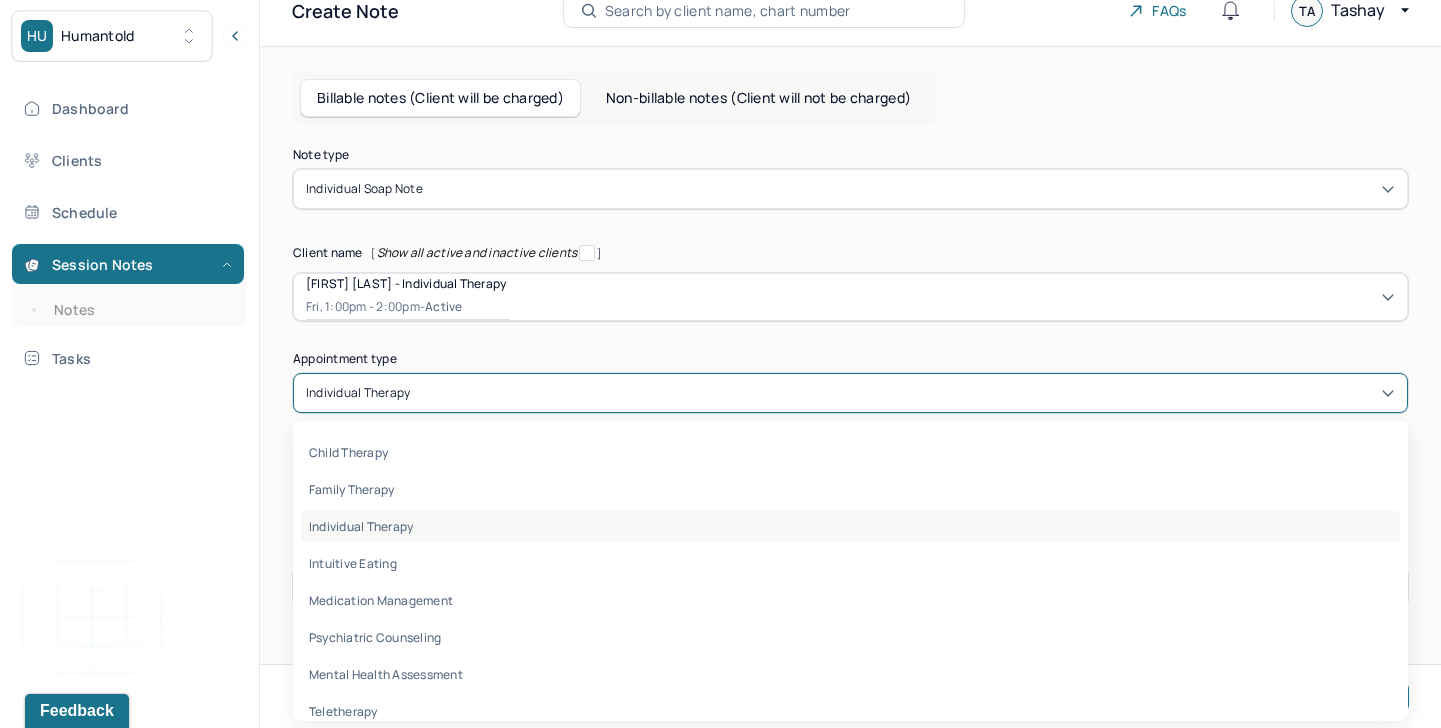 click on "individual therapy" at bounding box center (850, 526) 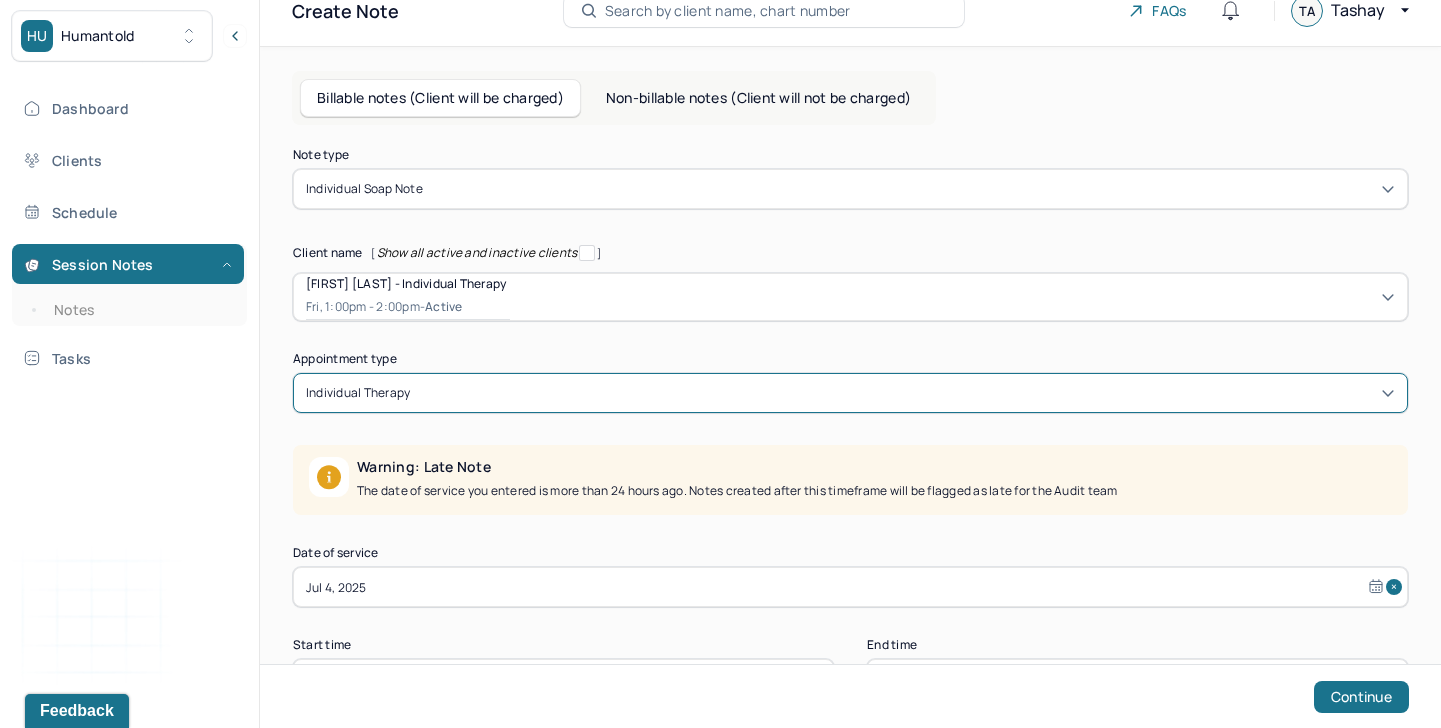 click on "Jul 4, 2025" at bounding box center [850, 587] 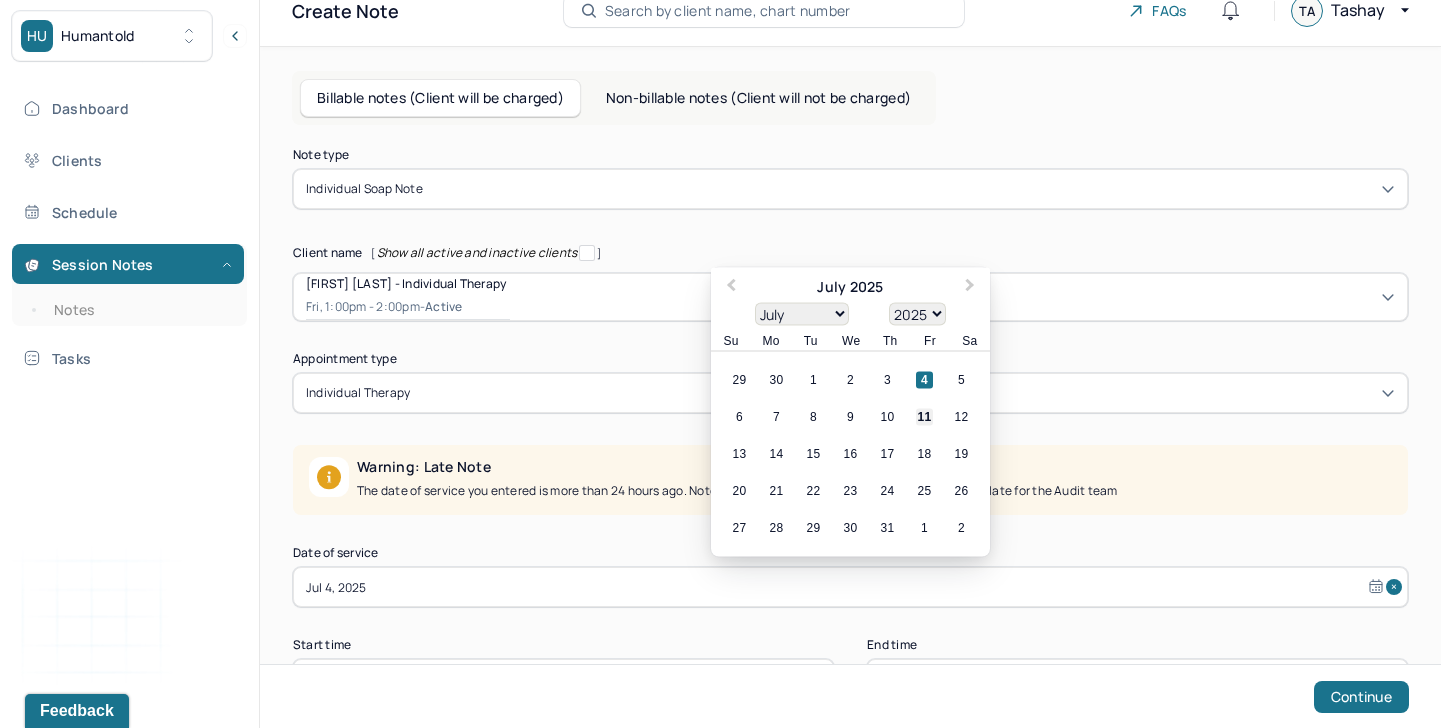 click on "11" at bounding box center (924, 417) 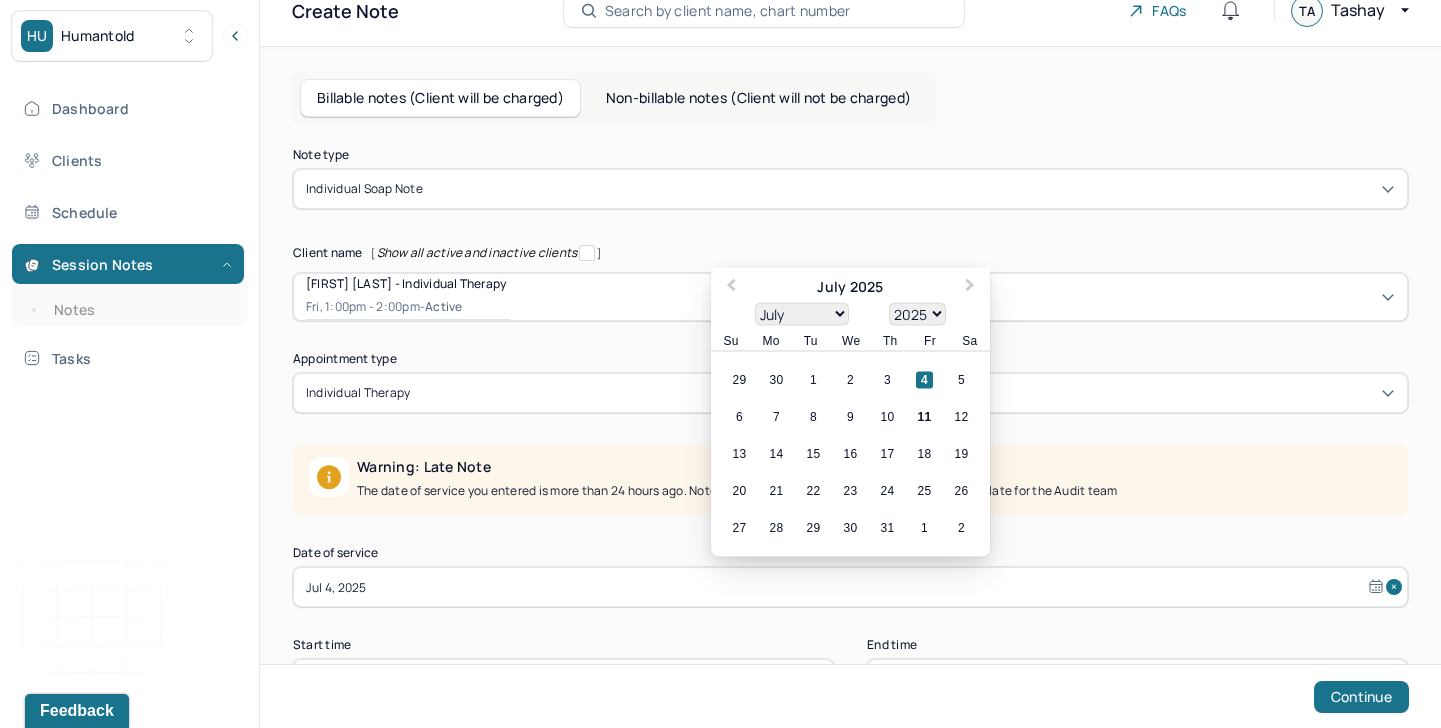 type on "Jul 11, 2025" 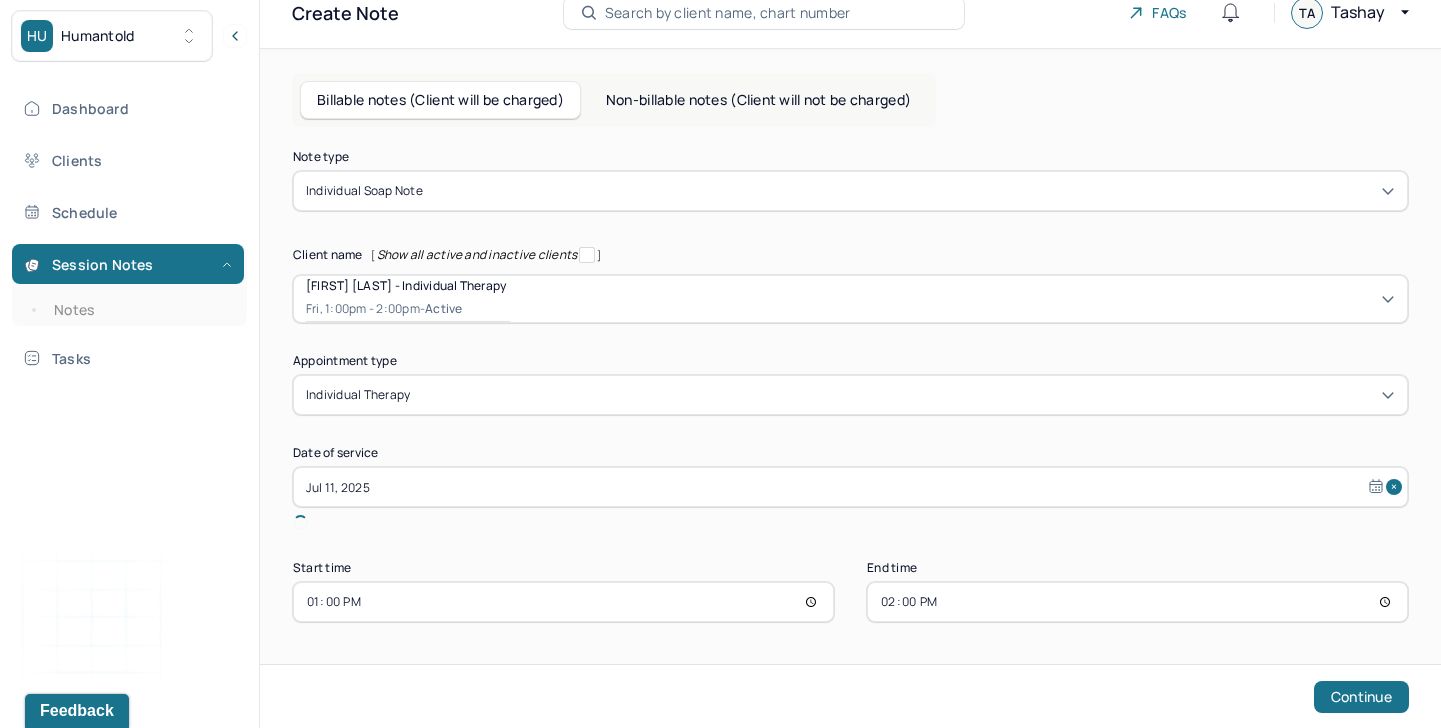 scroll, scrollTop: 0, scrollLeft: 0, axis: both 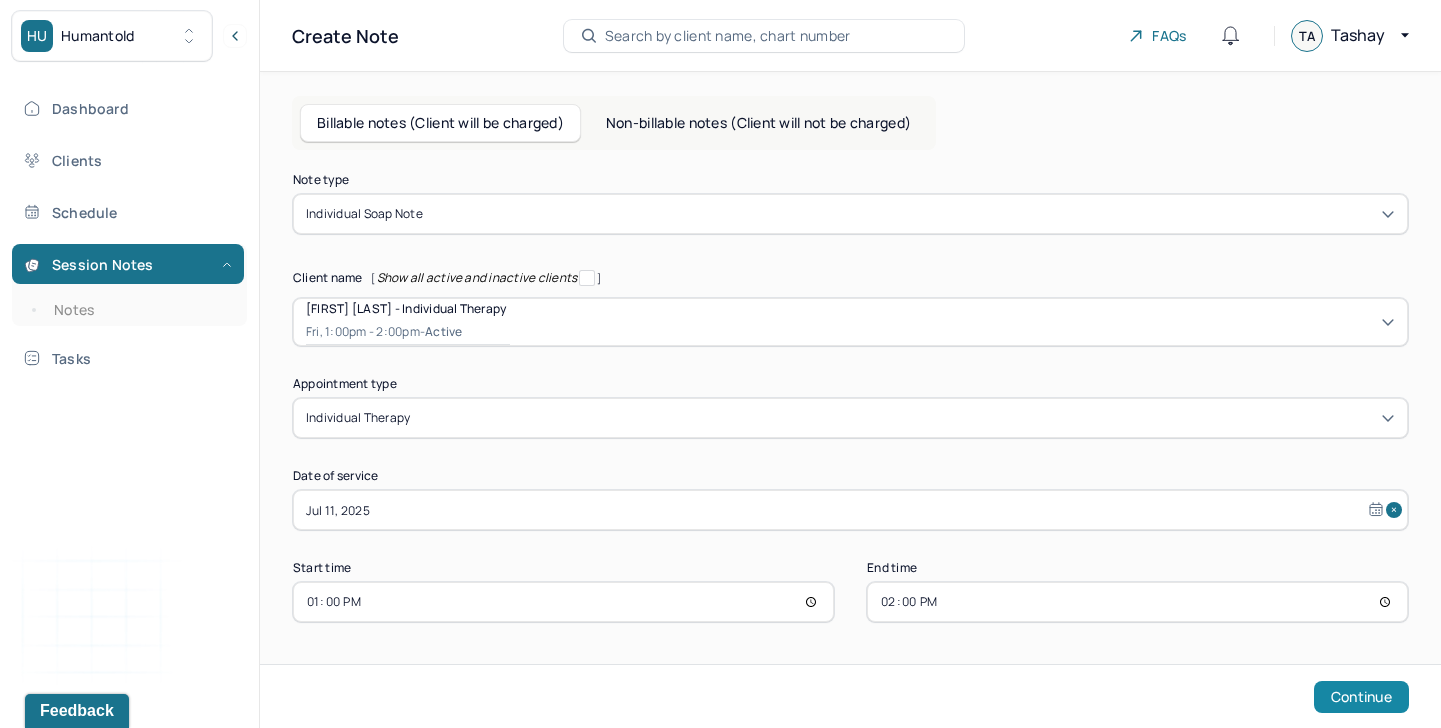 click on "Continue" at bounding box center (1361, 697) 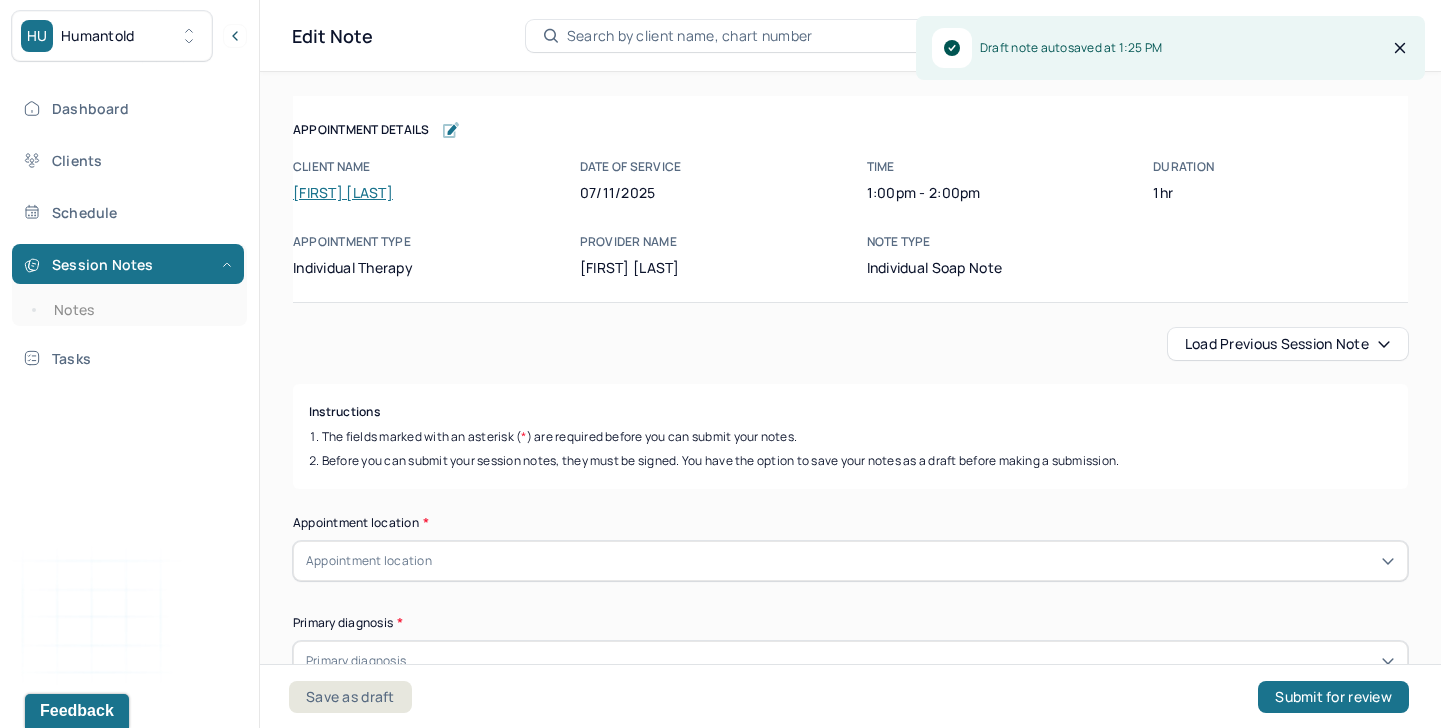 click on "Load previous session note" at bounding box center [1288, 344] 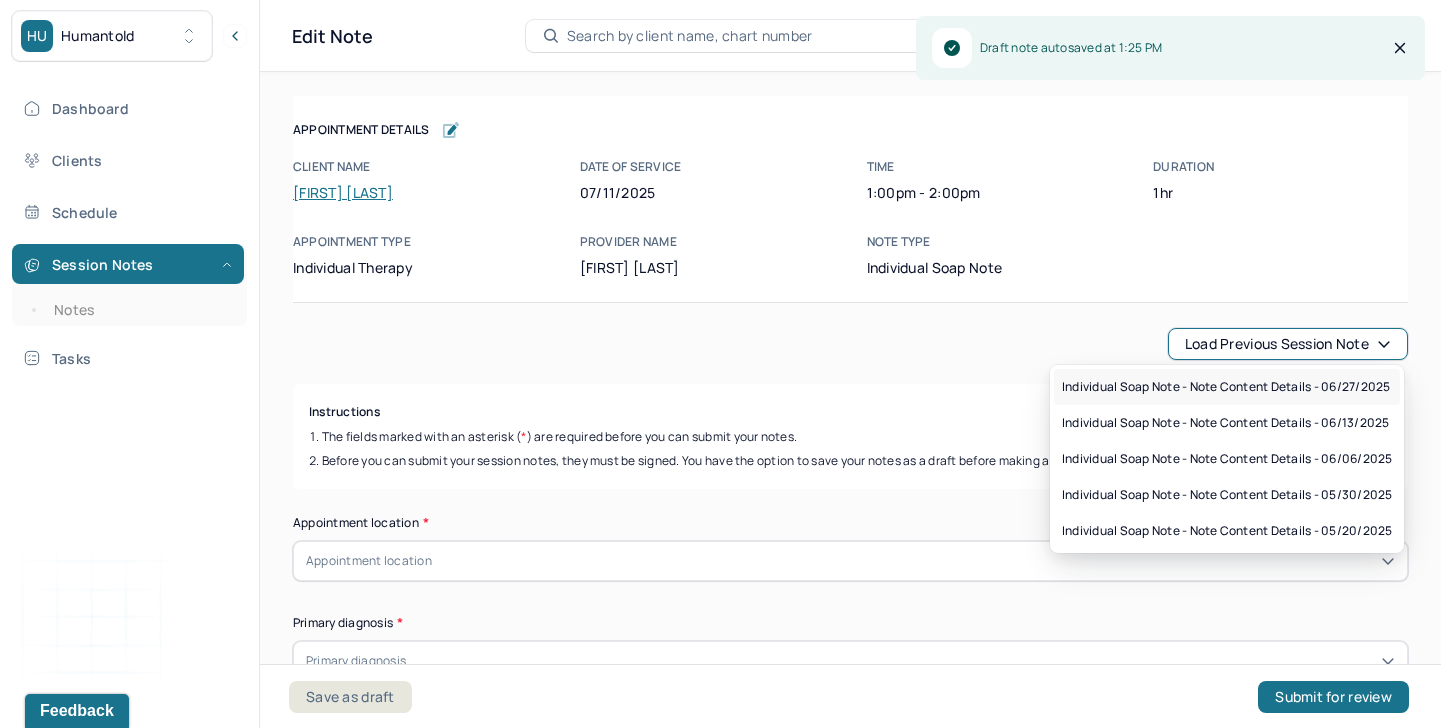 click on "Individual soap note   - Note content Details -   06/27/2025" at bounding box center (1226, 387) 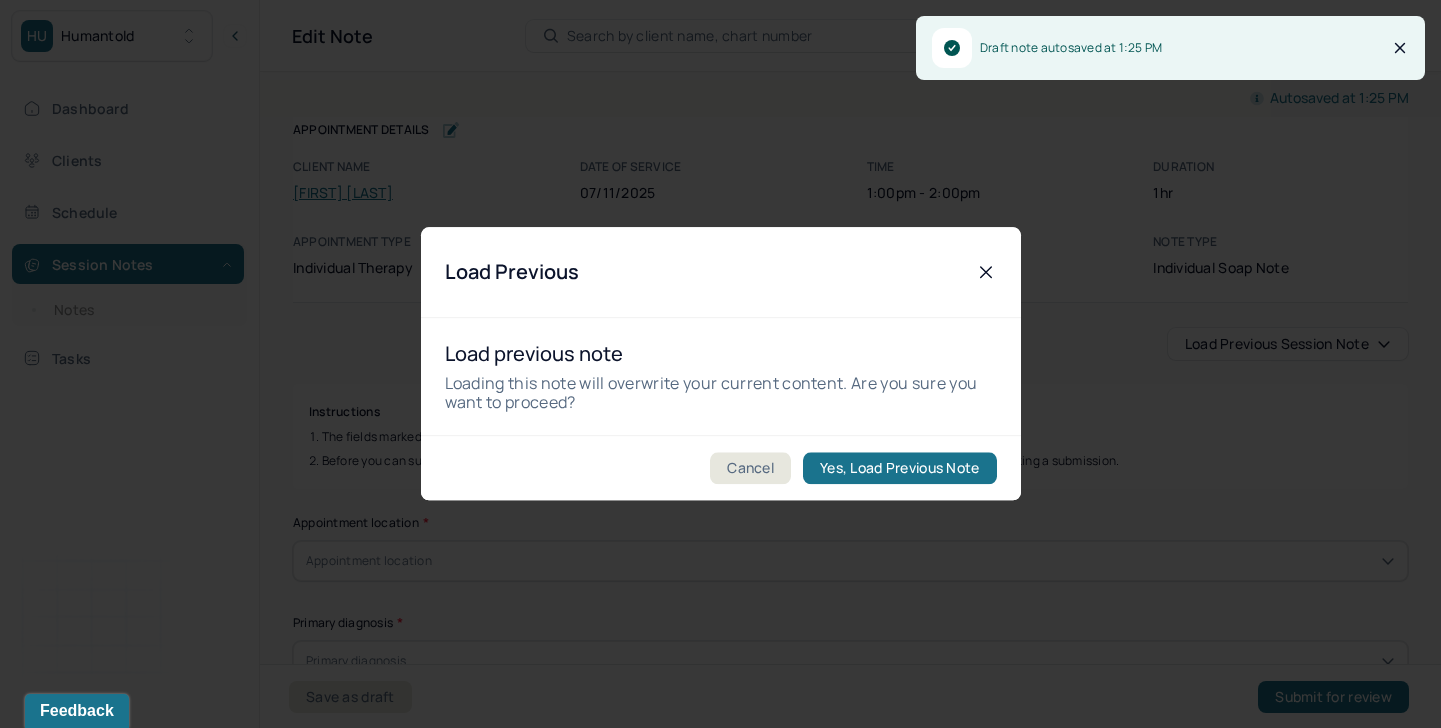 click on "Yes, Load Previous Note" at bounding box center (899, 469) 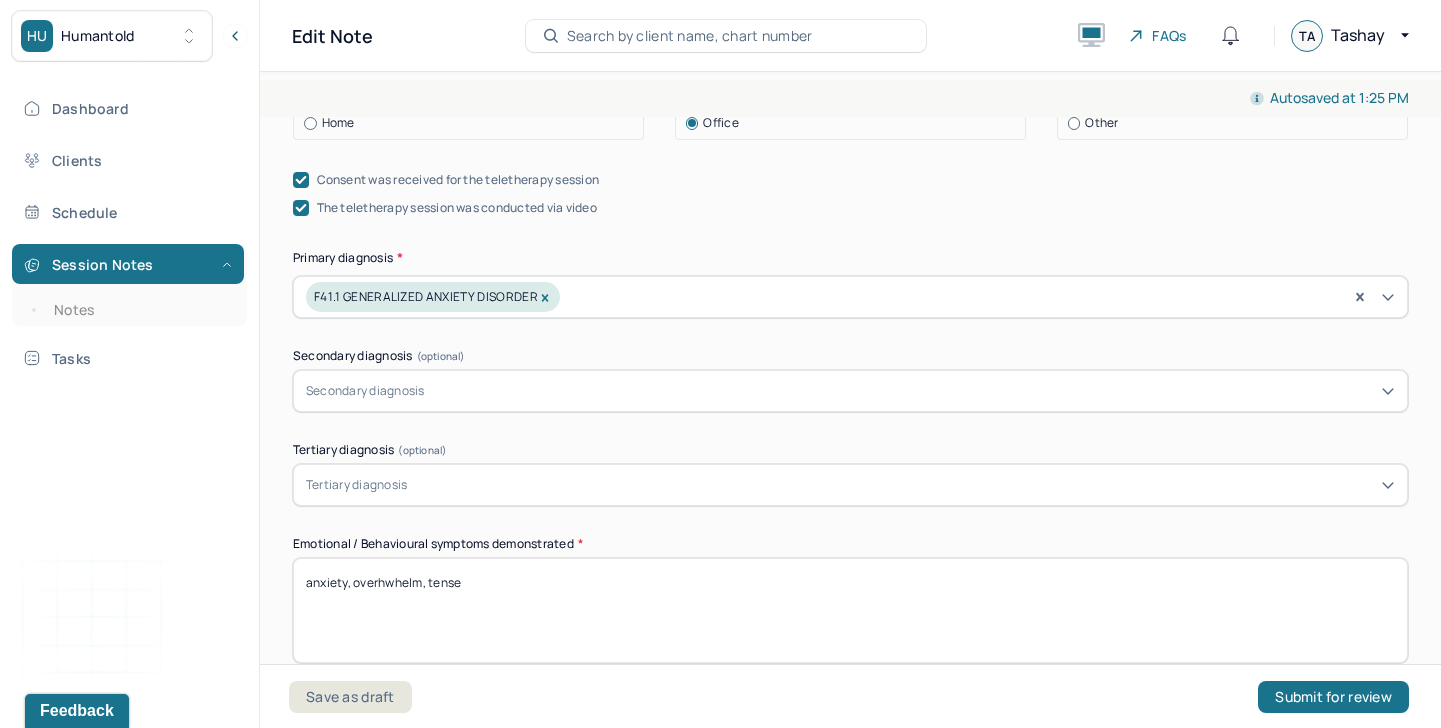 scroll, scrollTop: 673, scrollLeft: 0, axis: vertical 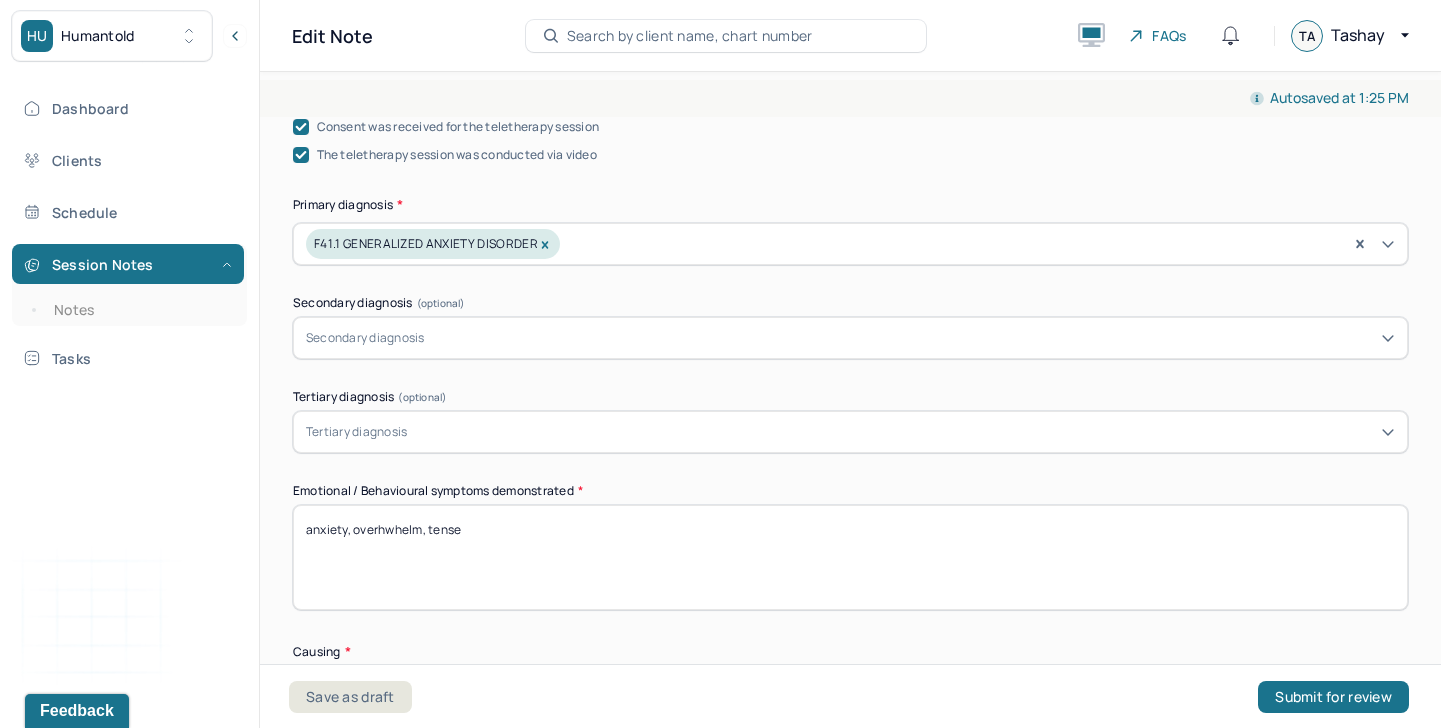 click on "anxiety, overhwhelm, tense" at bounding box center [850, 557] 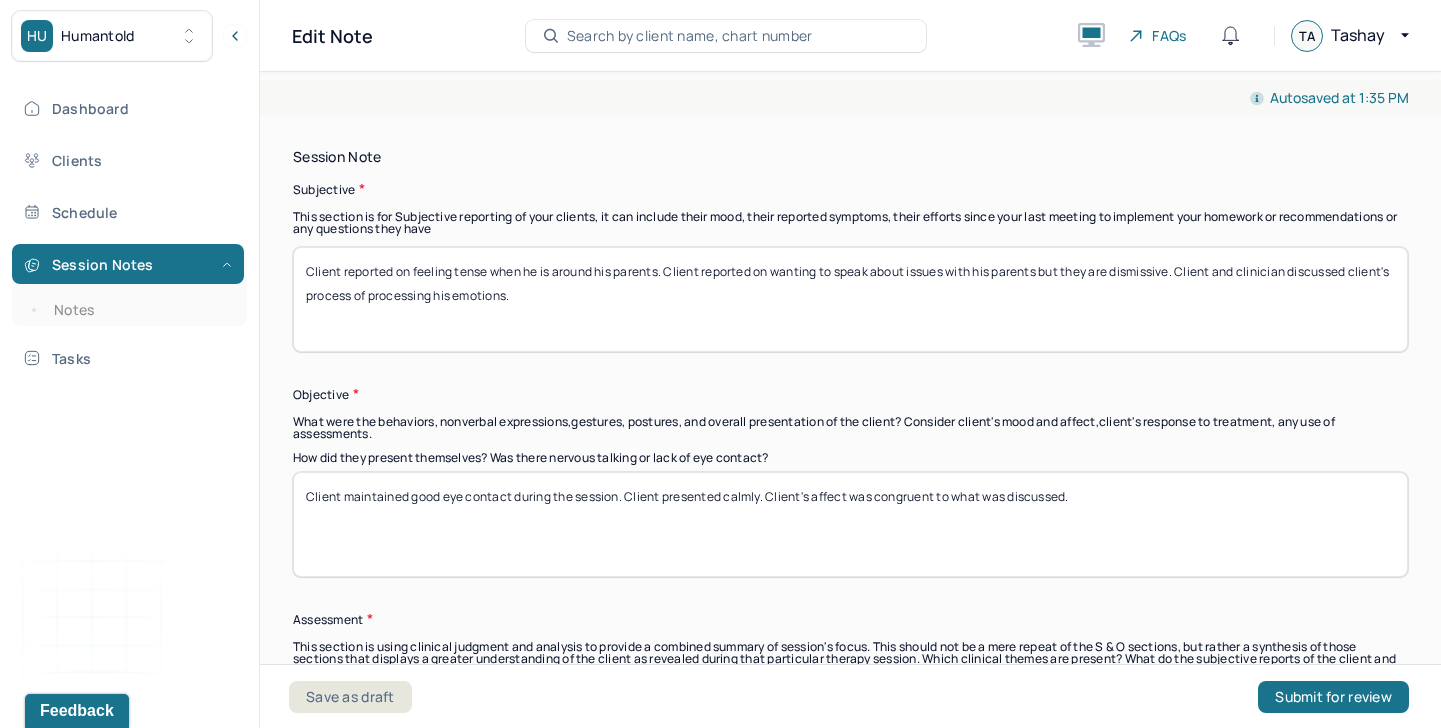 scroll, scrollTop: 1485, scrollLeft: 0, axis: vertical 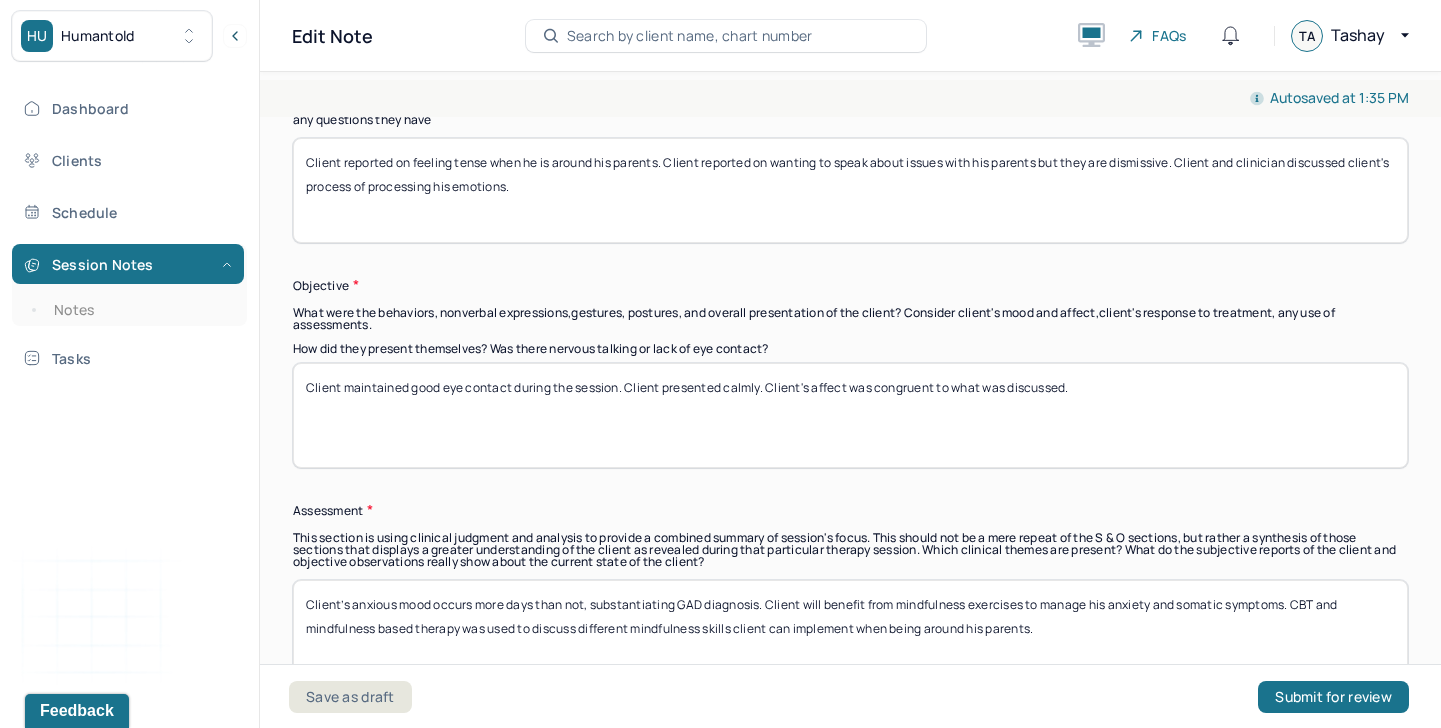 type on "overwhelm, intrusive thoughts, sadness" 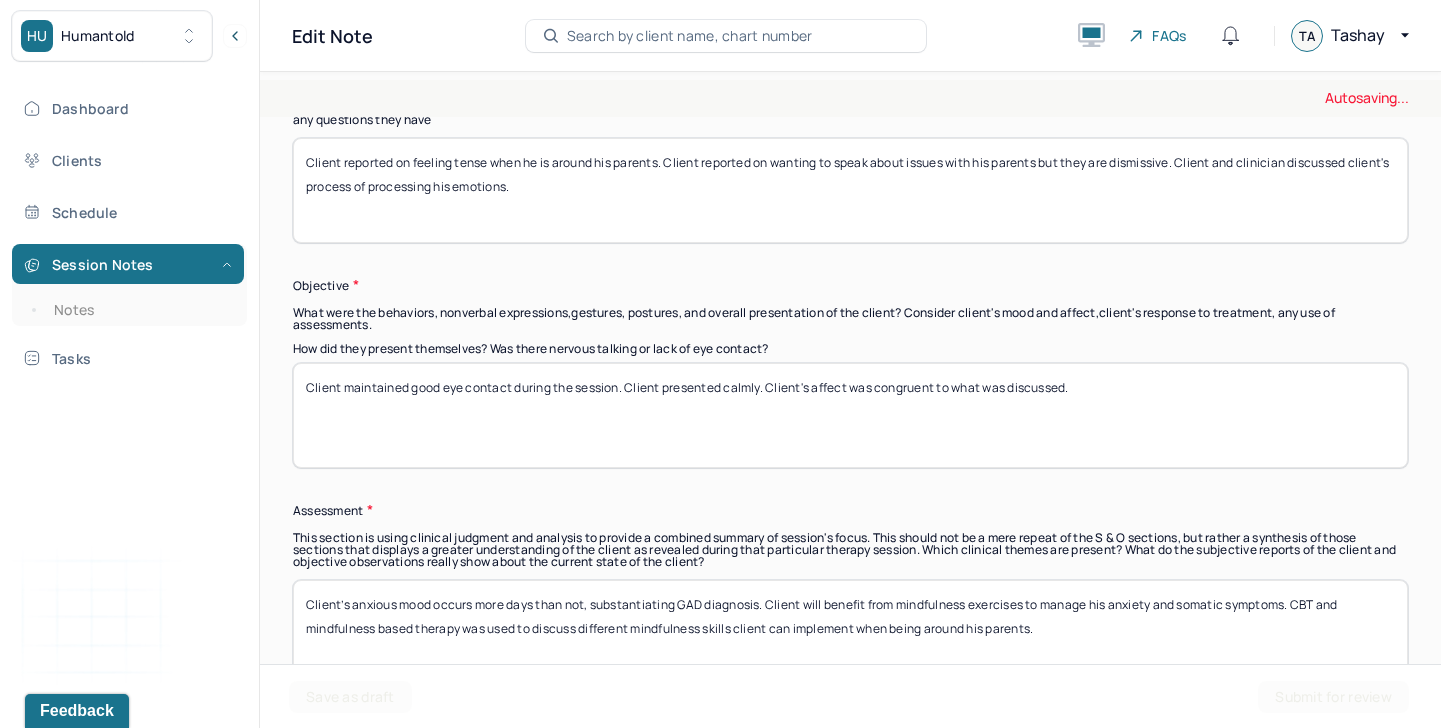 click on "Client maintained good eye contact during the session. Client presented calmly. Client's affect was congruent to what was discussed." at bounding box center (850, 415) 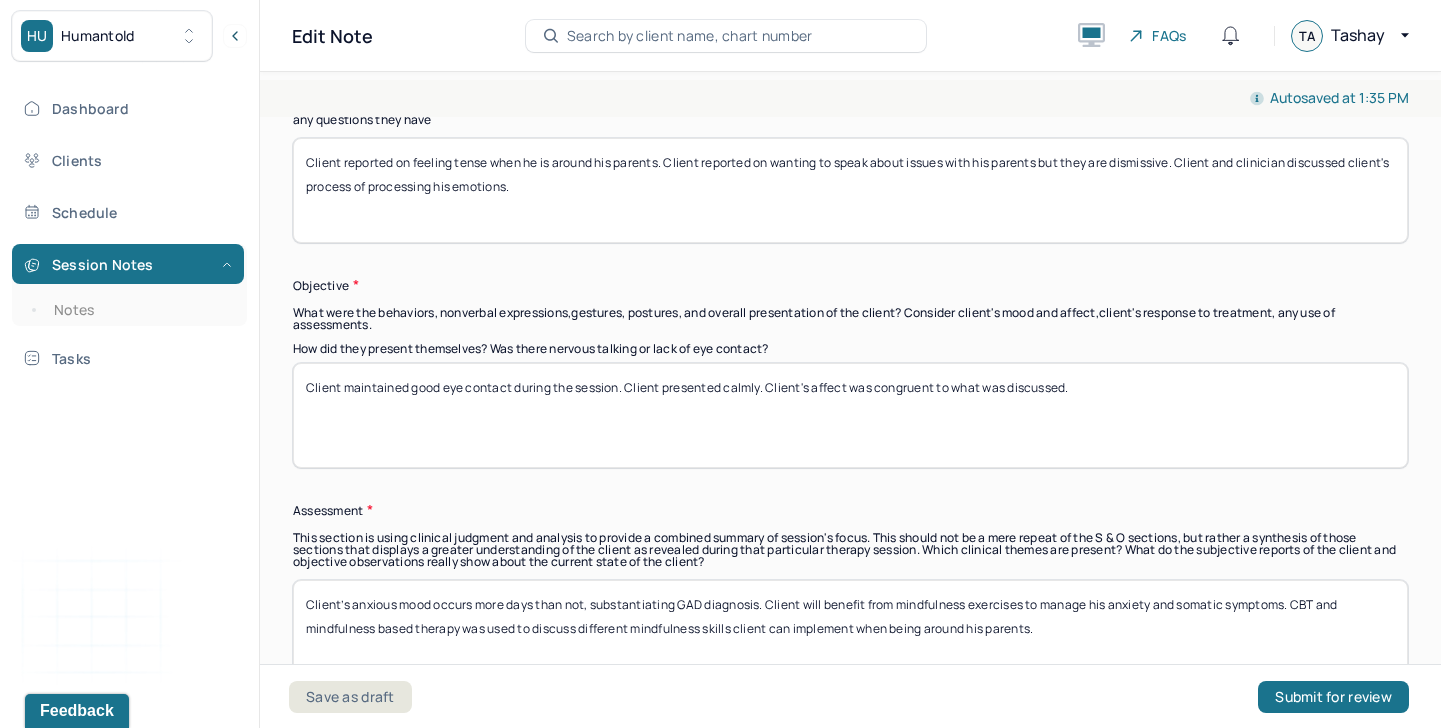 click on "Client reported on feeling tense when he is around his parents. Client reported on wanting to speak about issues with his parents but they are dismissive. Client and clinician discussed client's process of processing his emotions." at bounding box center (850, 190) 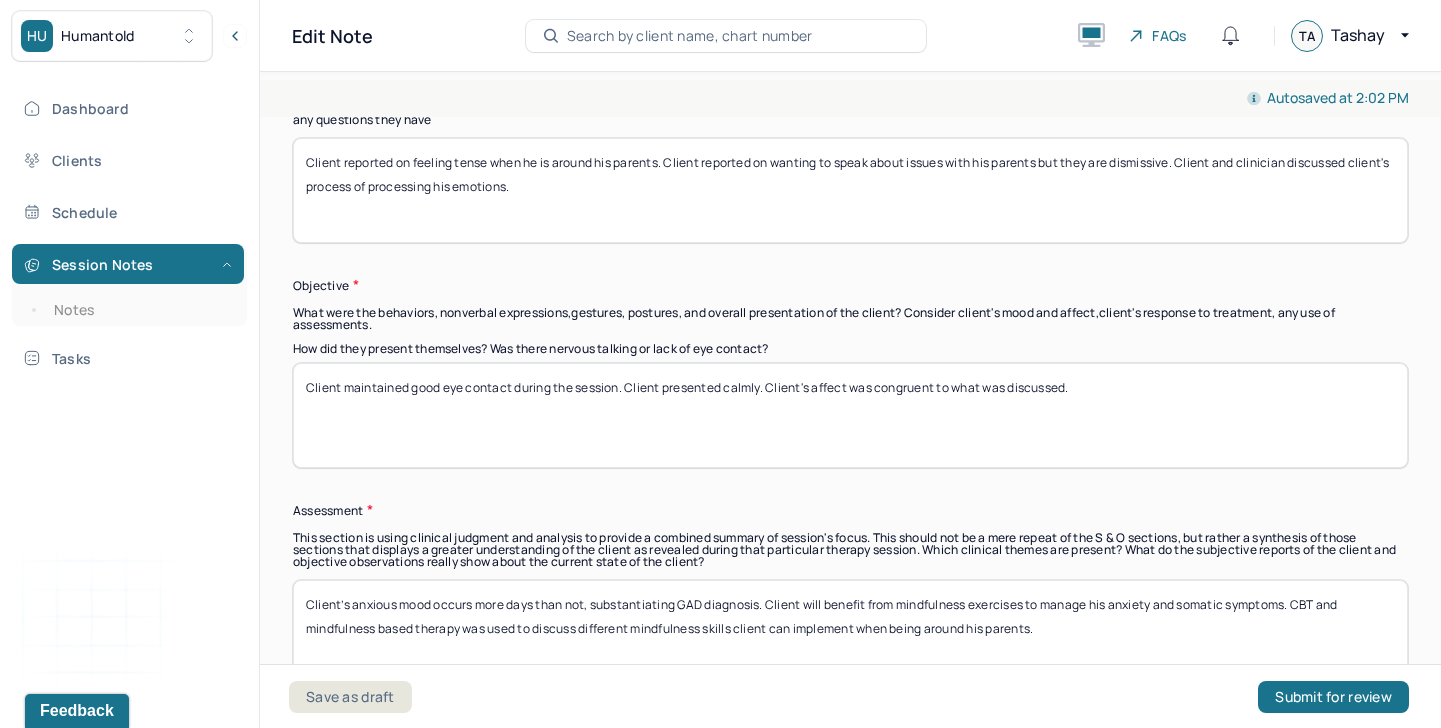 click on "Client reported on feeling tense when he is around his parents. Client reported on wanting to speak about issues with his parents but they are dismissive. Client and clinician discussed client's process of processing his emotions." at bounding box center (850, 190) 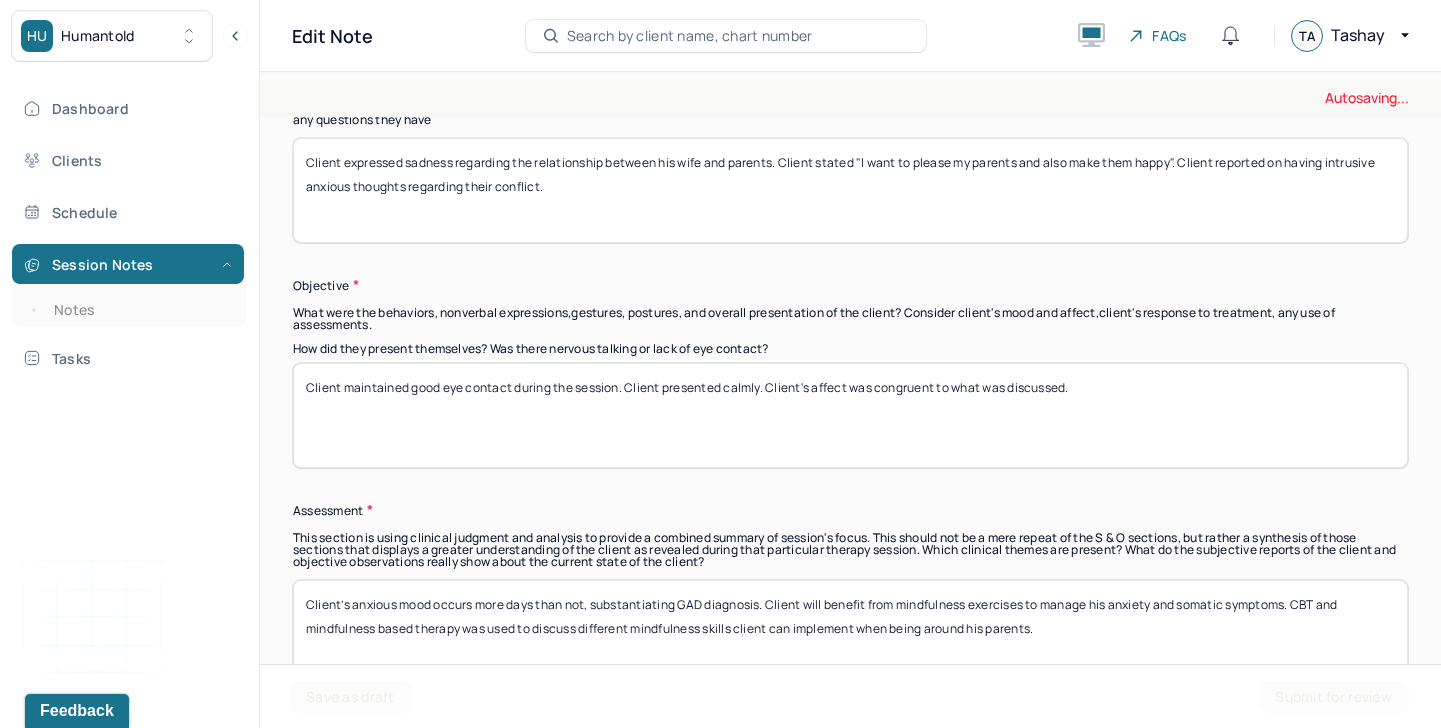 type on "Client expressed sadness regarding the relationship between his wife and parents. Client stated "I want to please my parents and also make them happy". Client reported on having intrusive anxious thoughts regarding their conflict." 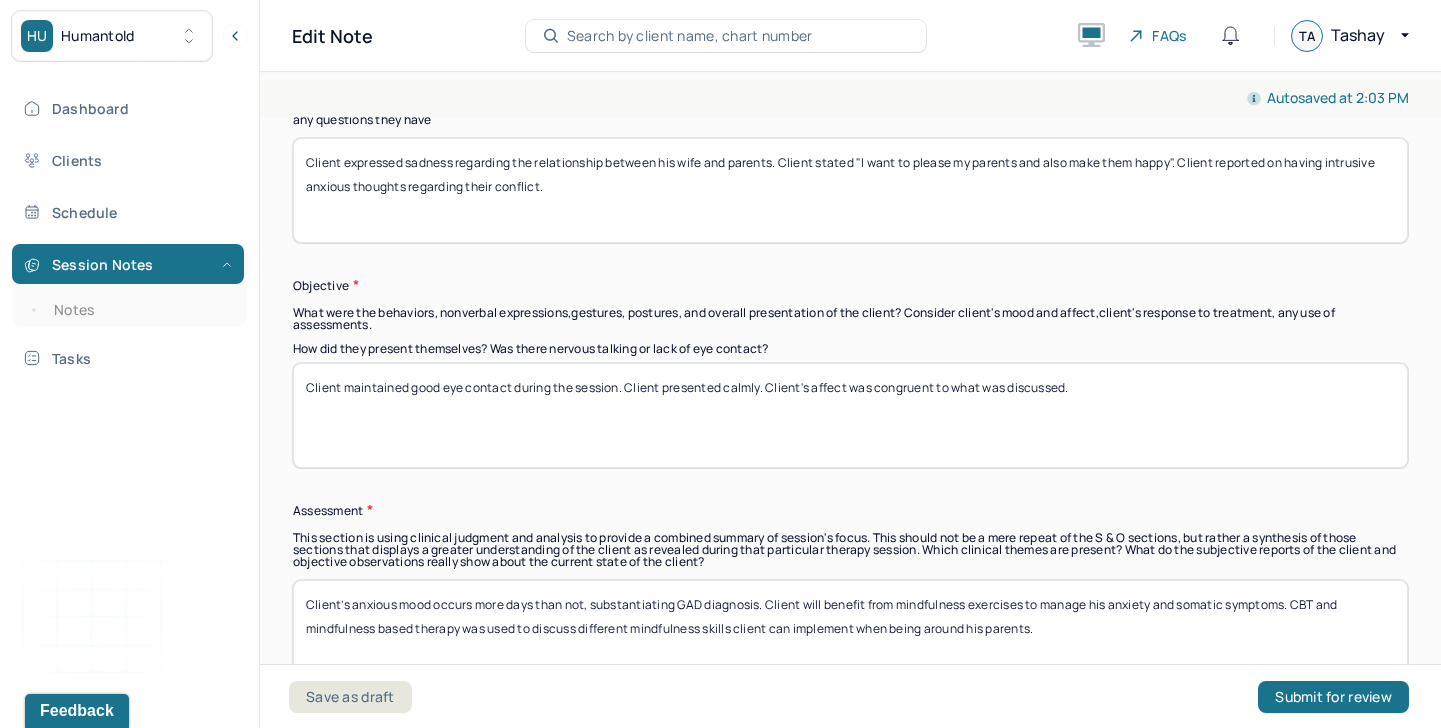 click on "Client maintained good eye contact during the session. Client presented calmly. Client's affect was congruent to what was discussed." at bounding box center (850, 415) 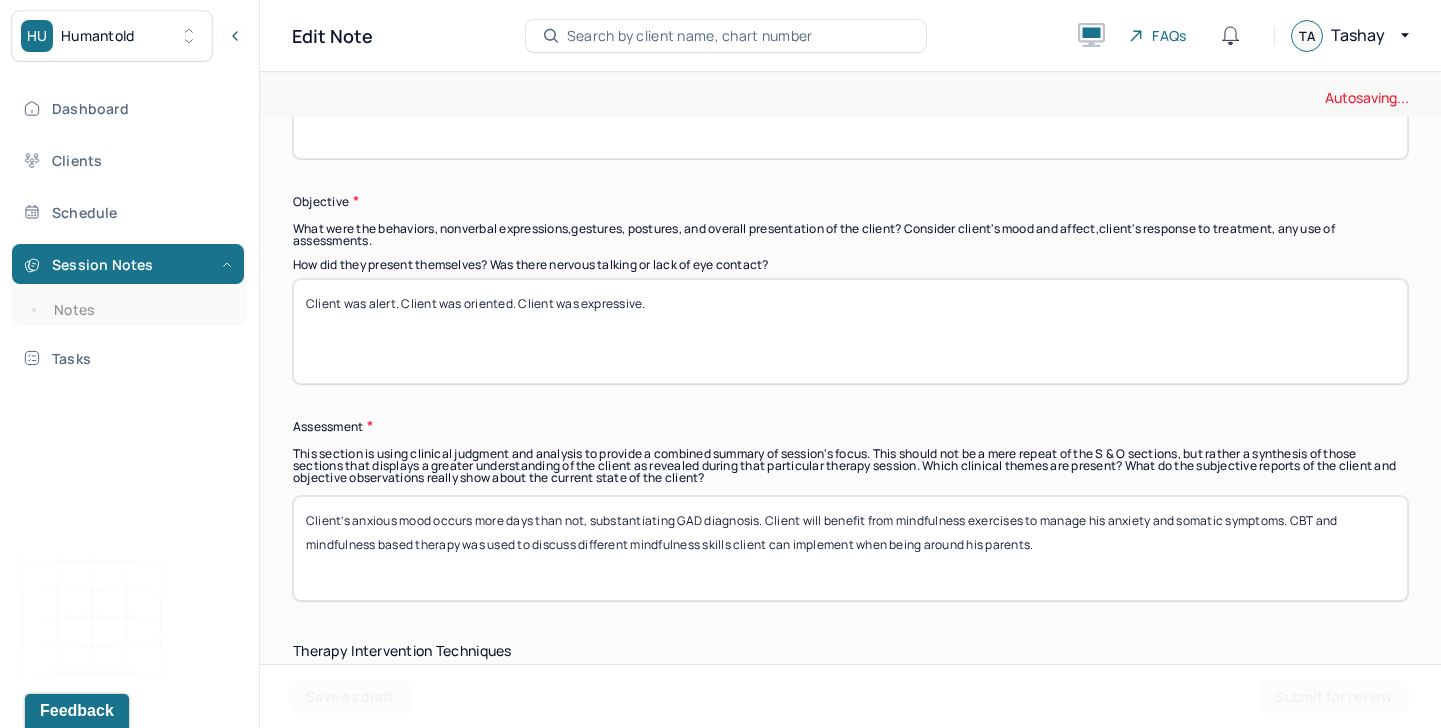 scroll, scrollTop: 1612, scrollLeft: 0, axis: vertical 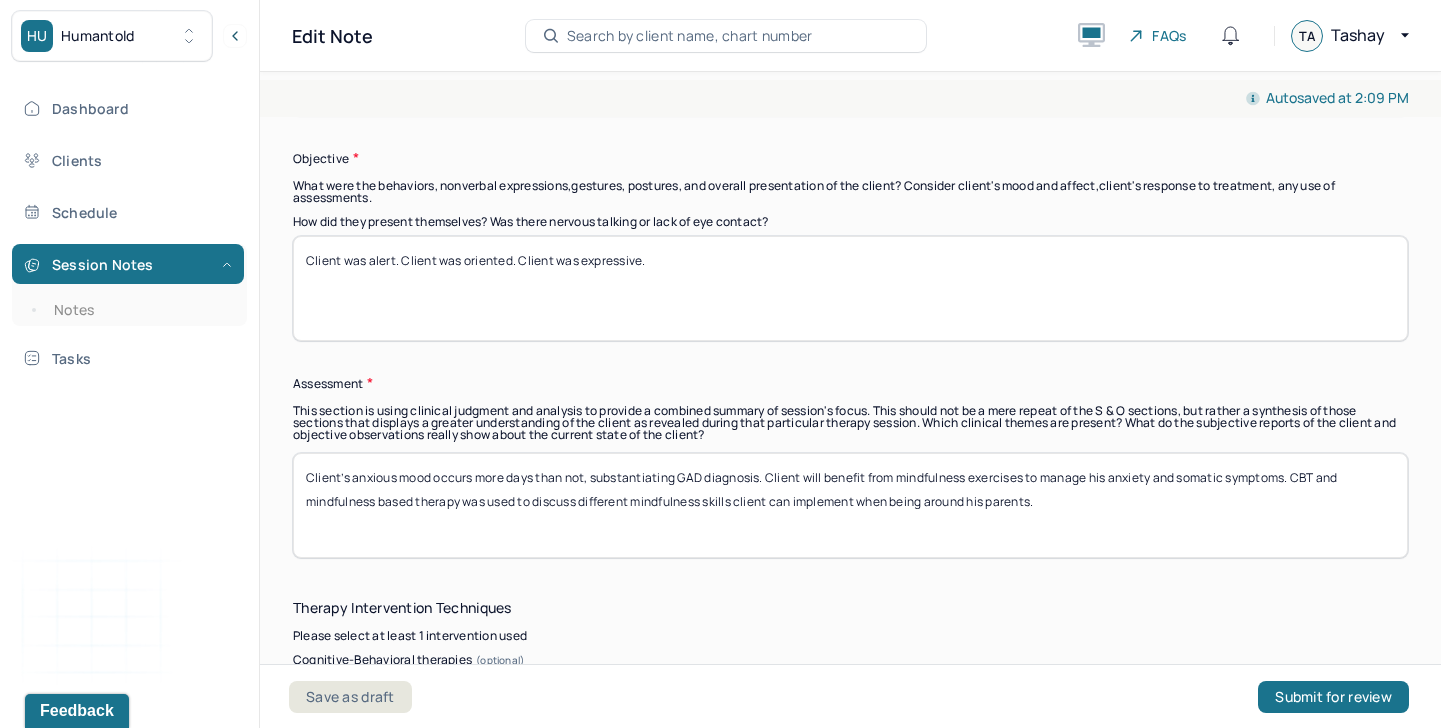 type on "Client was alert. Client was oriented. Client was expressive." 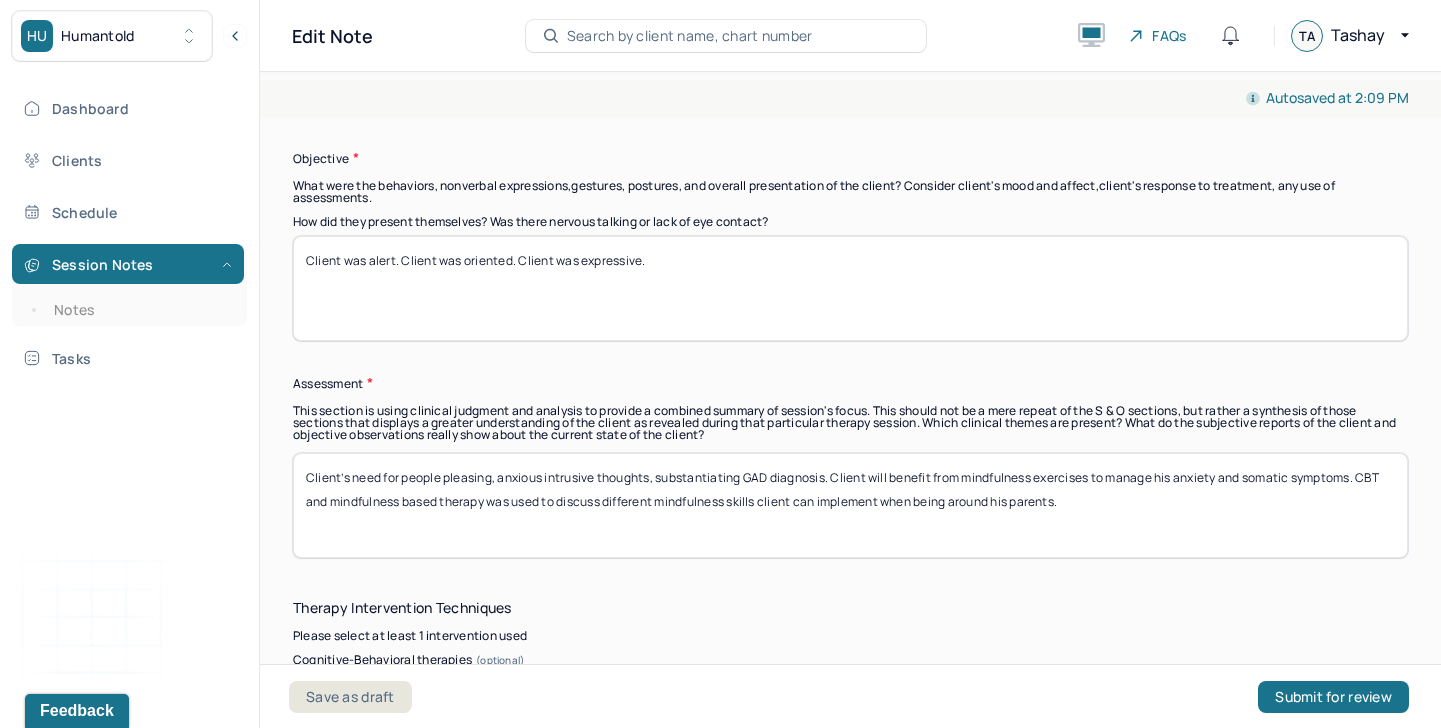 click on "Client’s need for people pleasing, anxious intrusive thoughts, substantiating GAD diagnosis. Client will benefit from mindfulness exercises to manage his anxiety and somatic symptoms. CBT and mindfulness based therapy was used to discuss different mindfulness skills client can implement when being around his parents." at bounding box center [850, 505] 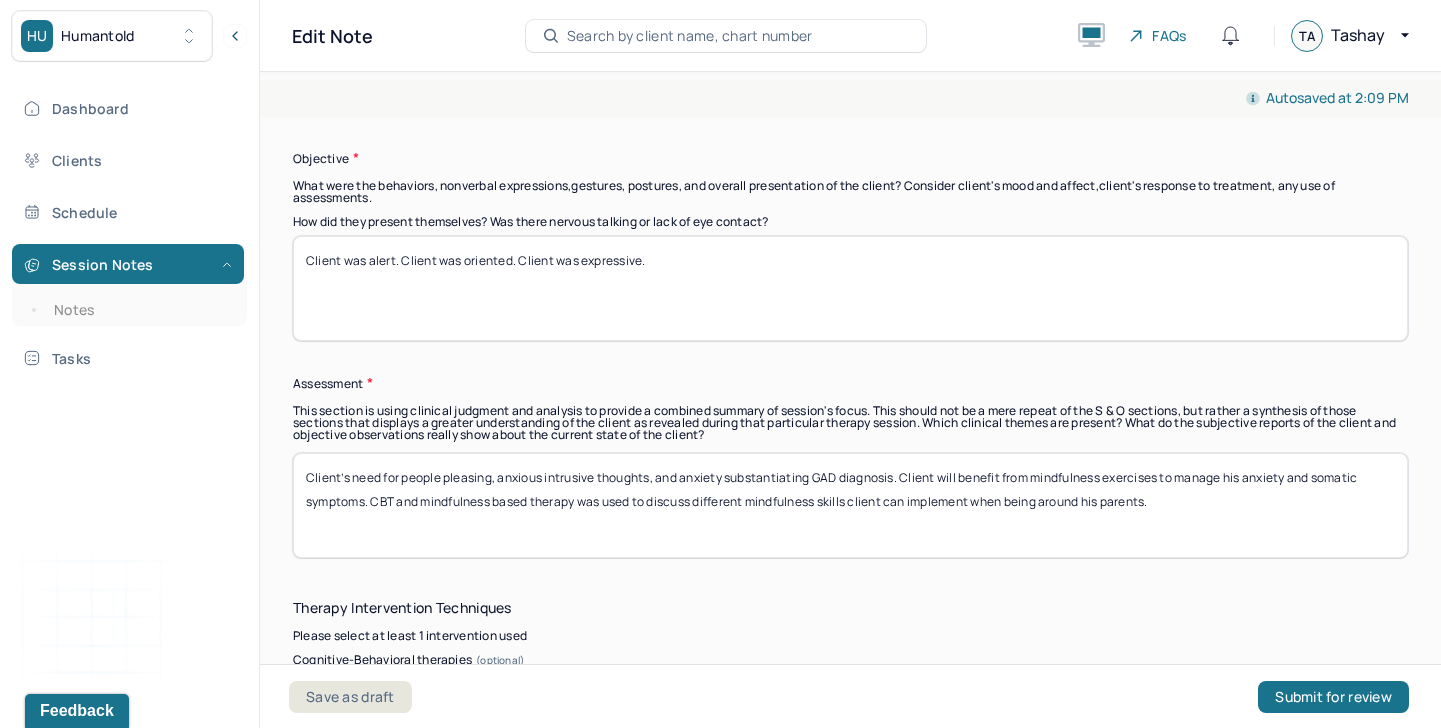 click on "Client’s need for people pleasing, anxious intrusive thoughts, and anxiety substantiating GAD diagnosis. Client will benefit from mindfulness exercises to manage his anxiety and somatic symptoms. CBT and mindfulness based therapy was used to discuss different mindfulness skills client can implement when being around his parents." at bounding box center [850, 505] 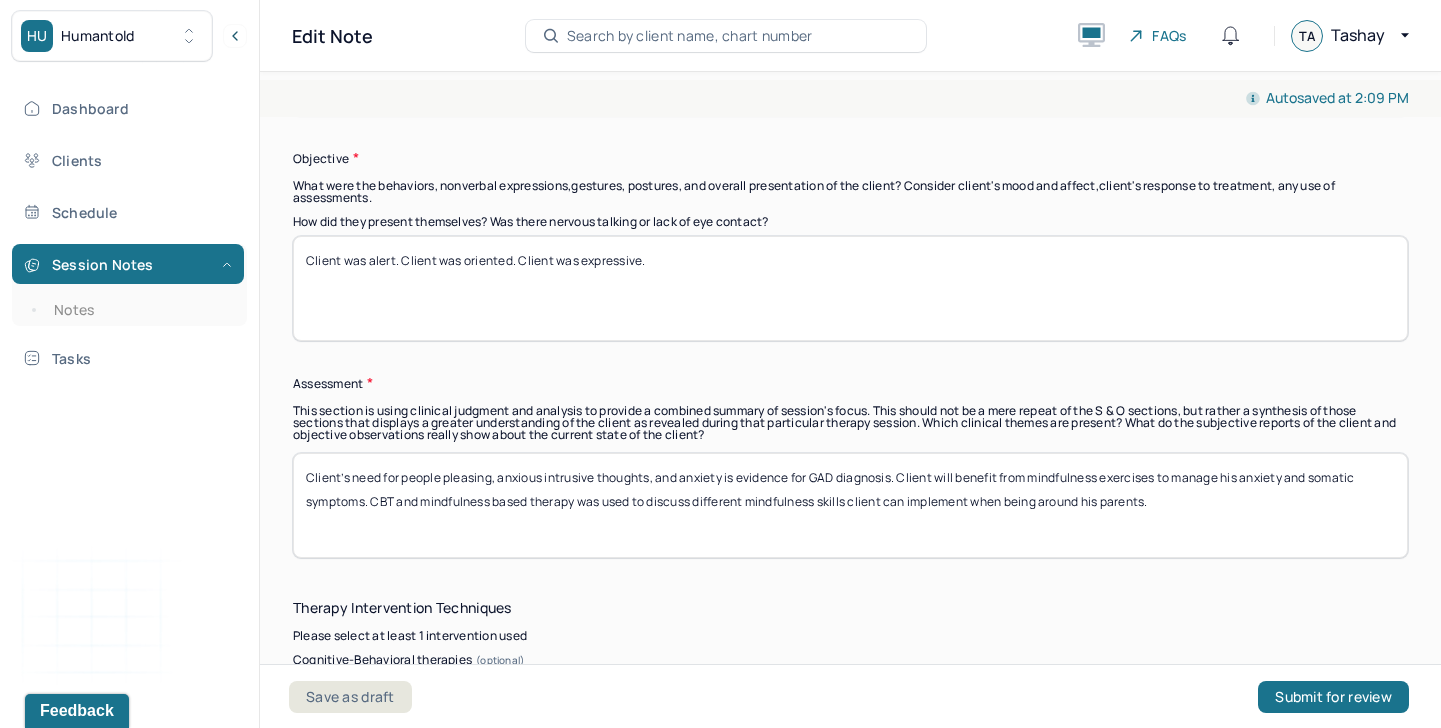 drag, startPoint x: 905, startPoint y: 480, endPoint x: 1153, endPoint y: 523, distance: 251.70023 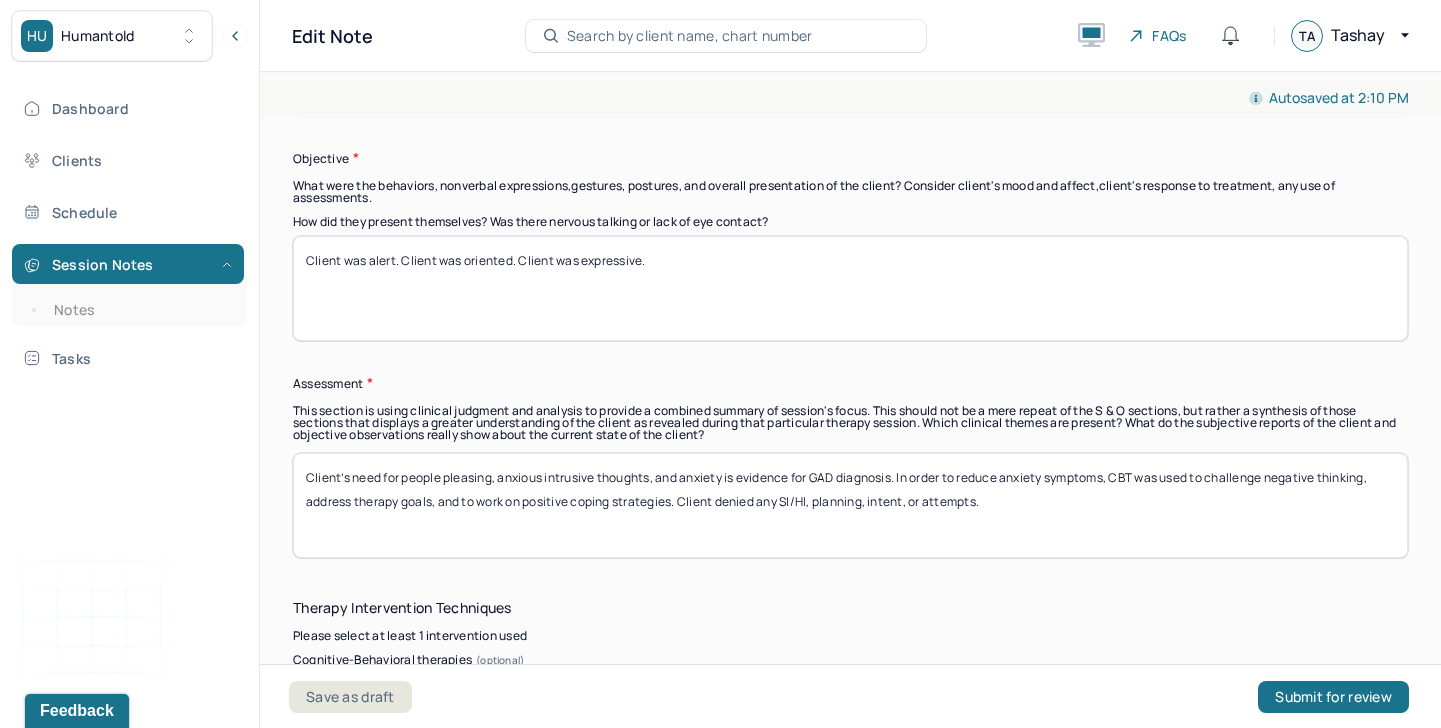 click on "Client’s need for people pleasing, anxious intrusive thoughts, and anxiety is evidence for GAD diagnosis. In order to reduce anxiety symptoms, CBT was used to challenge negative thinking, address therapy goals, and to work on positive coping strategies. Client denied any SI/HI, planning, intent, or attempts." at bounding box center [850, 505] 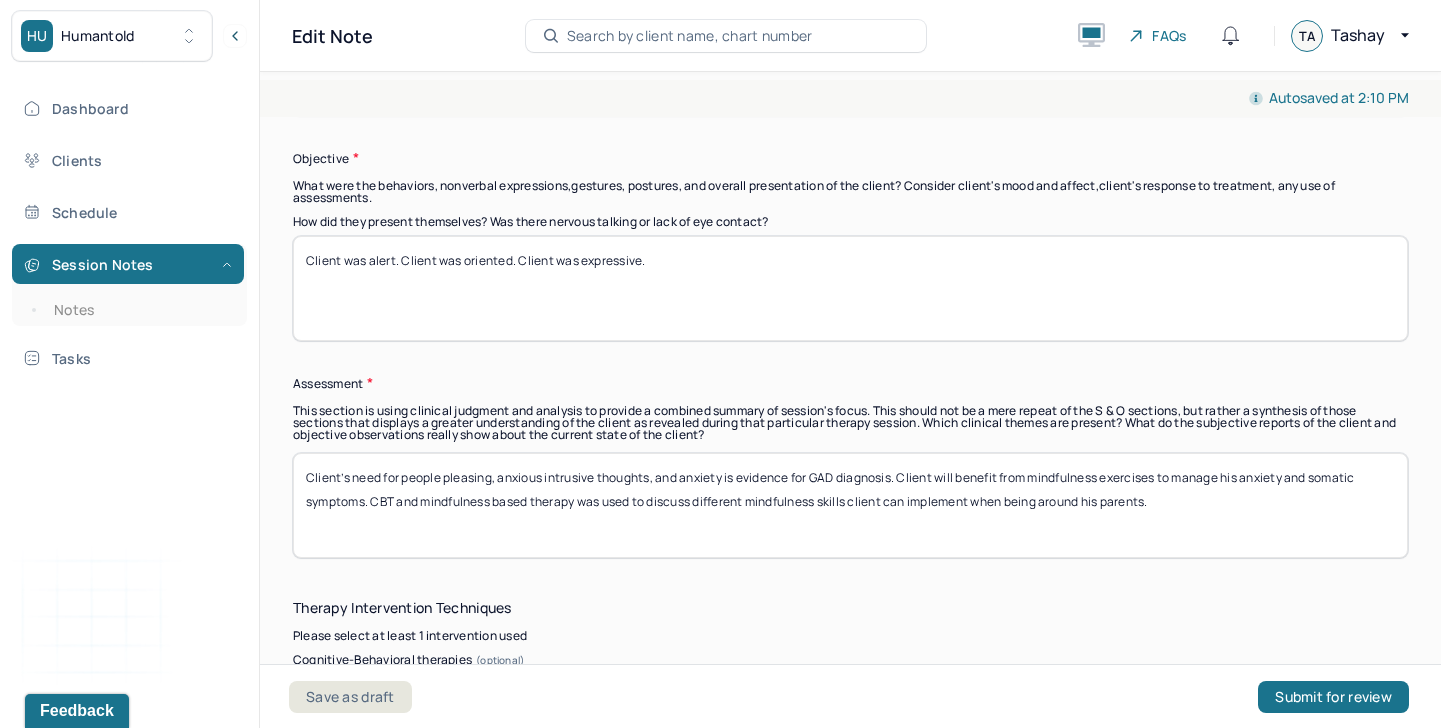 drag, startPoint x: 679, startPoint y: 500, endPoint x: 1056, endPoint y: 508, distance: 377.08487 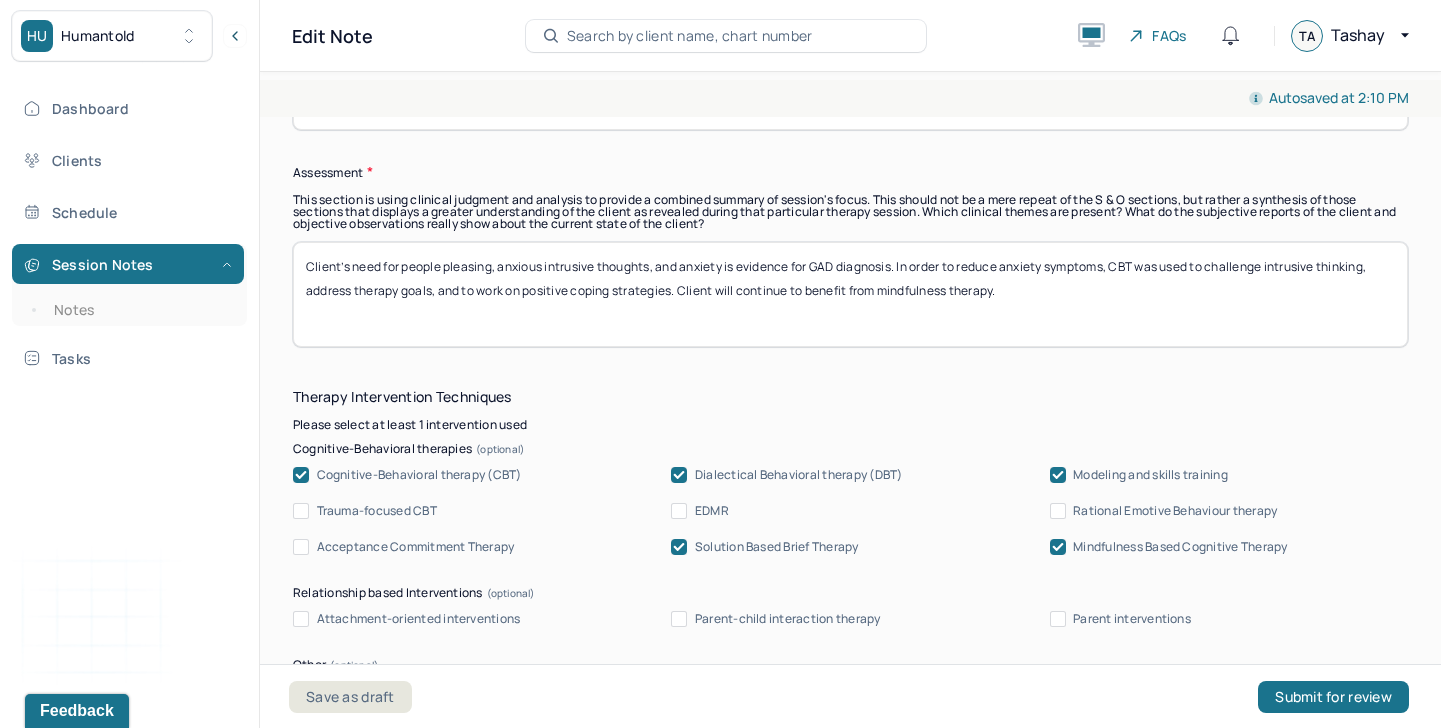 scroll, scrollTop: 1902, scrollLeft: 0, axis: vertical 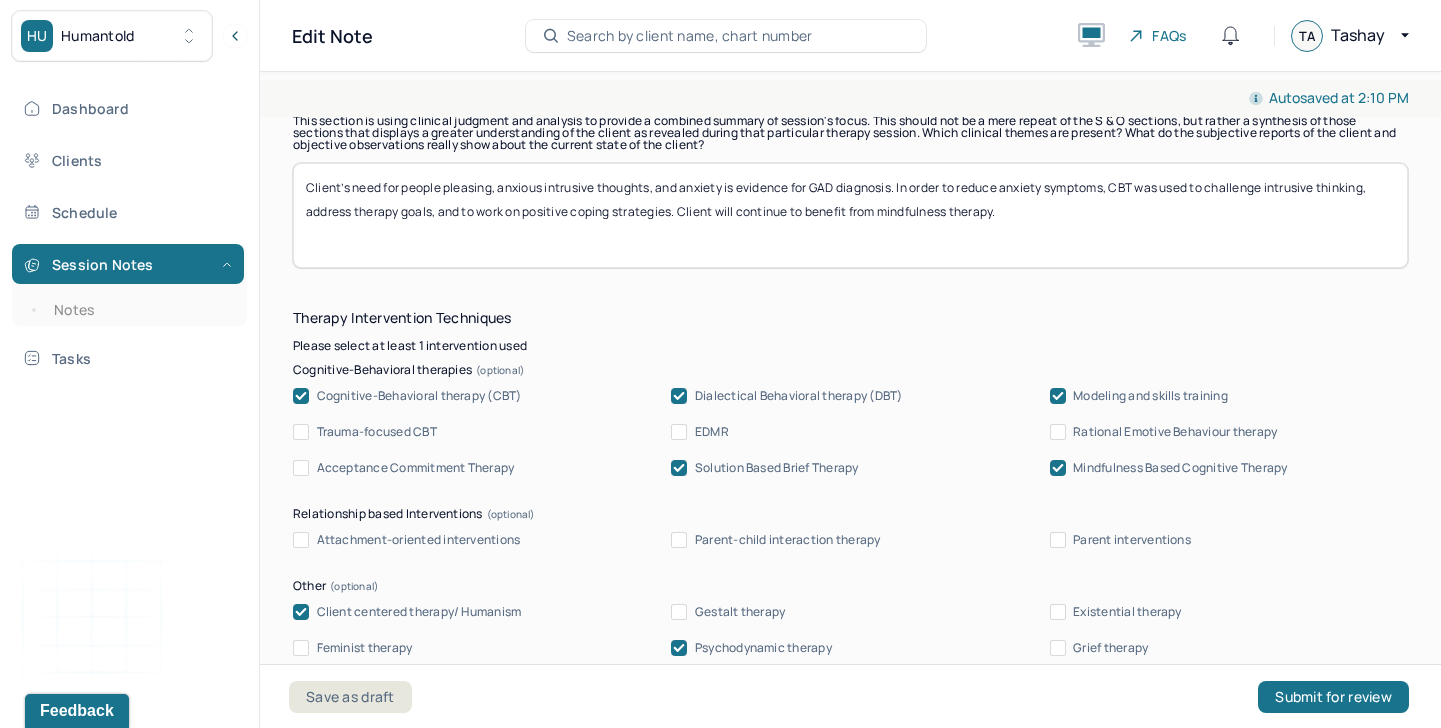 type on "Client’s need for people pleasing, anxious intrusive thoughts, and anxiety is evidence for GAD diagnosis. In order to reduce anxiety symptoms, CBT was used to challenge intrusive thinking, address therapy goals, and to work on positive coping strategies. Client will continue to benefit from mindfulness therapy." 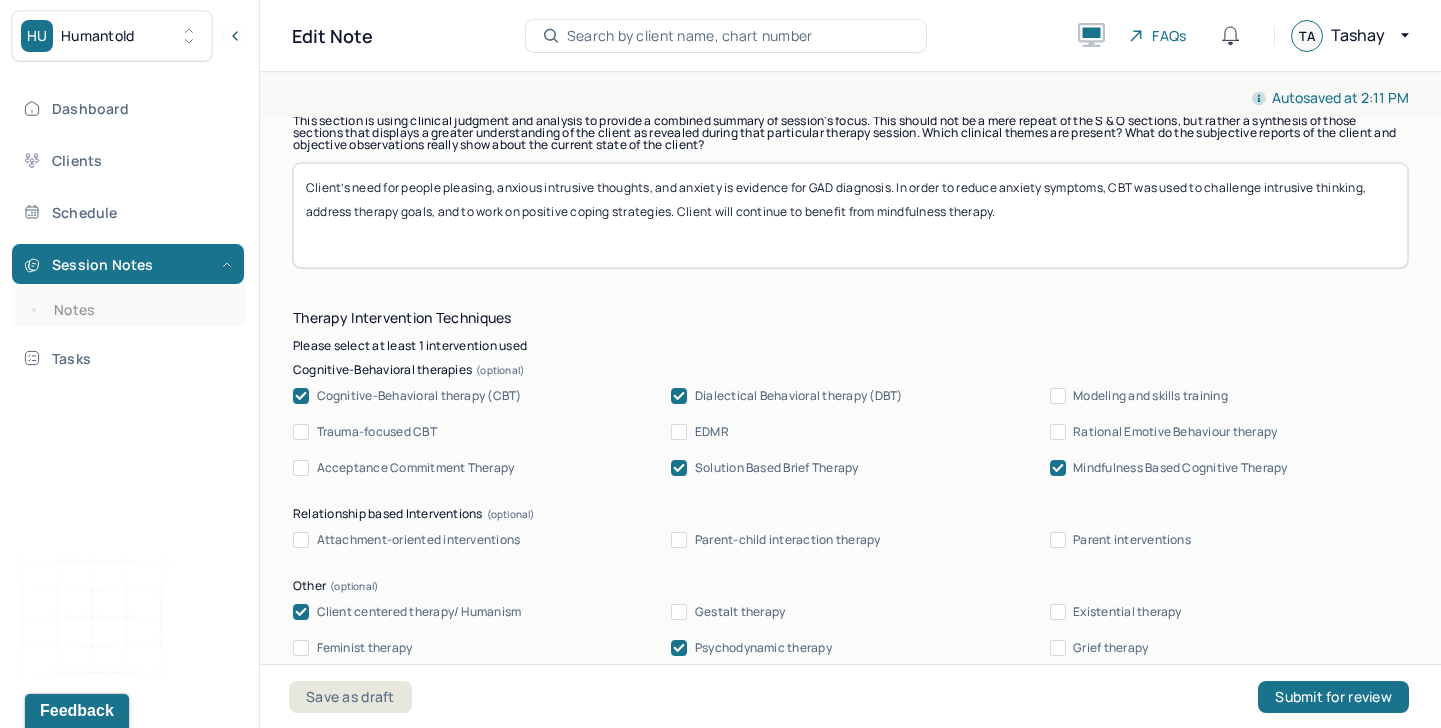 click on "Solution Based Brief Therapy" at bounding box center [777, 468] 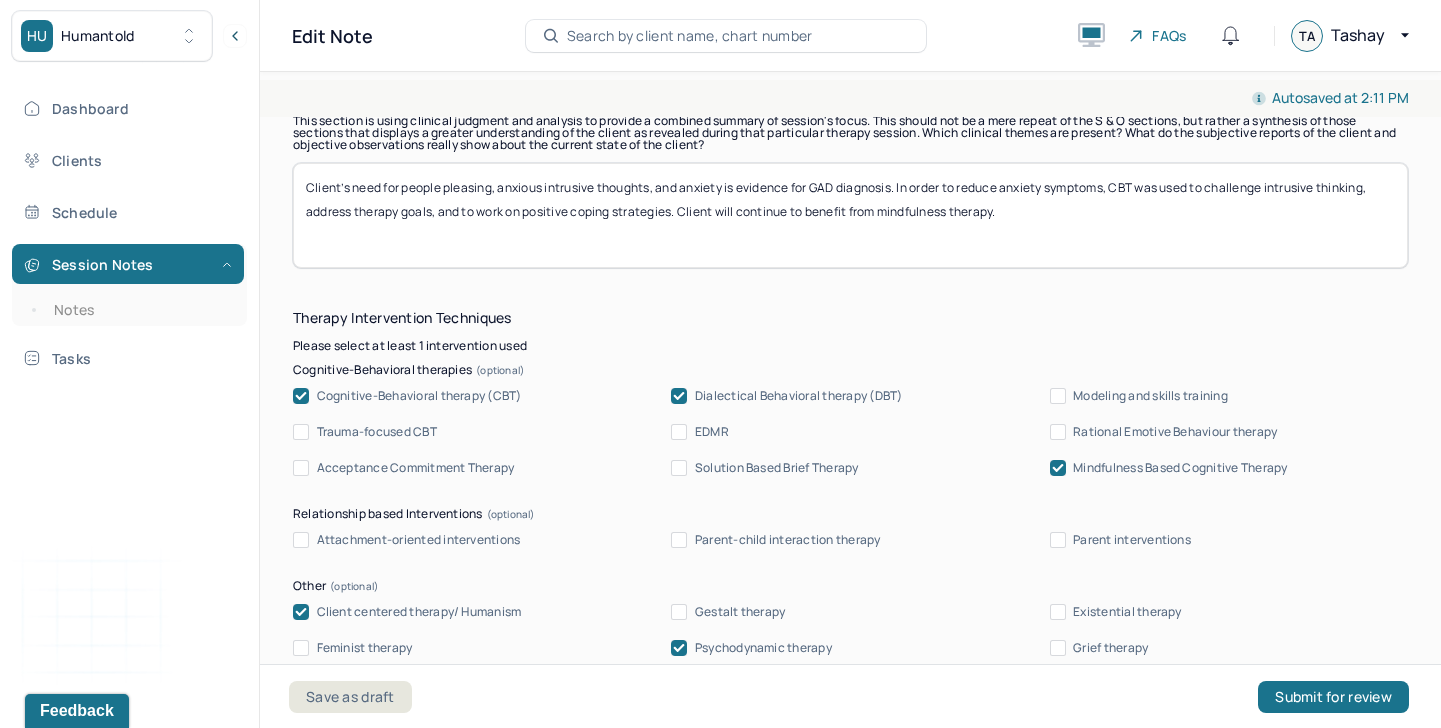 click on "Dialectical Behavioral therapy (DBT)" at bounding box center (799, 396) 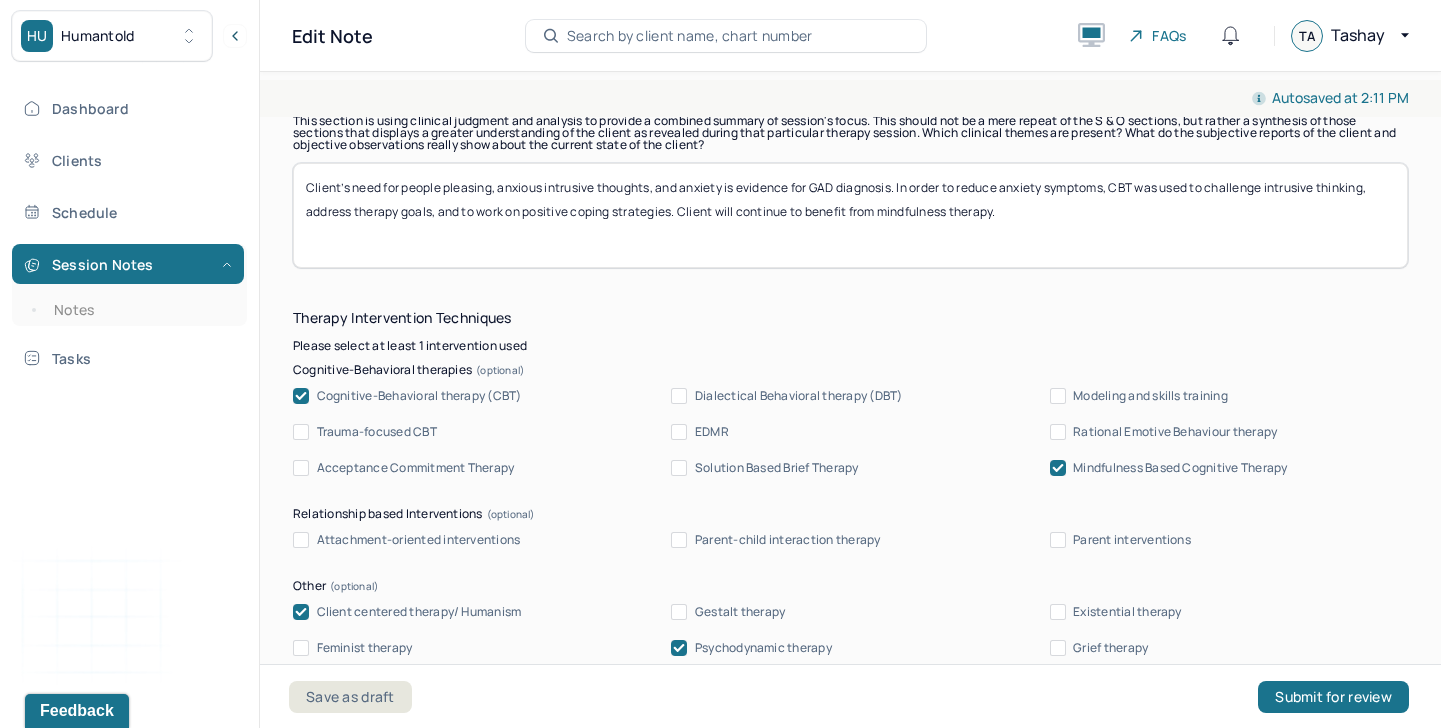 scroll, scrollTop: 1996, scrollLeft: 0, axis: vertical 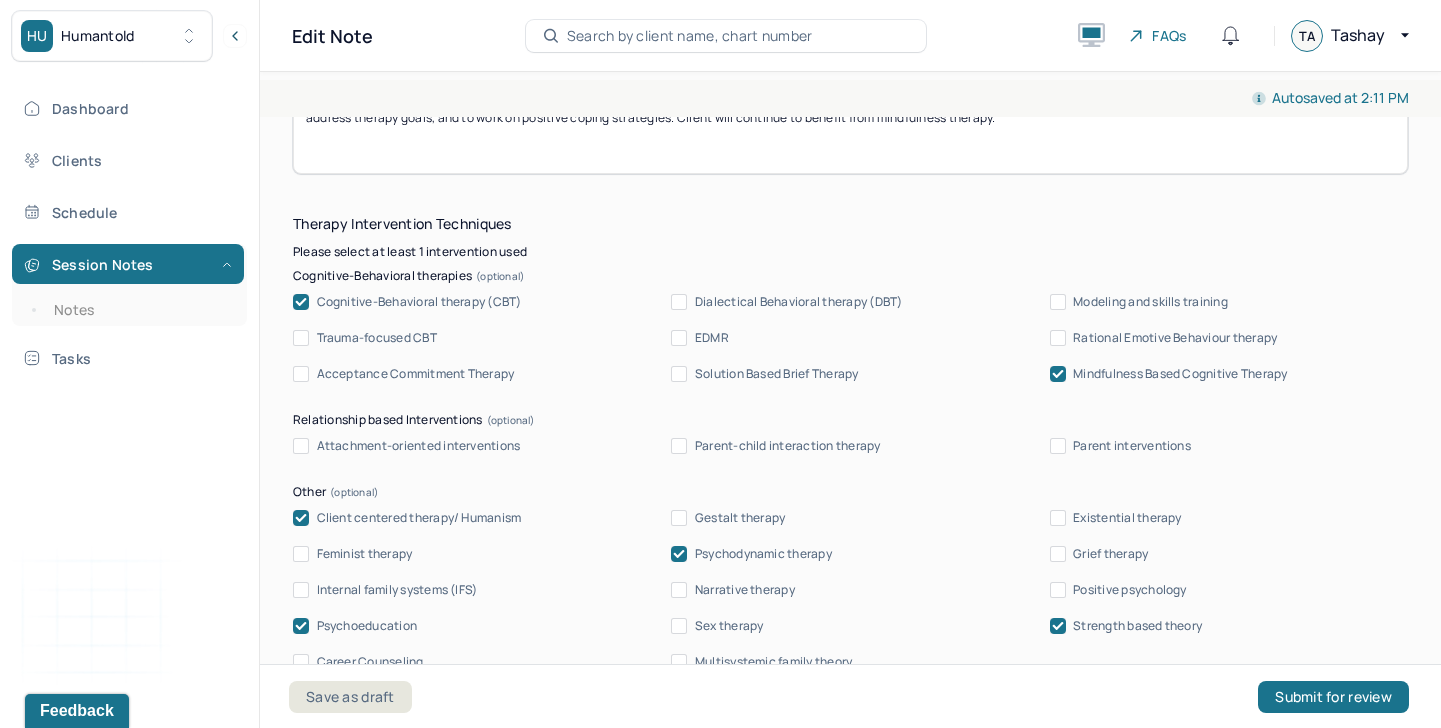 click on "Psychodynamic therapy" at bounding box center (763, 554) 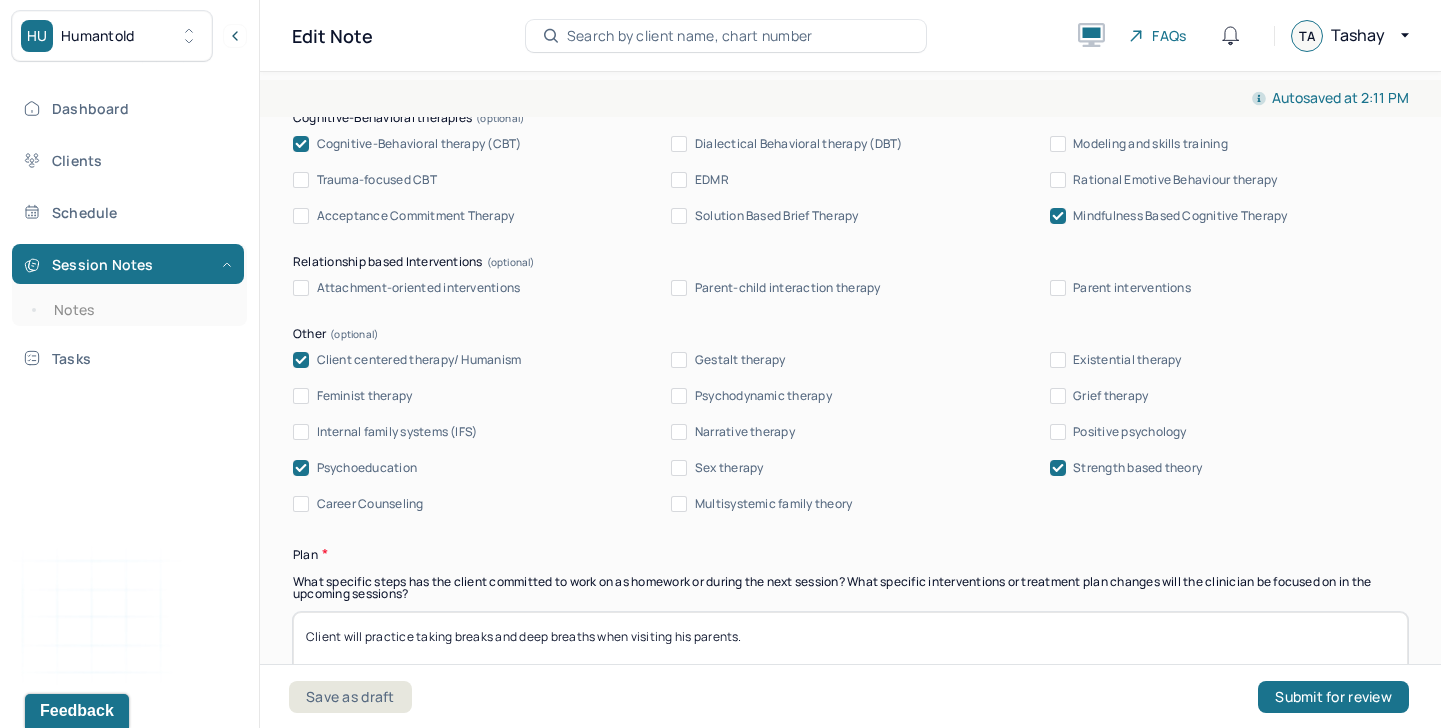 scroll, scrollTop: 2231, scrollLeft: 0, axis: vertical 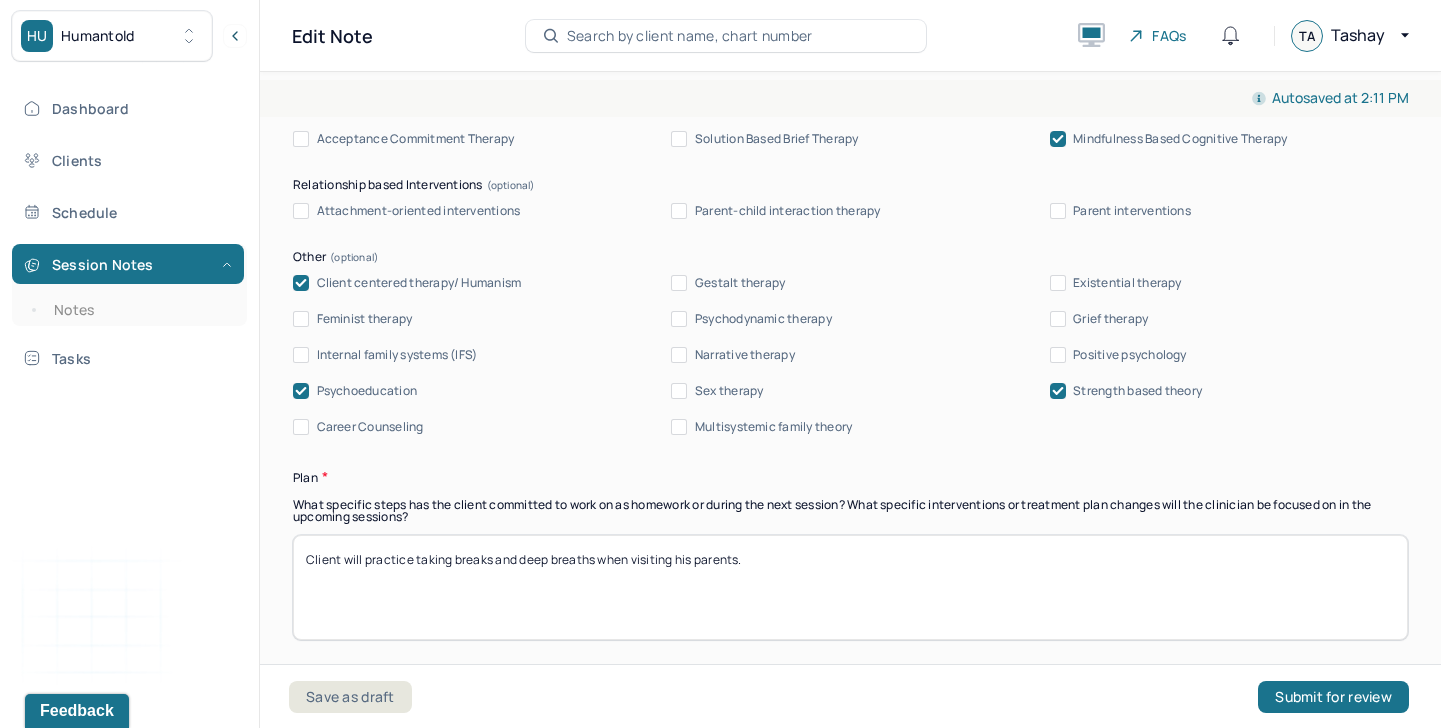 click on "Psychoeducation" at bounding box center (367, 391) 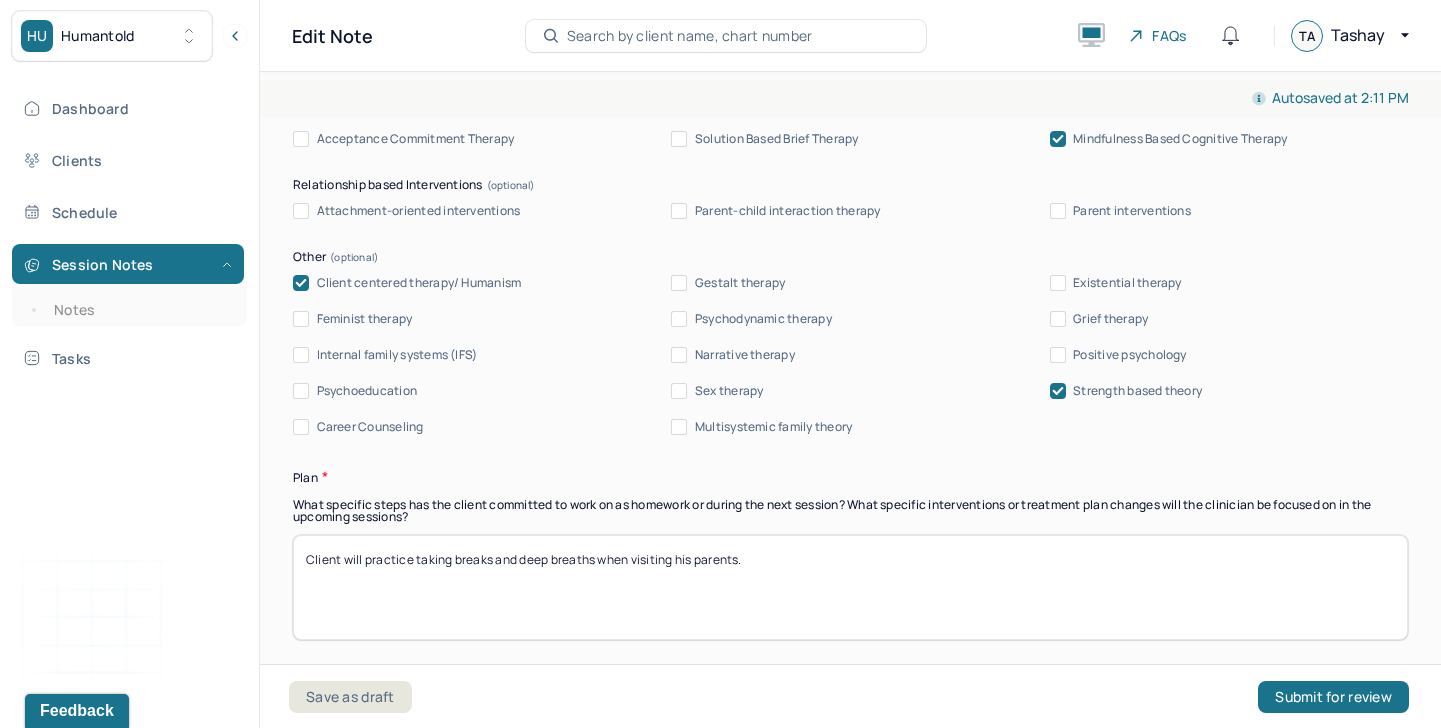 click on "Strength based theory" at bounding box center [1137, 391] 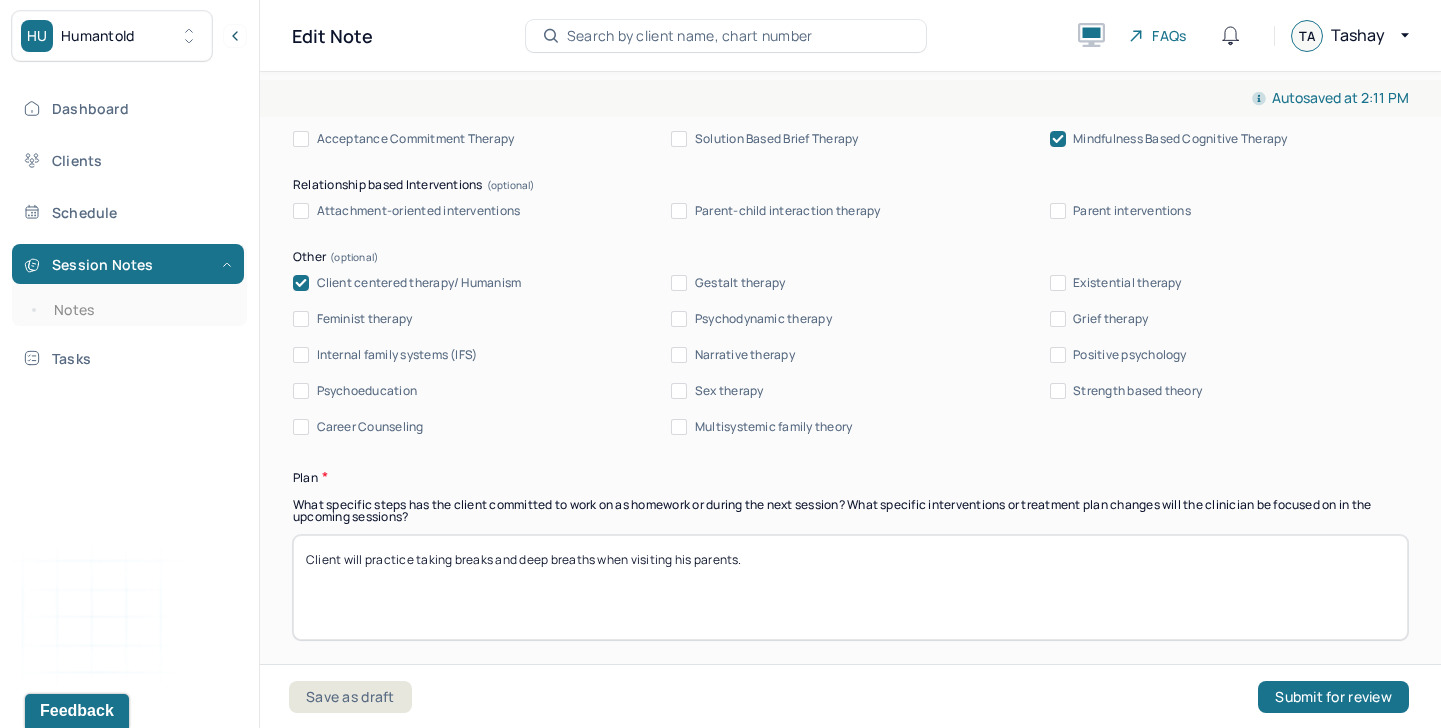 click on "Therapy Intervention Techniques Please select at least 1 intervention used Cognitive-Behavioral therapies Cognitive-Behavioral therapy (CBT) Dialectical Behavioral therapy (DBT) Modeling and skills training Trauma-focused CBT EDMR Rational Emotive Behaviour therapy Acceptance Commitment Therapy Solution Based Brief Therapy Mindfulness Based Cognitive Therapy Relationship based Interventions Attachment-oriented interventions Parent-child interaction therapy Parent interventions Other Client centered therapy/ Humanism Gestalt therapy Existential therapy Feminist therapy Psychodynamic therapy Grief therapy Internal family systems (IFS) Narrative therapy Positive psychology Psychoeducation Sex therapy Strength based theory Career Counseling Multisystemic family theory Plan What specific steps has the client committed to work on as homework or during the next session? What specific interventions or treatment plan changes will the clinician be focused on in the upcoming sessions? Frequency of sessions Weekly Other" at bounding box center [850, 589] 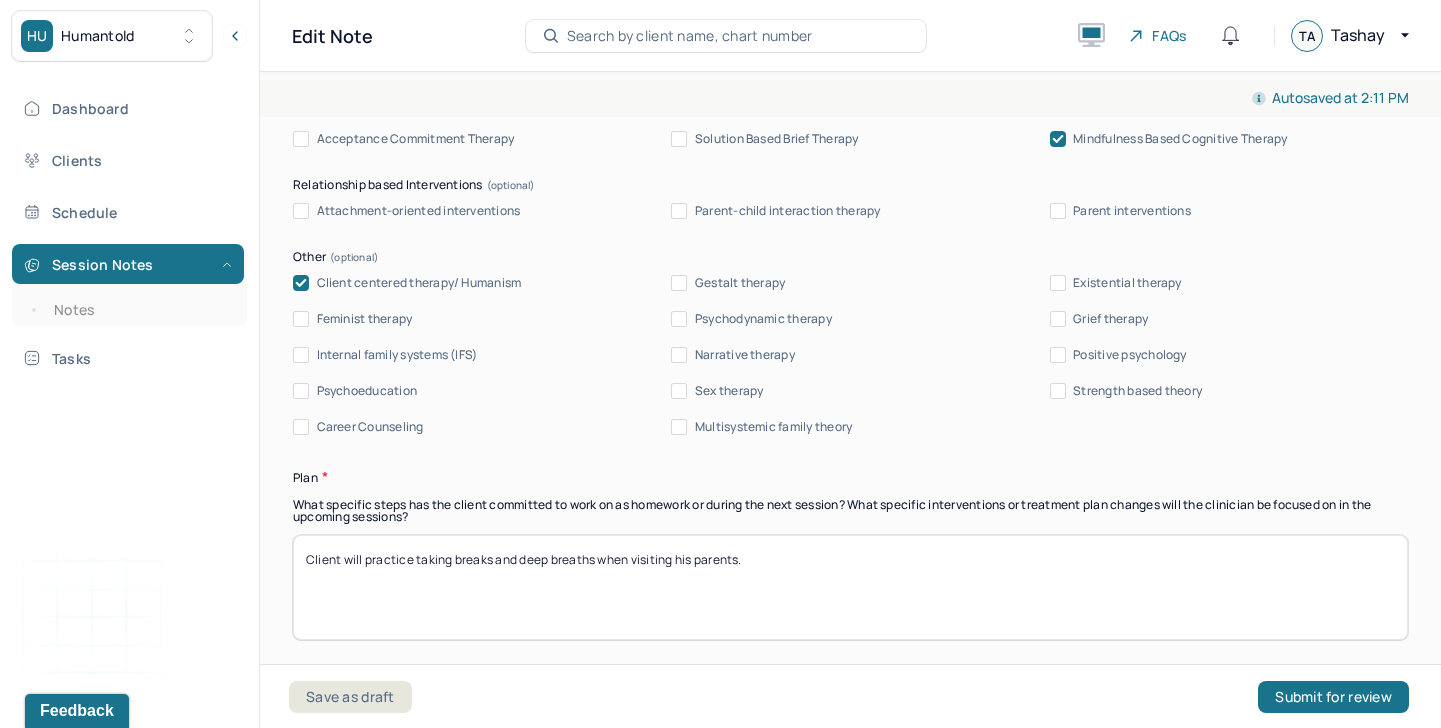 click on "Client will practice taking breaks and deep breaths when visiting his parents." at bounding box center [850, 587] 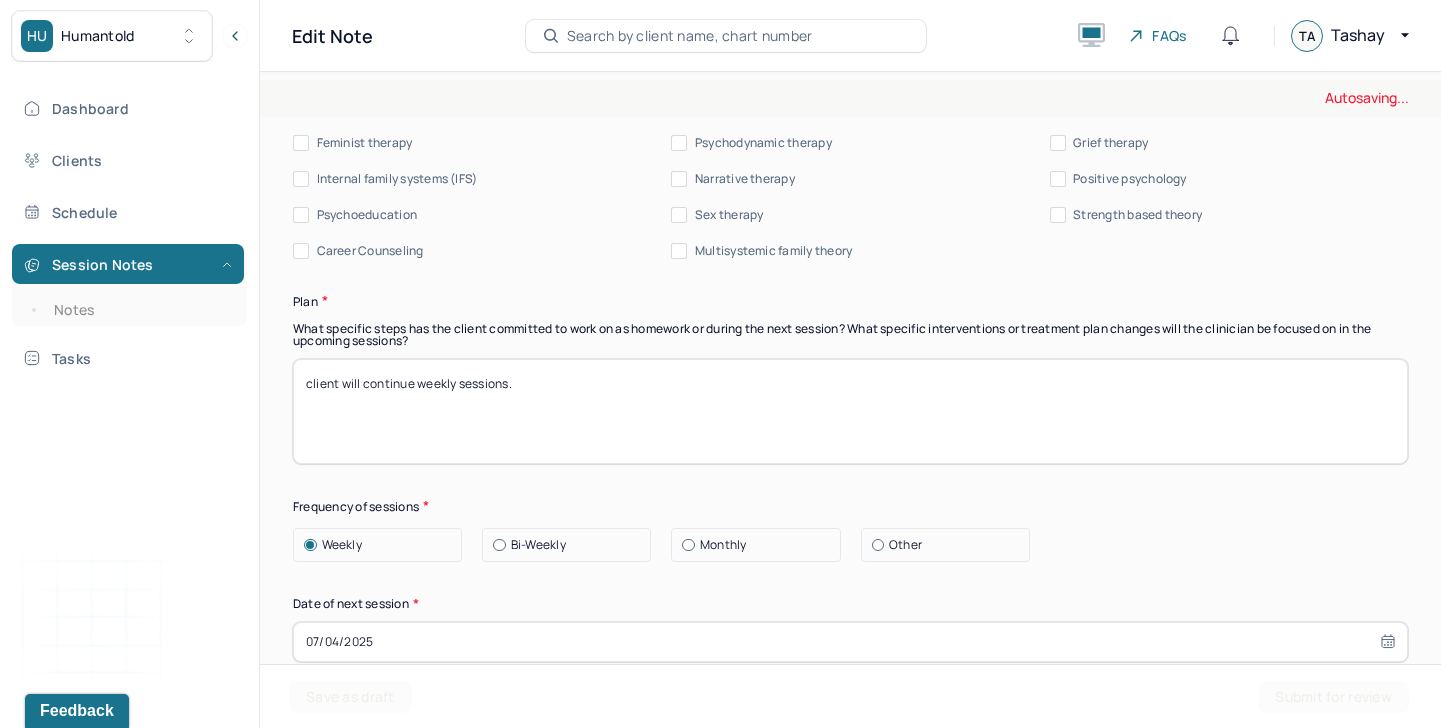 scroll, scrollTop: 2473, scrollLeft: 0, axis: vertical 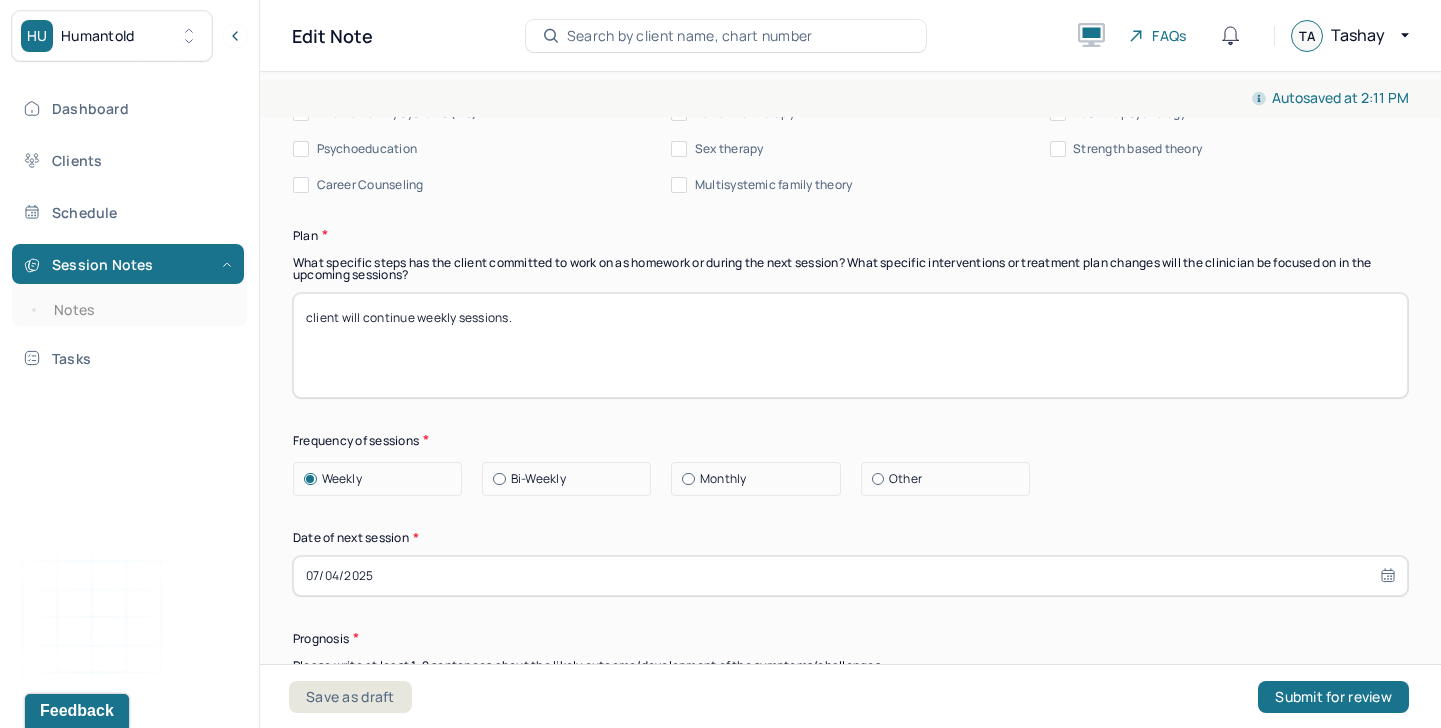 type on "client will continue weekly sessions." 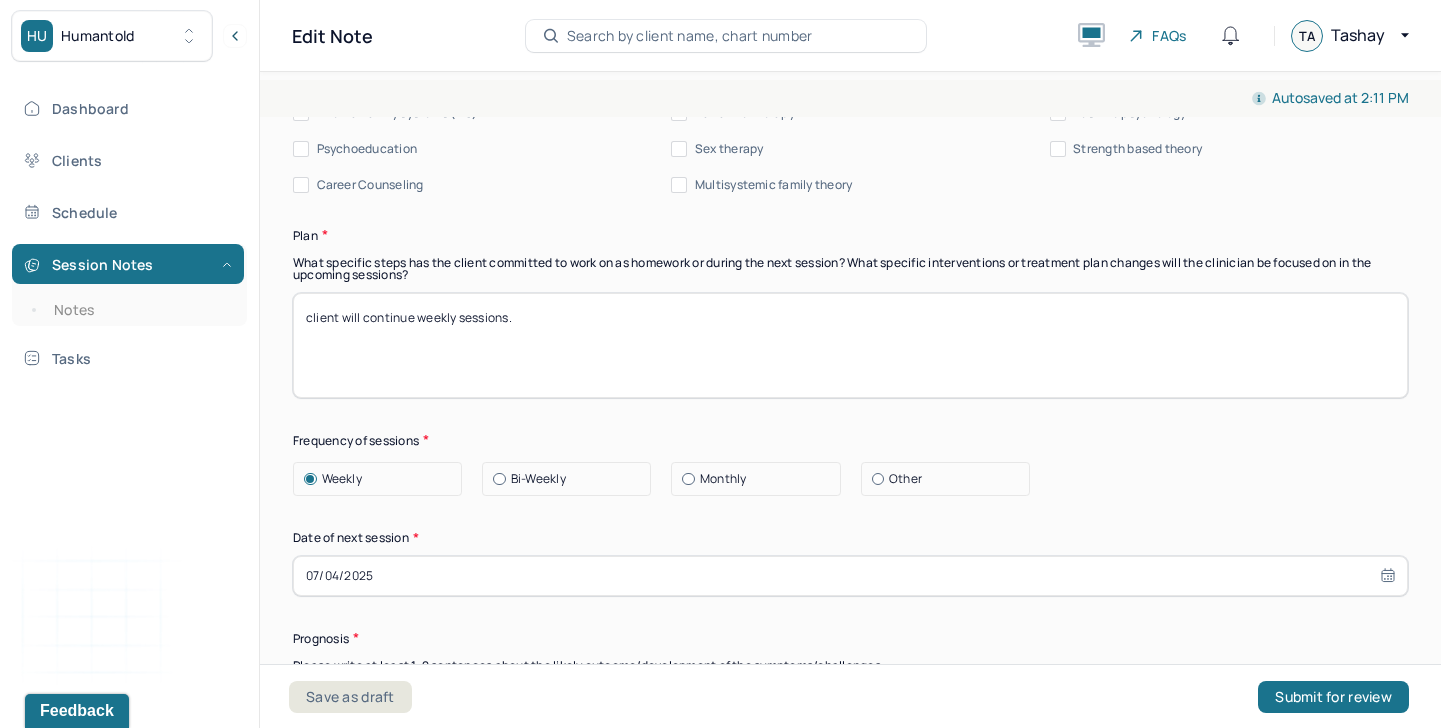 click on "07/04/2025" at bounding box center [850, 576] 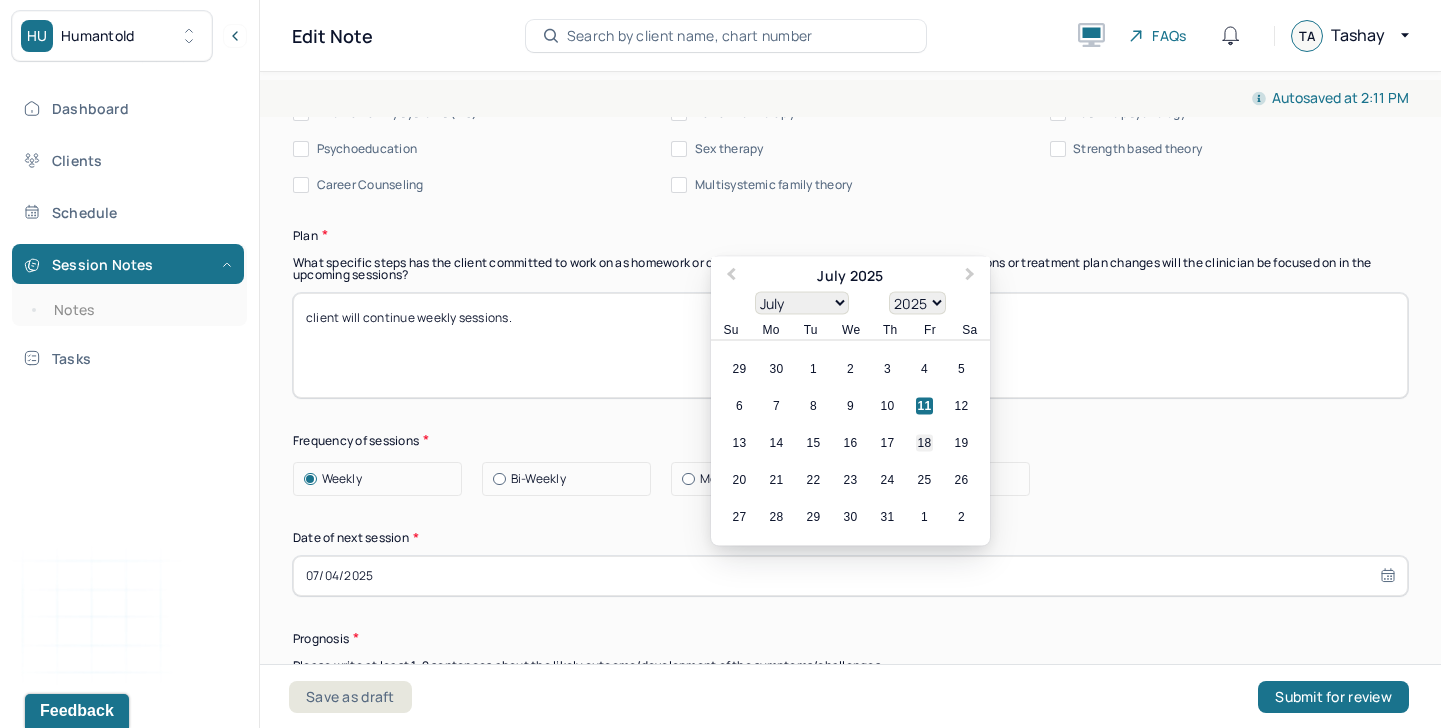 click on "18" at bounding box center [924, 442] 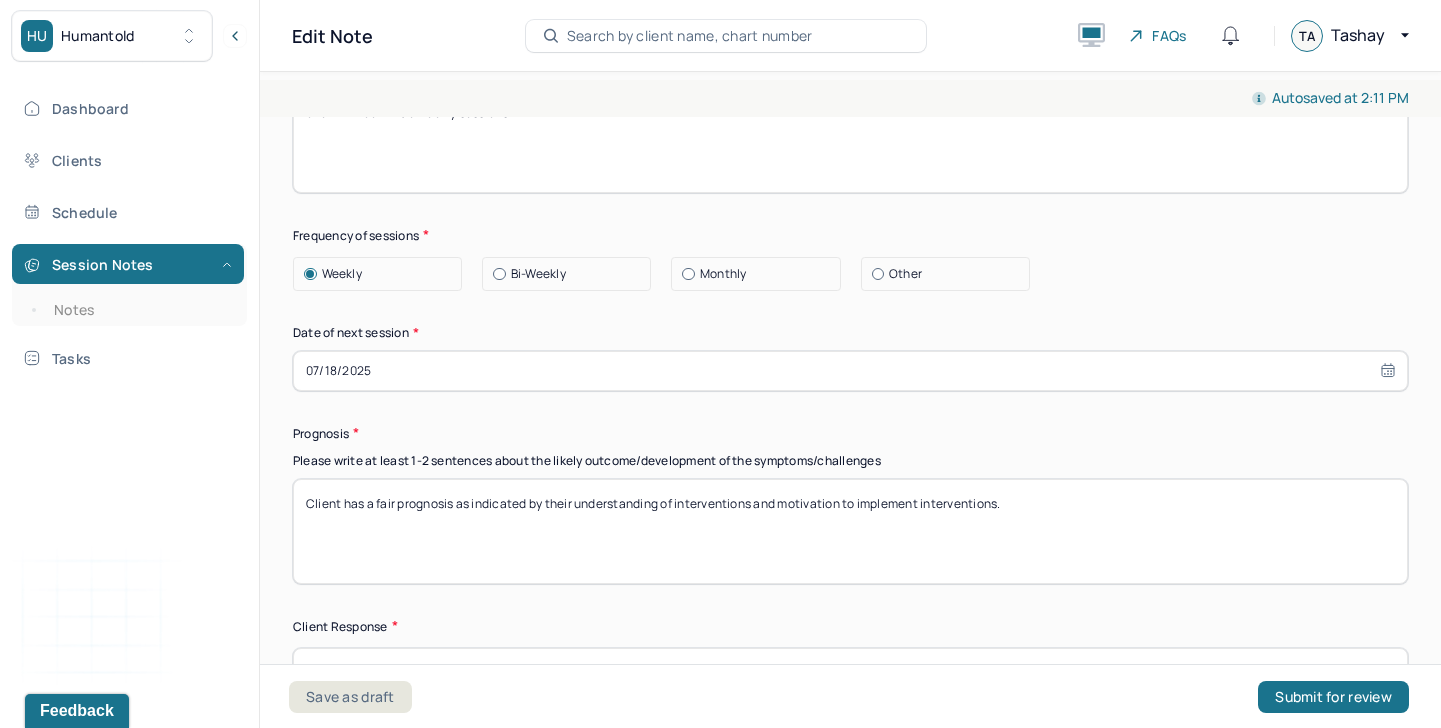 scroll, scrollTop: 2740, scrollLeft: 0, axis: vertical 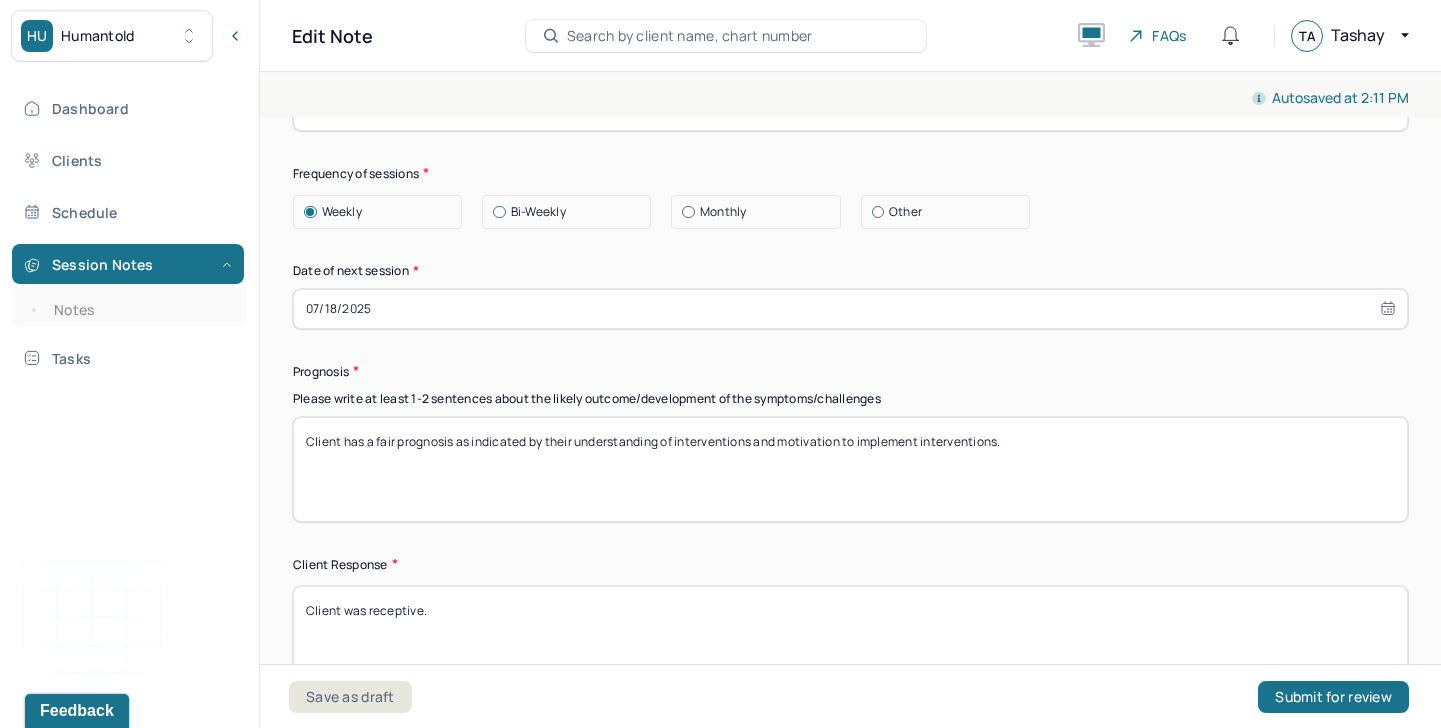 click on "Client has a fair prognosis as indicated by their understanding of interventions and motivation to implement interventions." at bounding box center [850, 469] 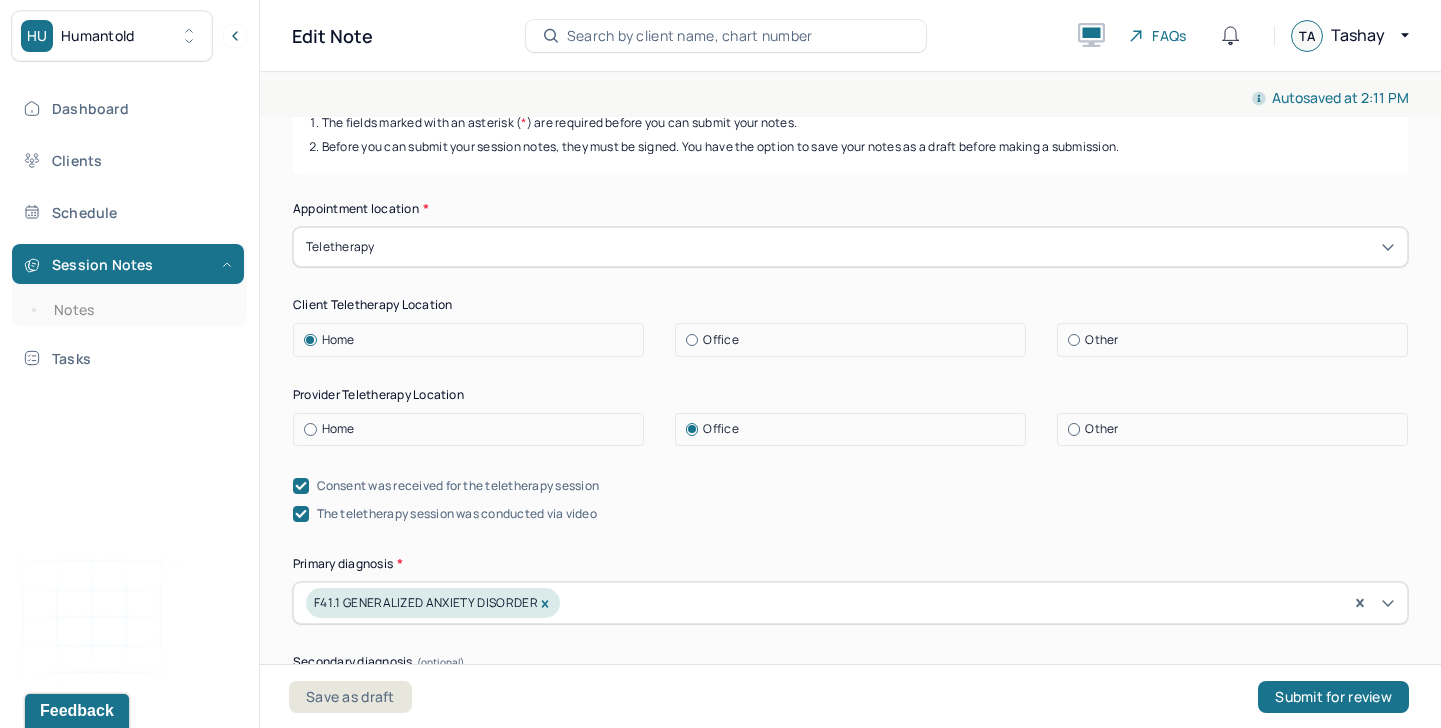 scroll, scrollTop: 70, scrollLeft: 0, axis: vertical 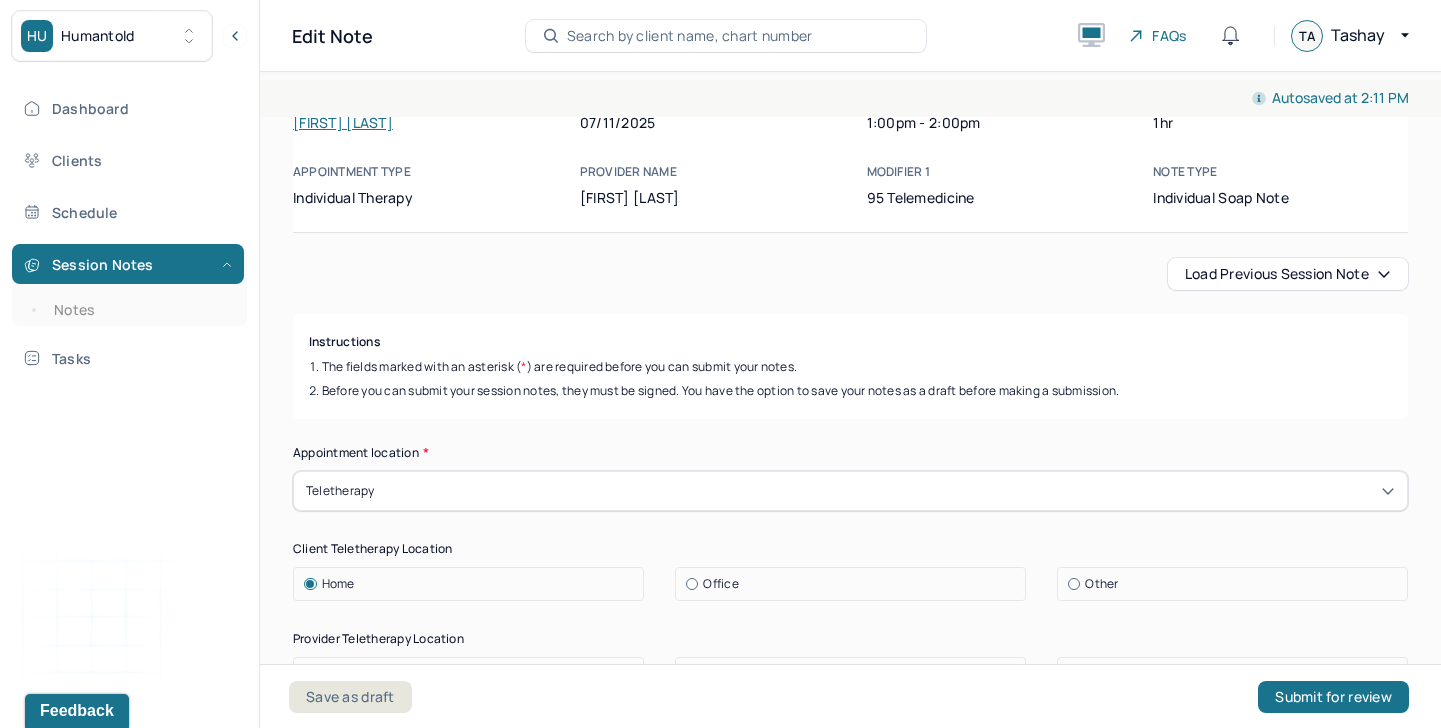 click on "Load previous session note   Instructions The fields marked with an asterisk ( * ) are required before you can submit your notes. Before you can submit your session notes, they must be signed. You have the option to save your notes as a draft before making a submission. Appointment location * Teletherapy Client Teletherapy Location Home Office Other Provider Teletherapy Location Home Office Other Consent was received for the teletherapy session The teletherapy session was conducted via video Primary diagnosis * F41.1 GENERALIZED ANXIETY DISORDER Secondary diagnosis (optional) Secondary diagnosis Tertiary diagnosis (optional) Tertiary diagnosis Emotional / Behavioural symptoms demonstrated * overwhelm, intrusive thoughts, sadness Causing * Maladaptive Functioning Intention for Session * Encourage personality growth and development Session Note Subjective Objective How did they present themselves? Was there nervous talking or lack of eye contact? Client was alert. Client was oriented. Client was expressive." at bounding box center [850, 2410] 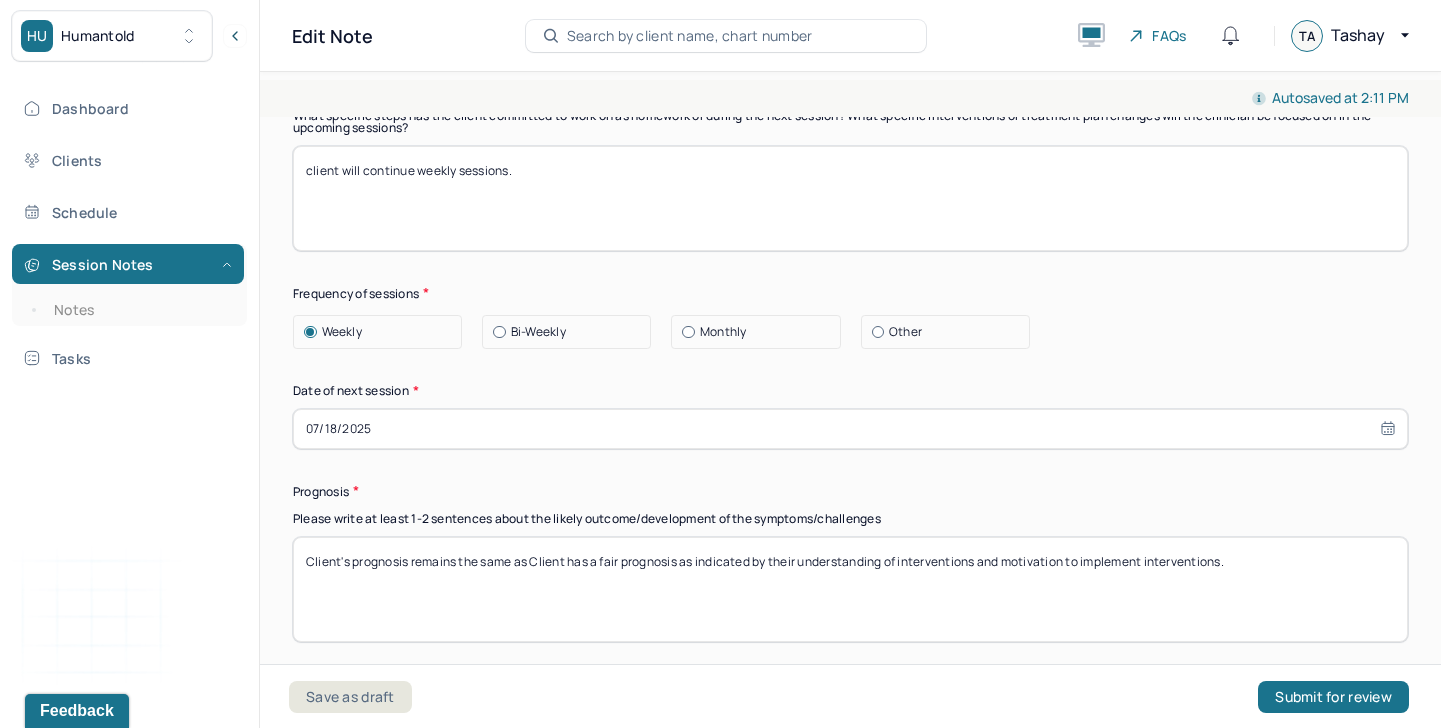 scroll, scrollTop: 2634, scrollLeft: 0, axis: vertical 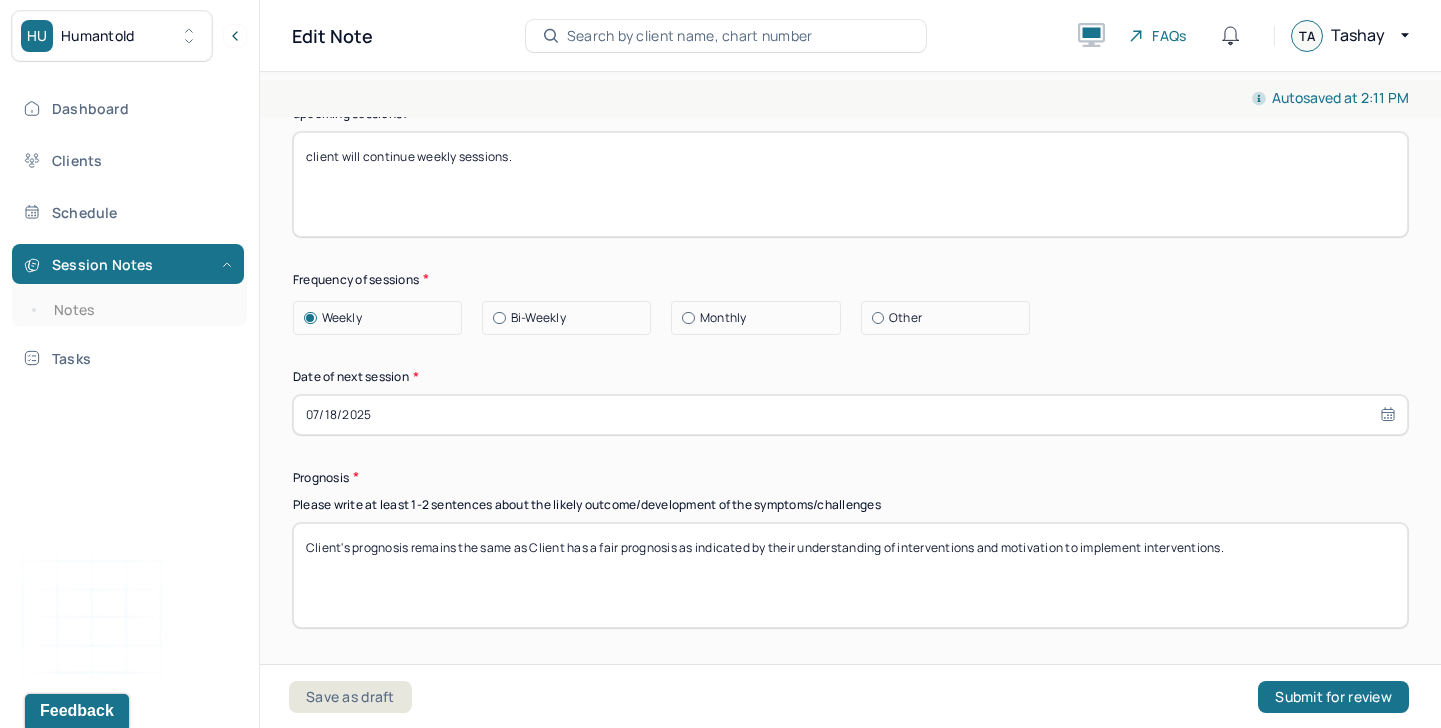 click on "Client's prognosis remains the same as Client has a fair prognosis as indicated by their understanding of interventions and motivation to implement interventions." at bounding box center [850, 575] 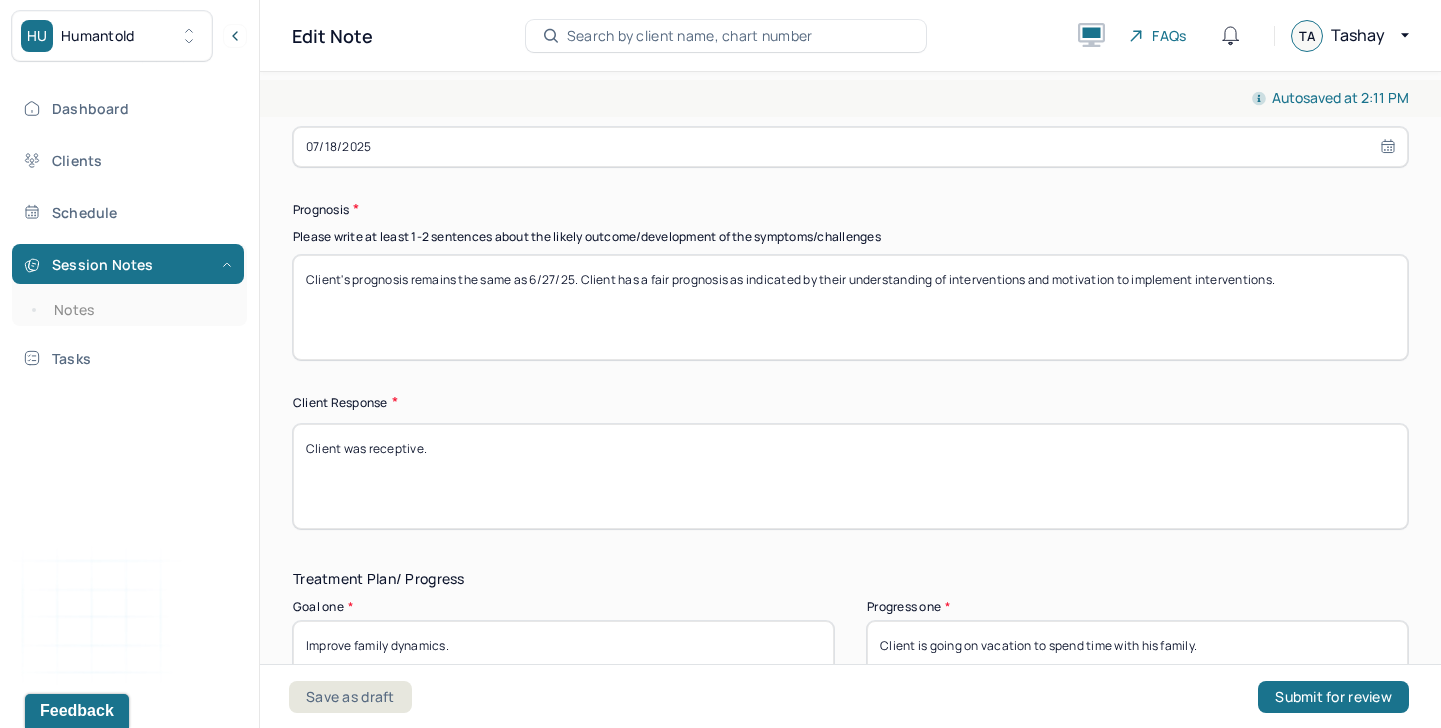 scroll, scrollTop: 2903, scrollLeft: 0, axis: vertical 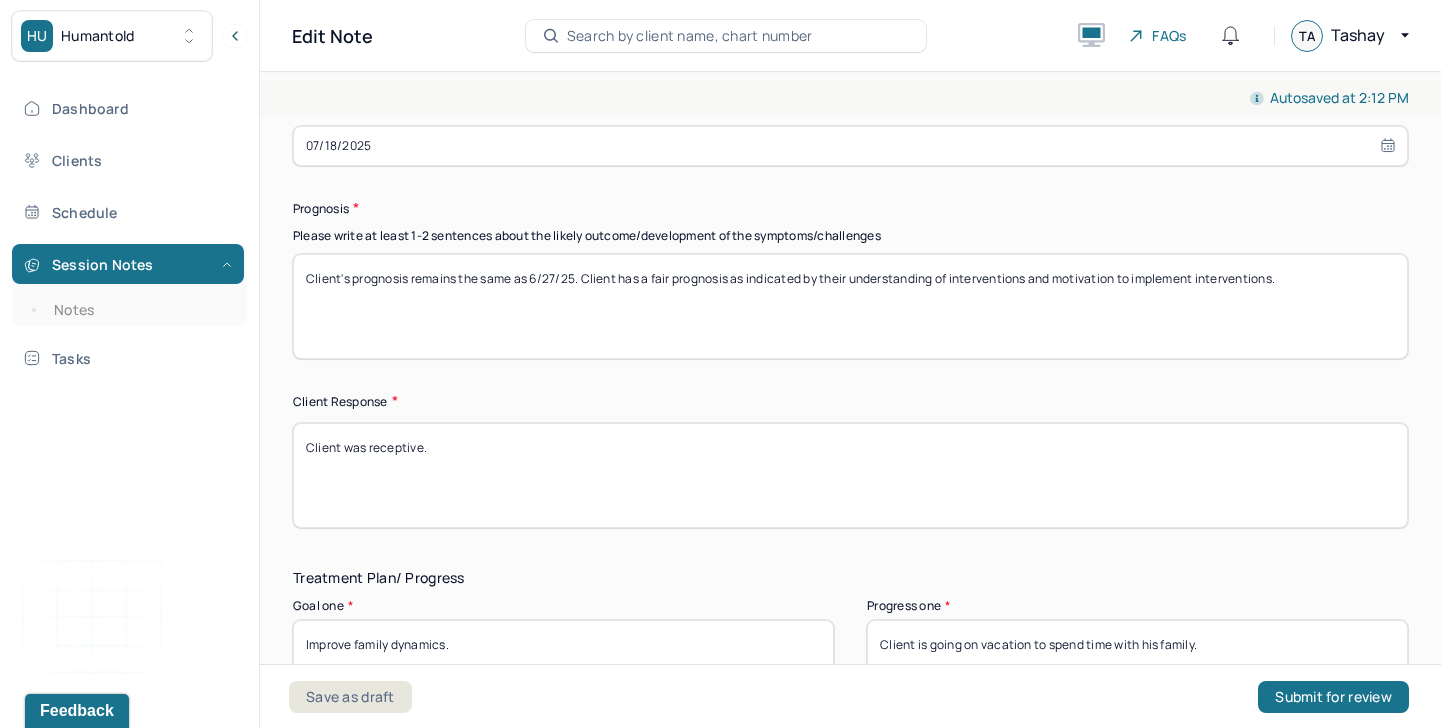 type on "Client's prognosis remains the same as 6/27/25. Client has a fair prognosis as indicated by their understanding of interventions and motivation to implement interventions." 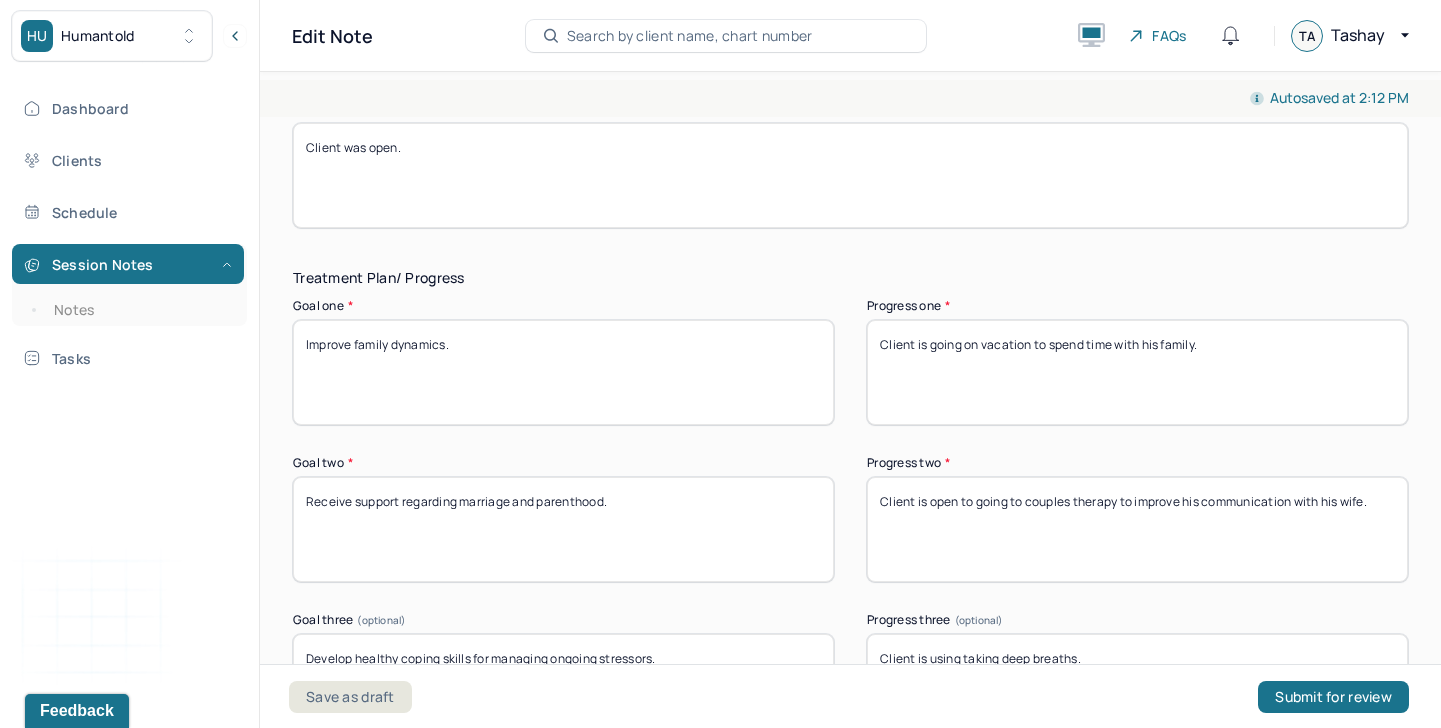 scroll, scrollTop: 3359, scrollLeft: 0, axis: vertical 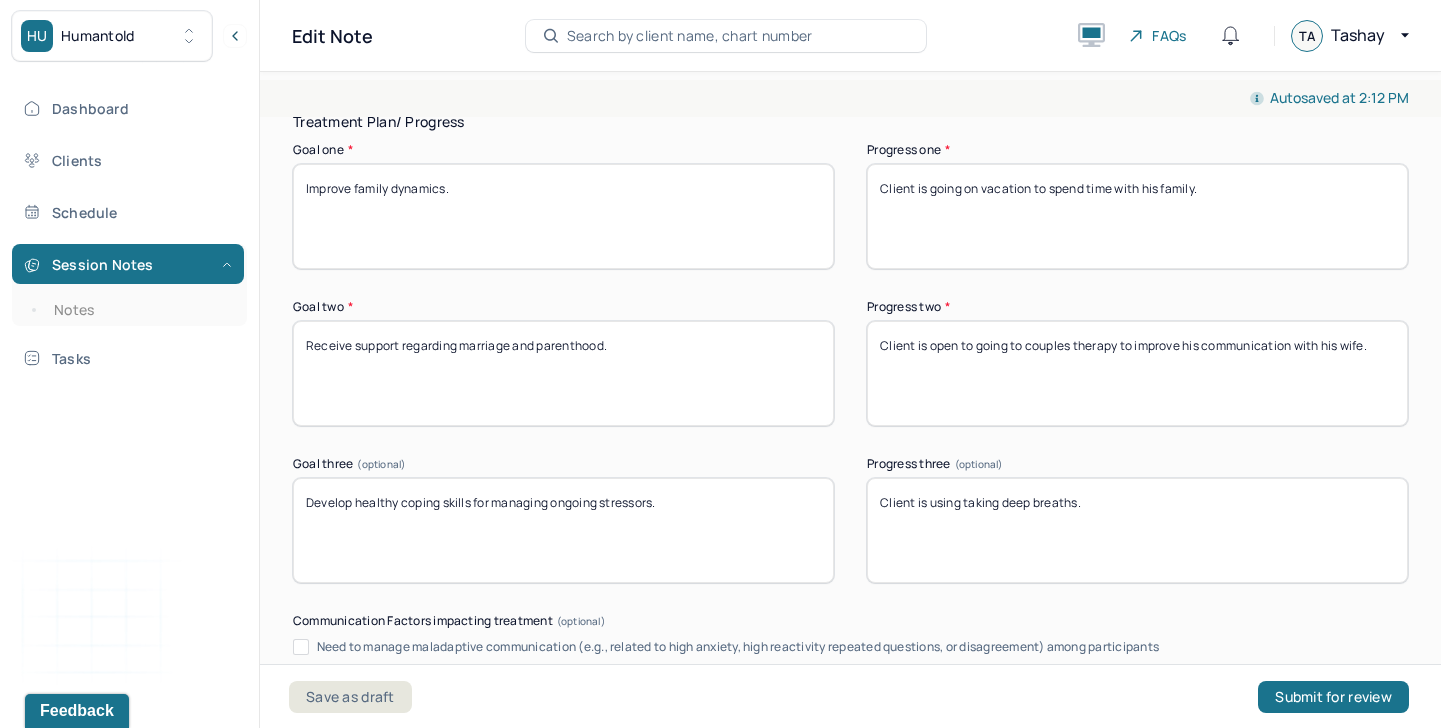 type on "Client was open." 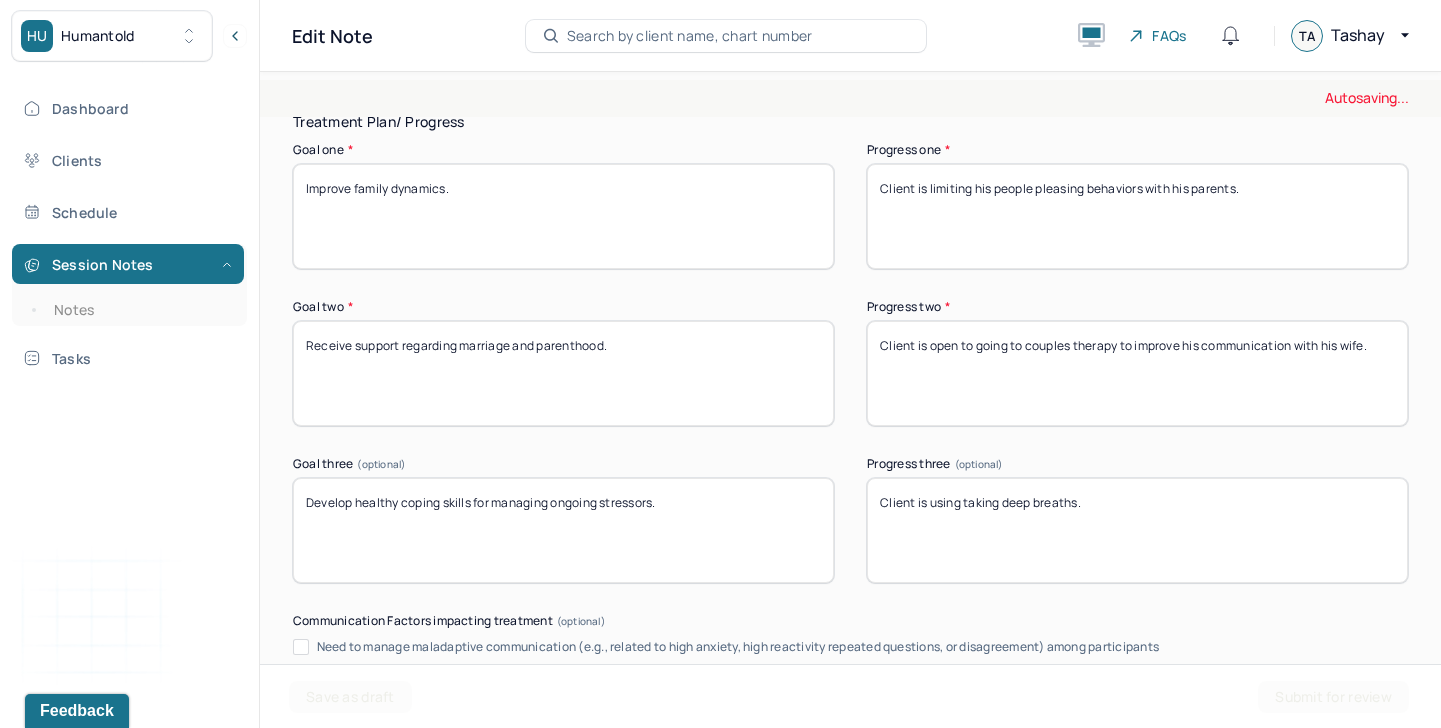 type on "Client is limiting his people pleasing behaviors with his parents." 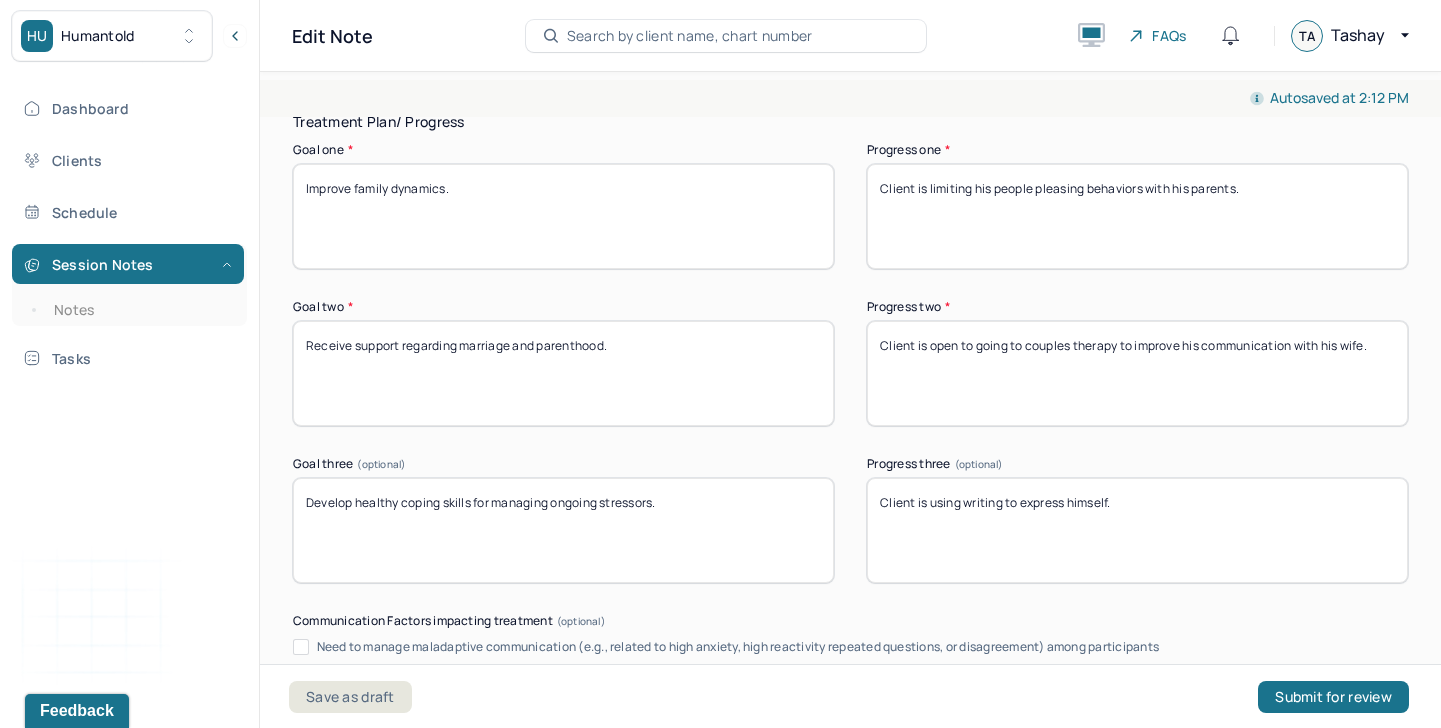 type on "Client is using writing to express himself." 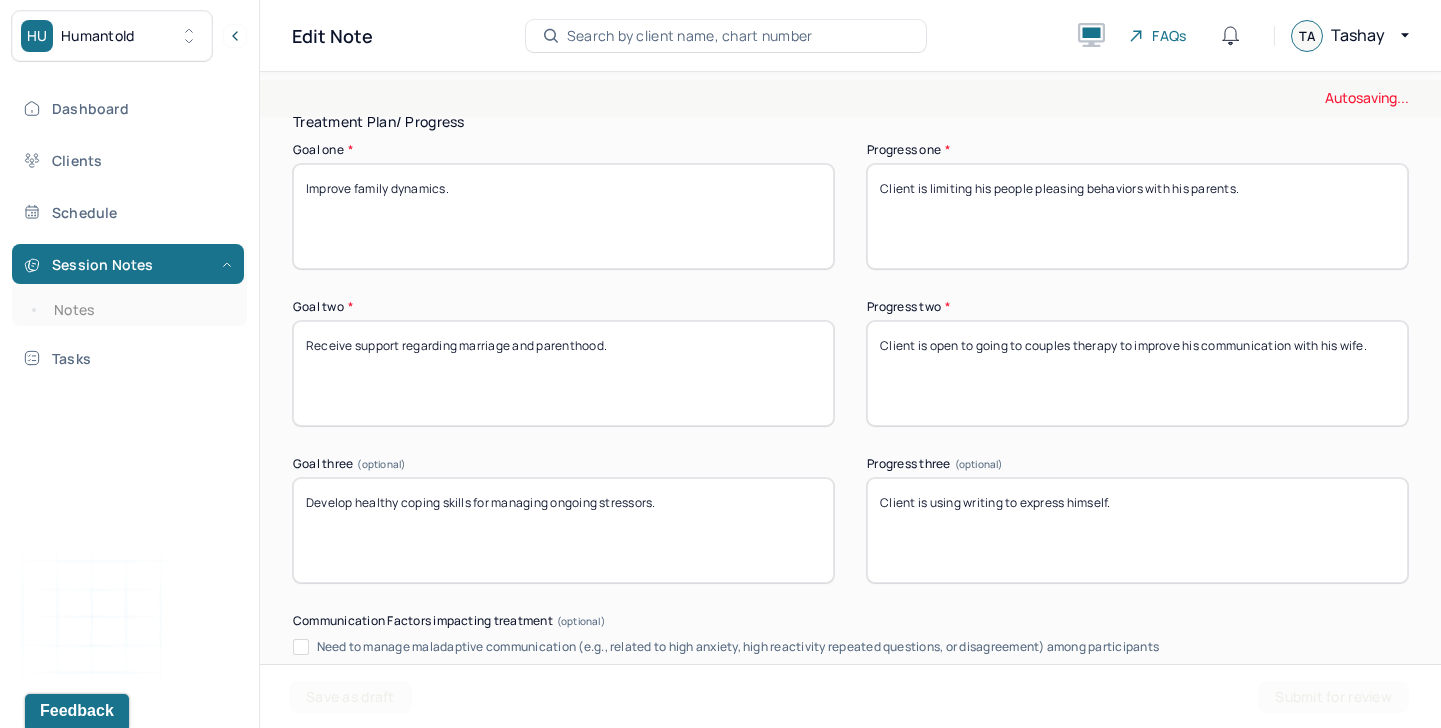 click on "Client is open to going to couples therapy to improve his communication with his wife." at bounding box center [1137, 373] 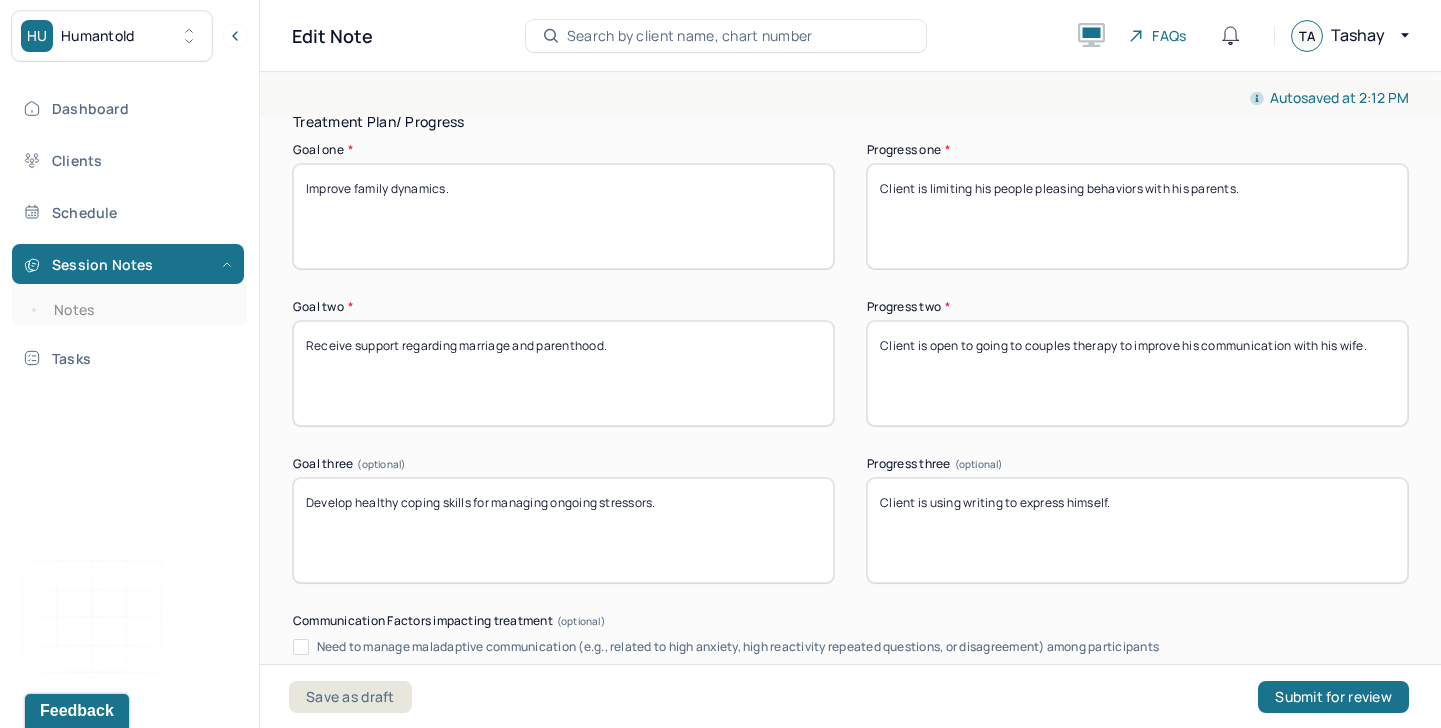 click on "Client is open to going to couples therapy to improve his communication with his wife." at bounding box center (1137, 373) 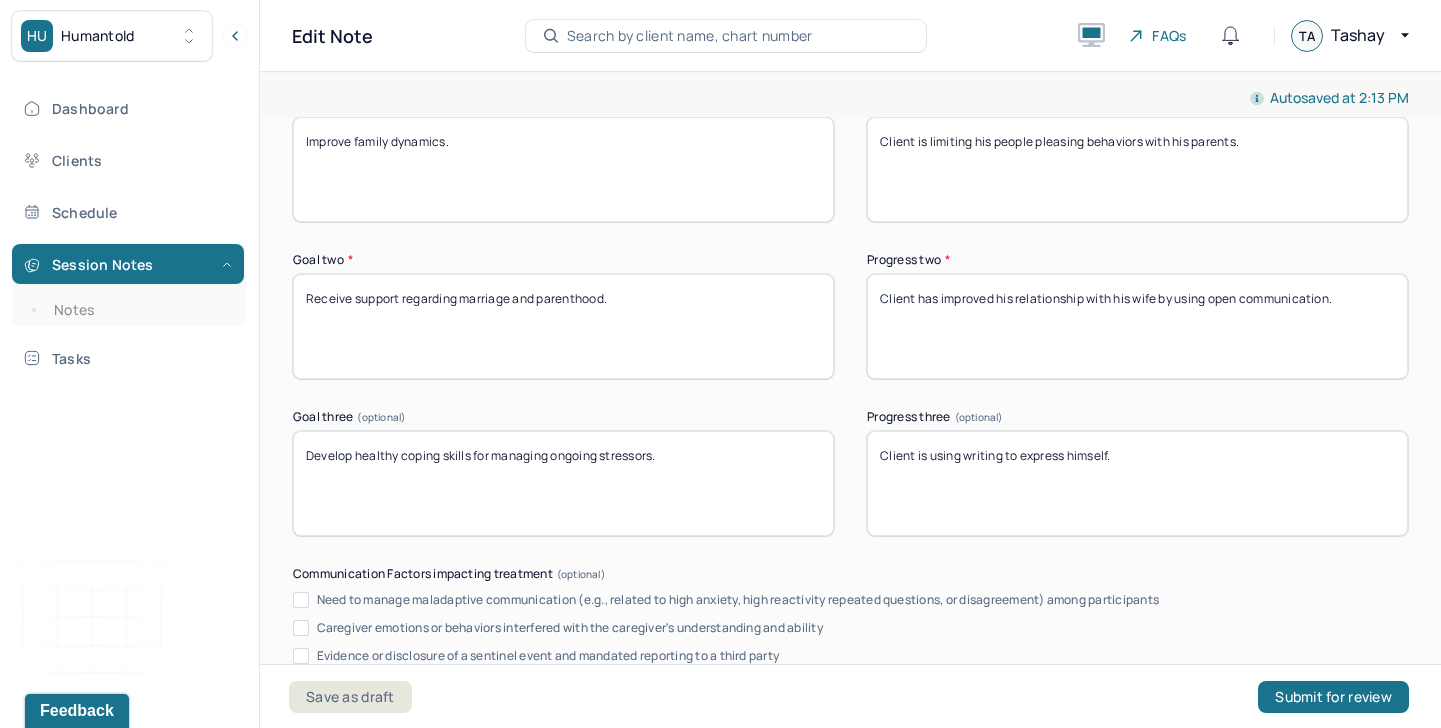 scroll, scrollTop: 3931, scrollLeft: 0, axis: vertical 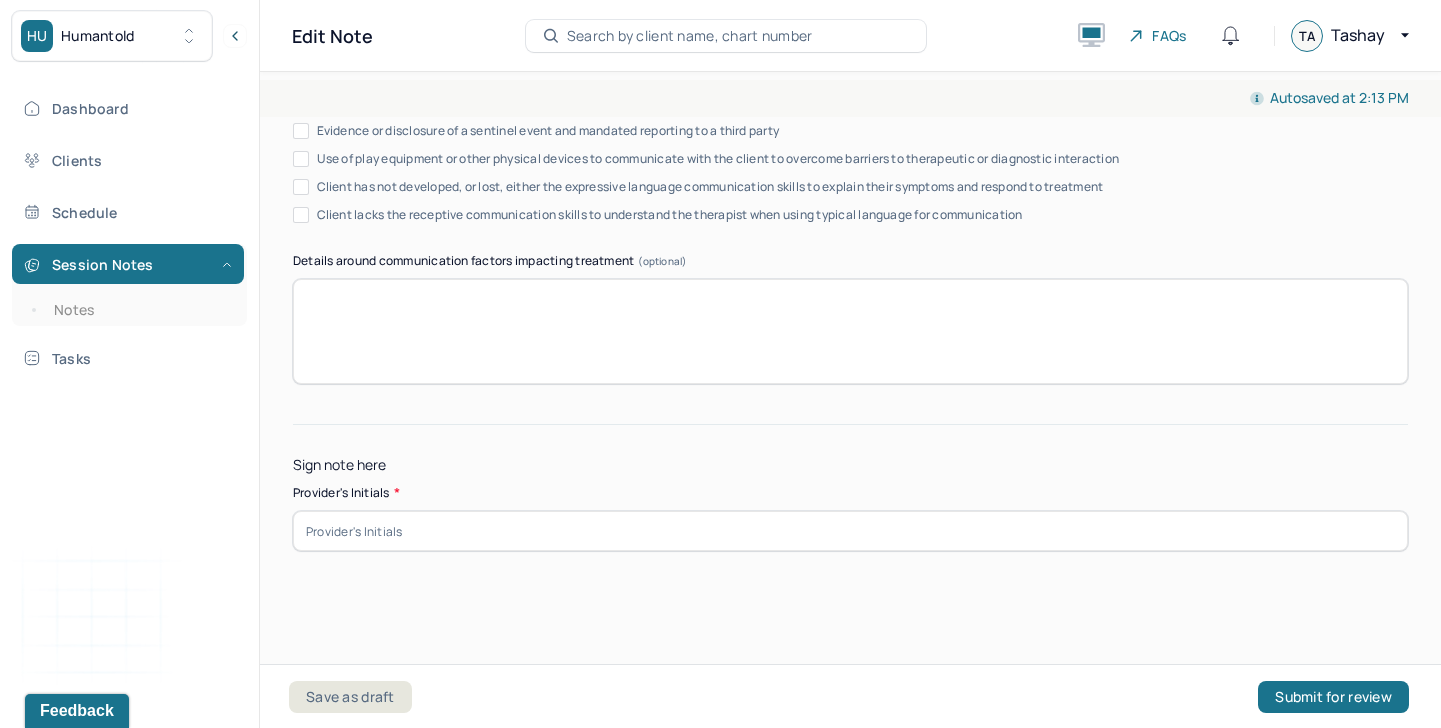type on "Client has improved his relationship with his wife by using open communication." 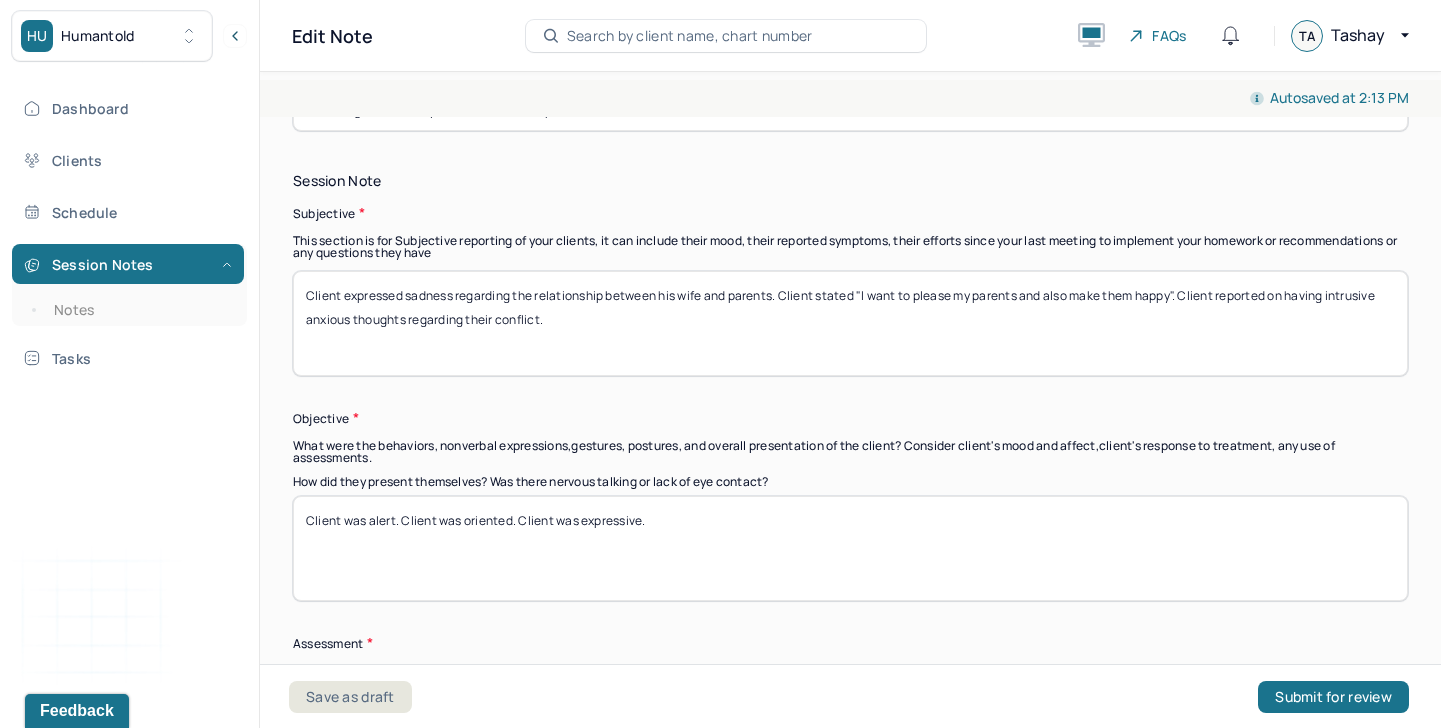 scroll, scrollTop: 1681, scrollLeft: 0, axis: vertical 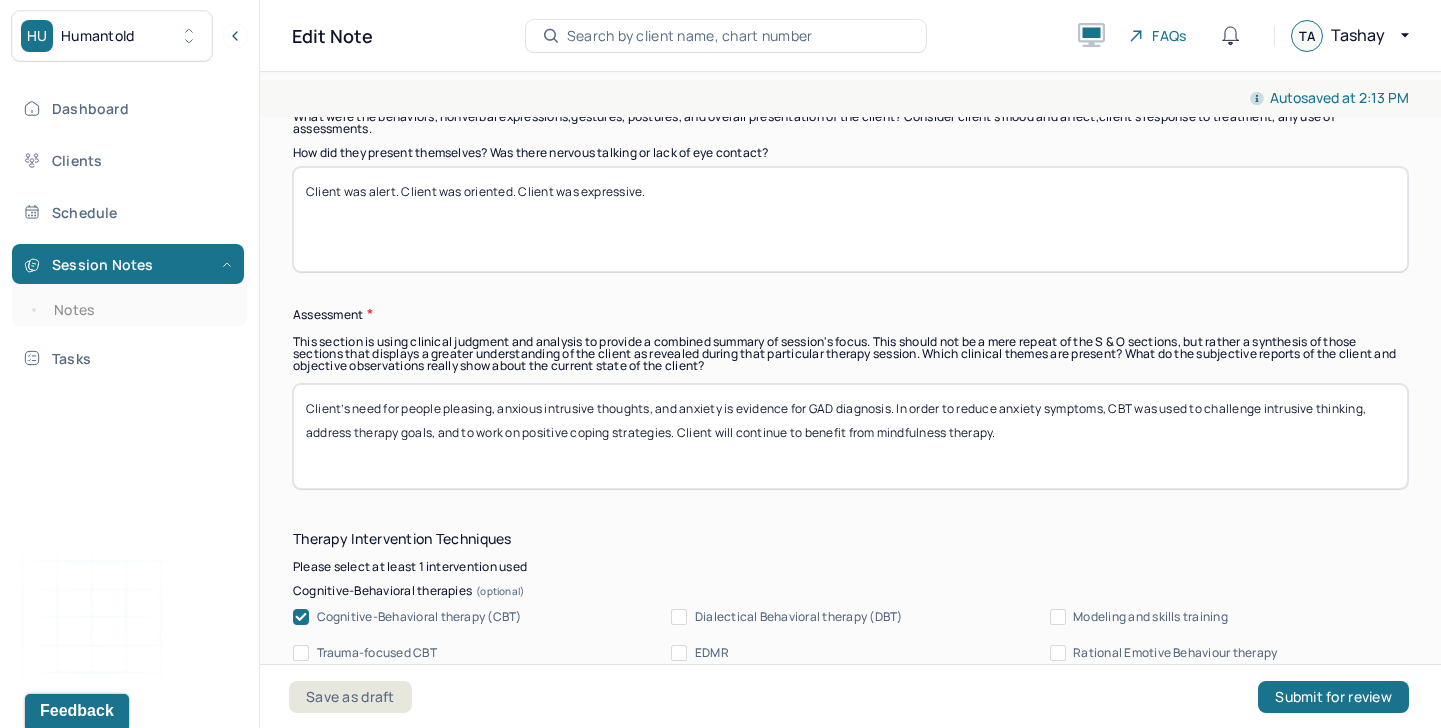 type on "TA" 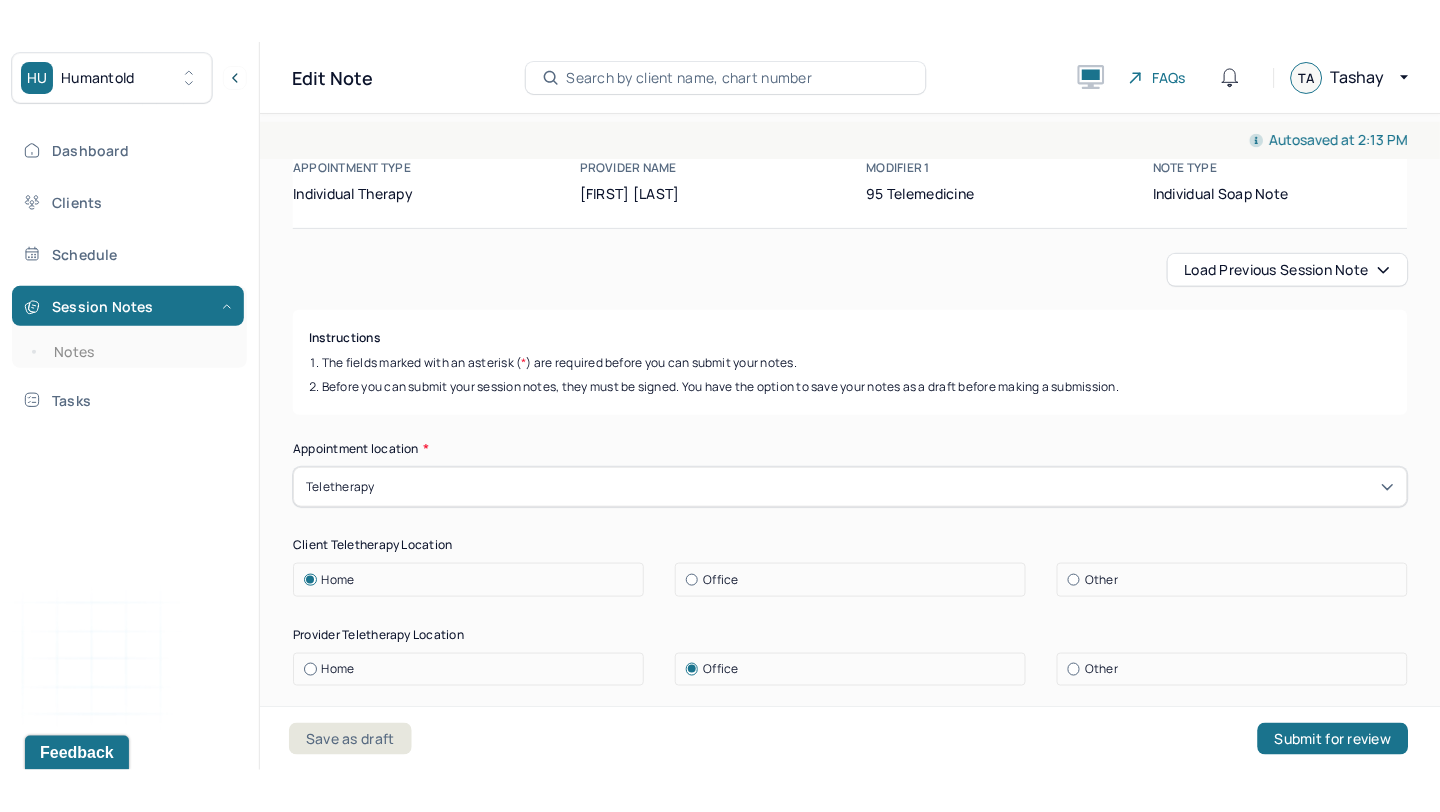 scroll, scrollTop: 0, scrollLeft: 0, axis: both 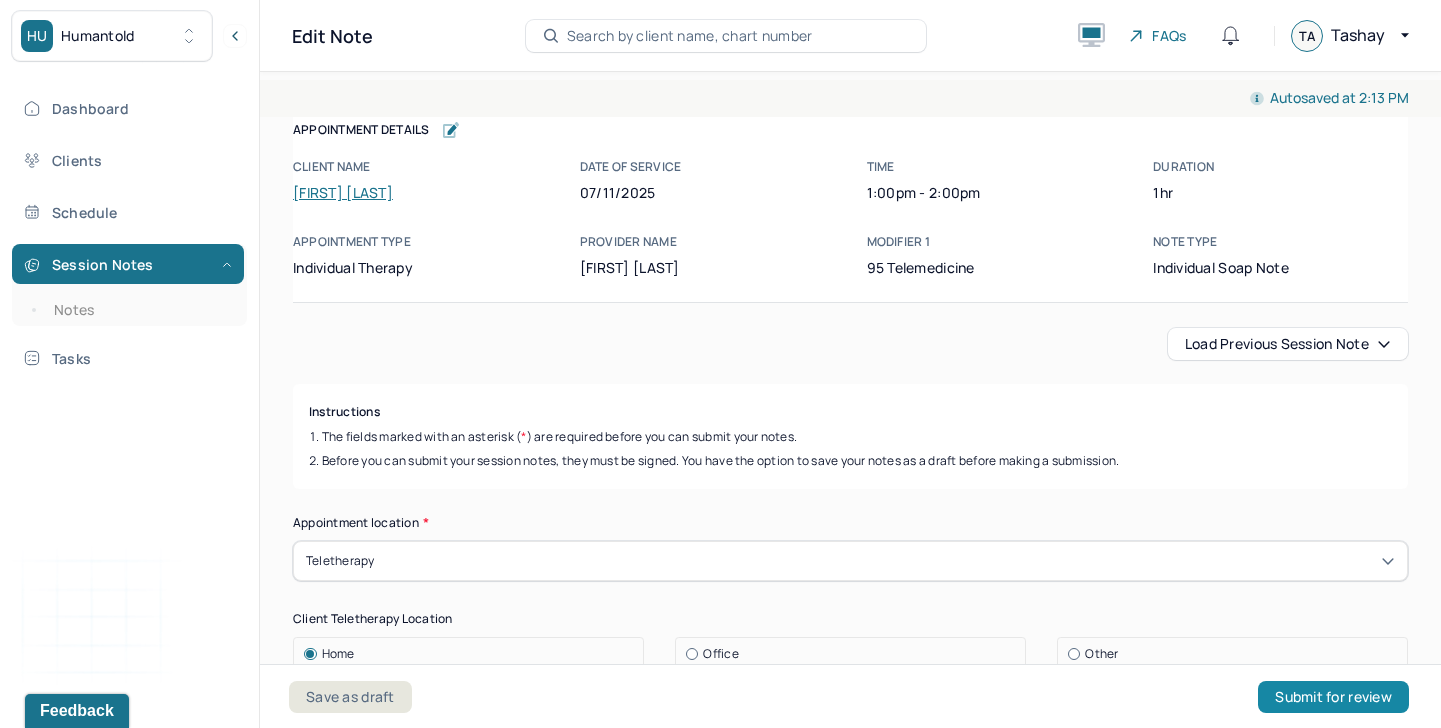 type on "Client was alert. Client was oriented. Client was expressive. Client maintained good eye contact." 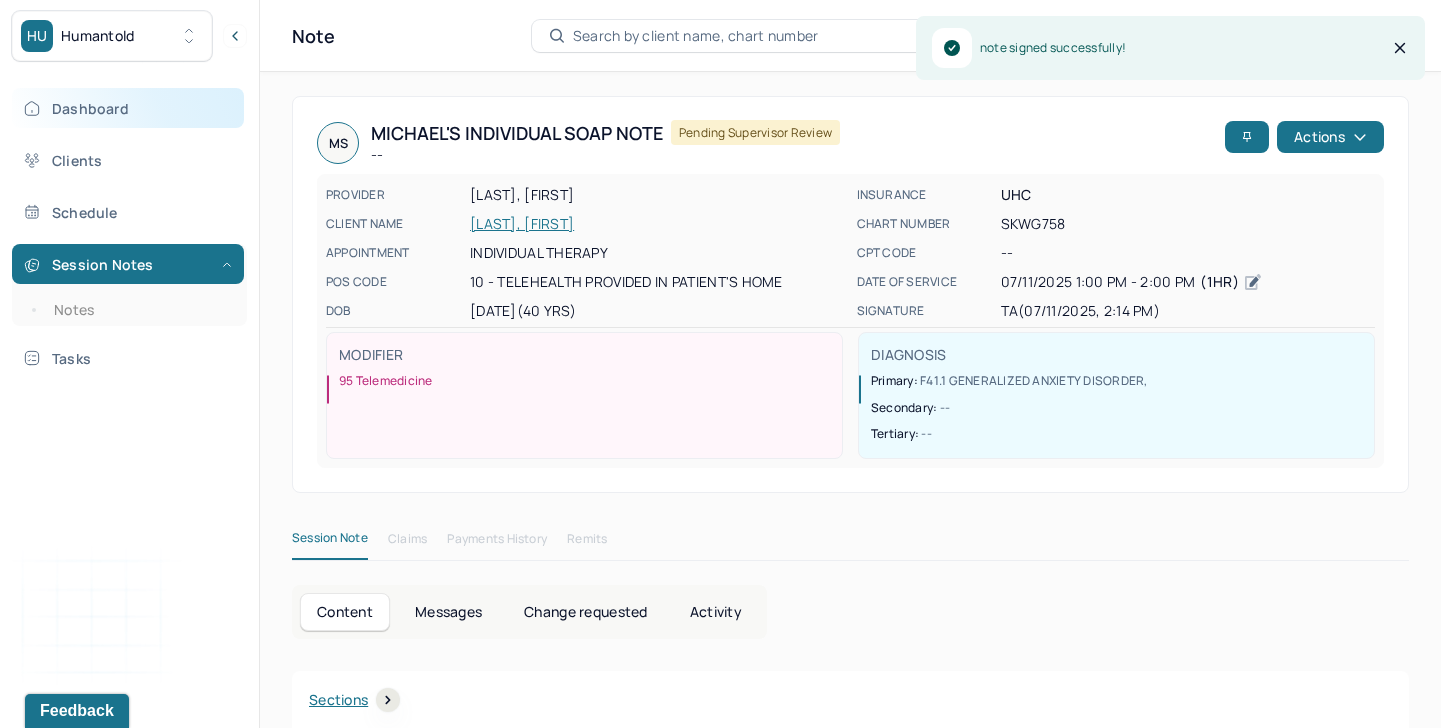 click on "Dashboard" at bounding box center (128, 108) 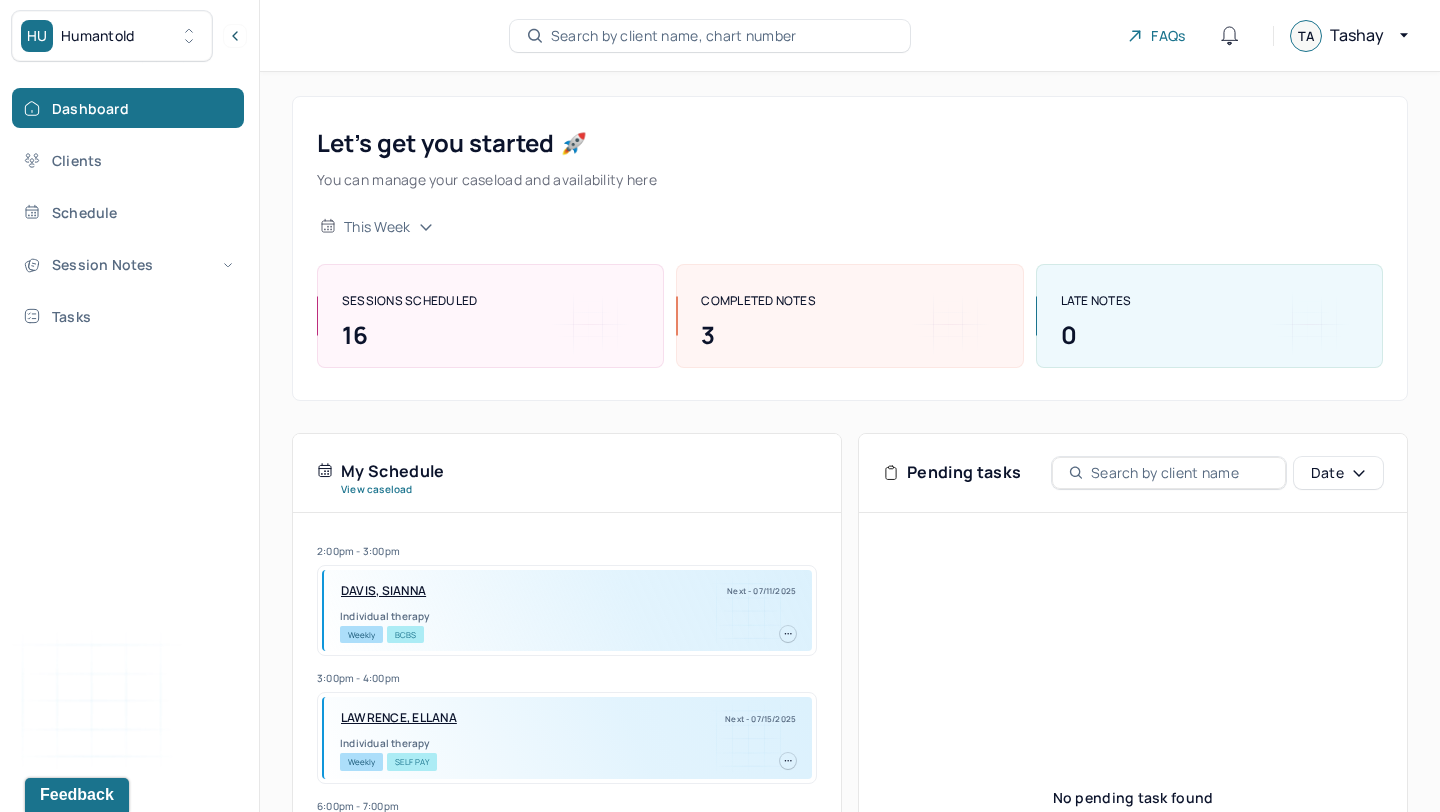 scroll, scrollTop: 353, scrollLeft: 0, axis: vertical 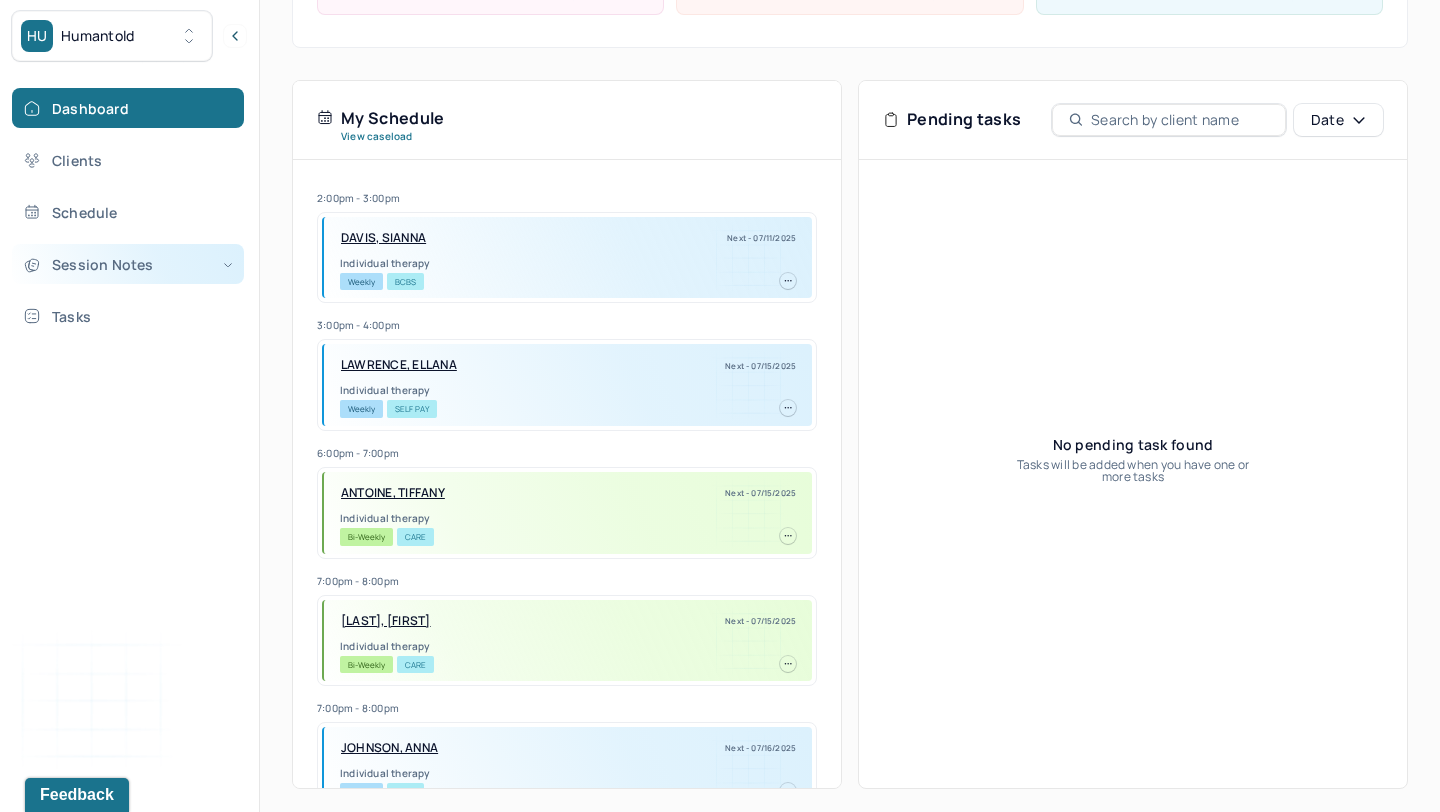 click on "Session Notes" at bounding box center [128, 264] 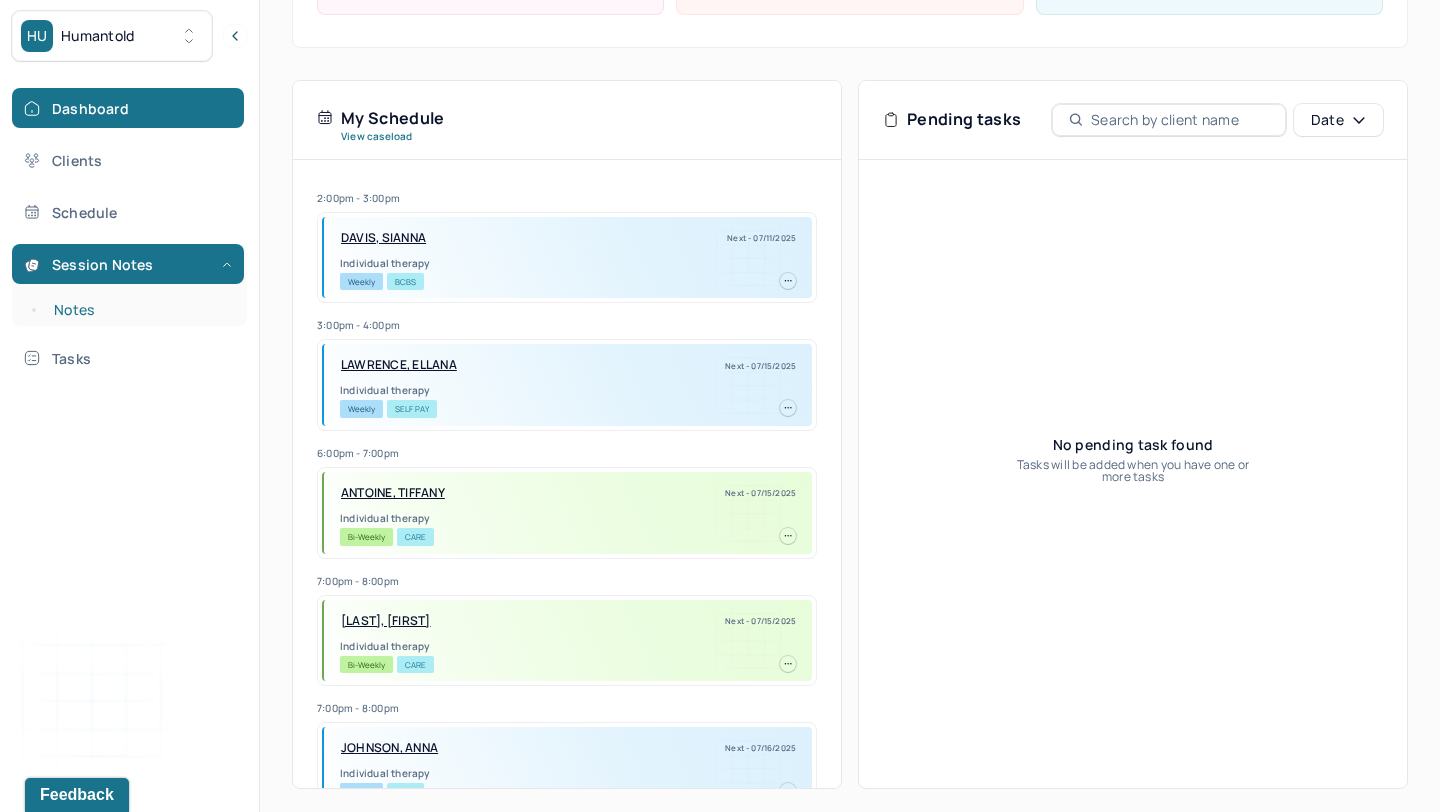 click on "Notes" at bounding box center [139, 310] 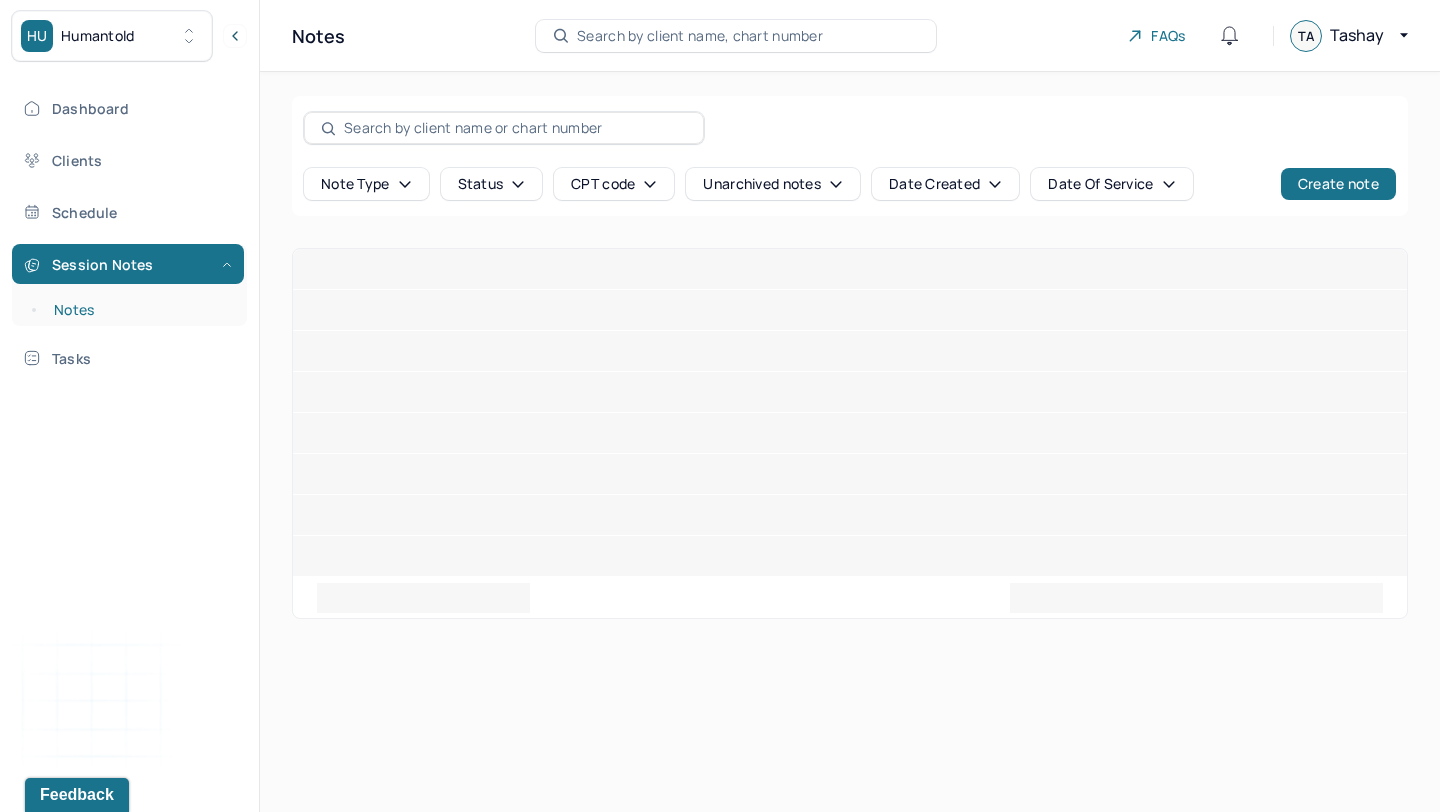 scroll, scrollTop: 0, scrollLeft: 0, axis: both 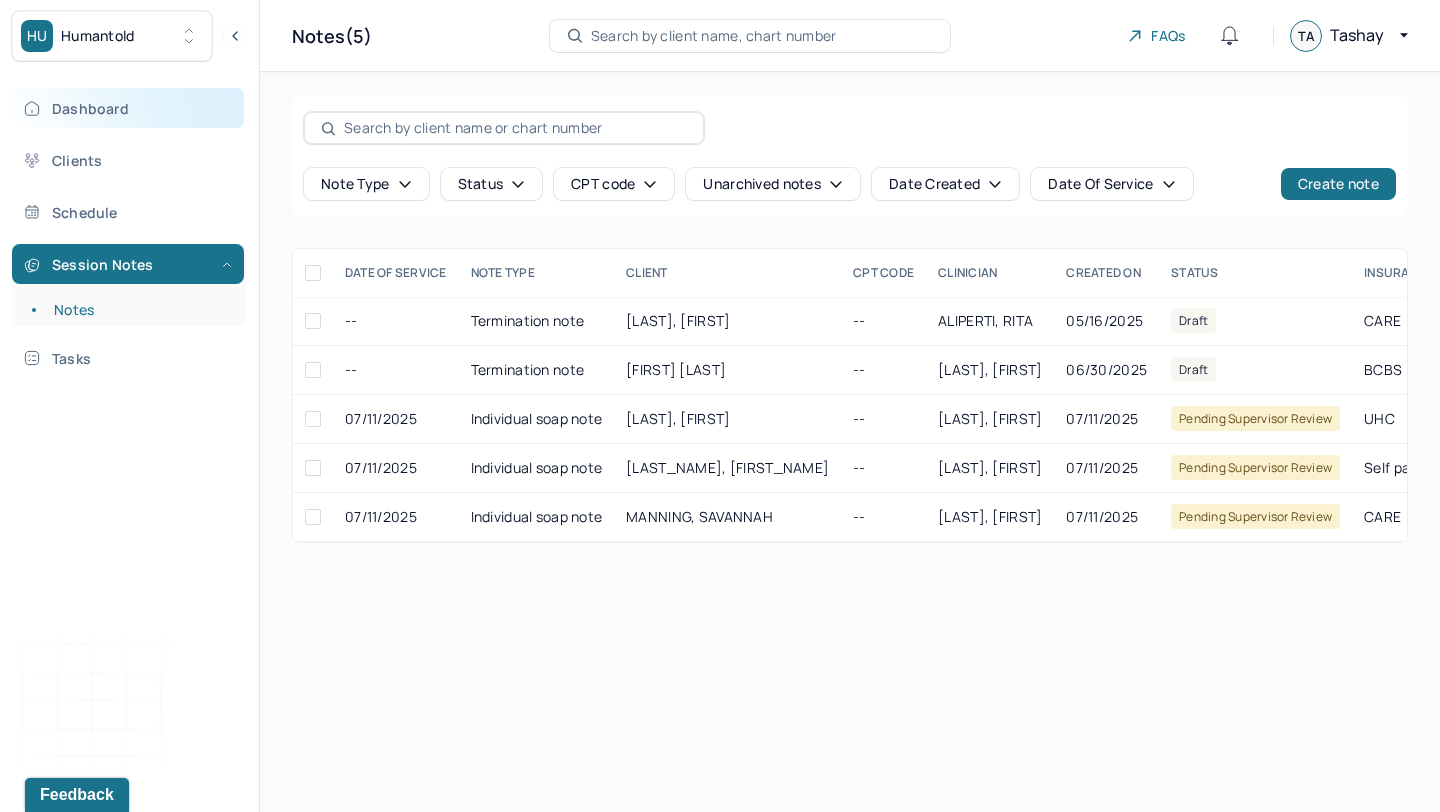 click on "Dashboard" at bounding box center [128, 108] 